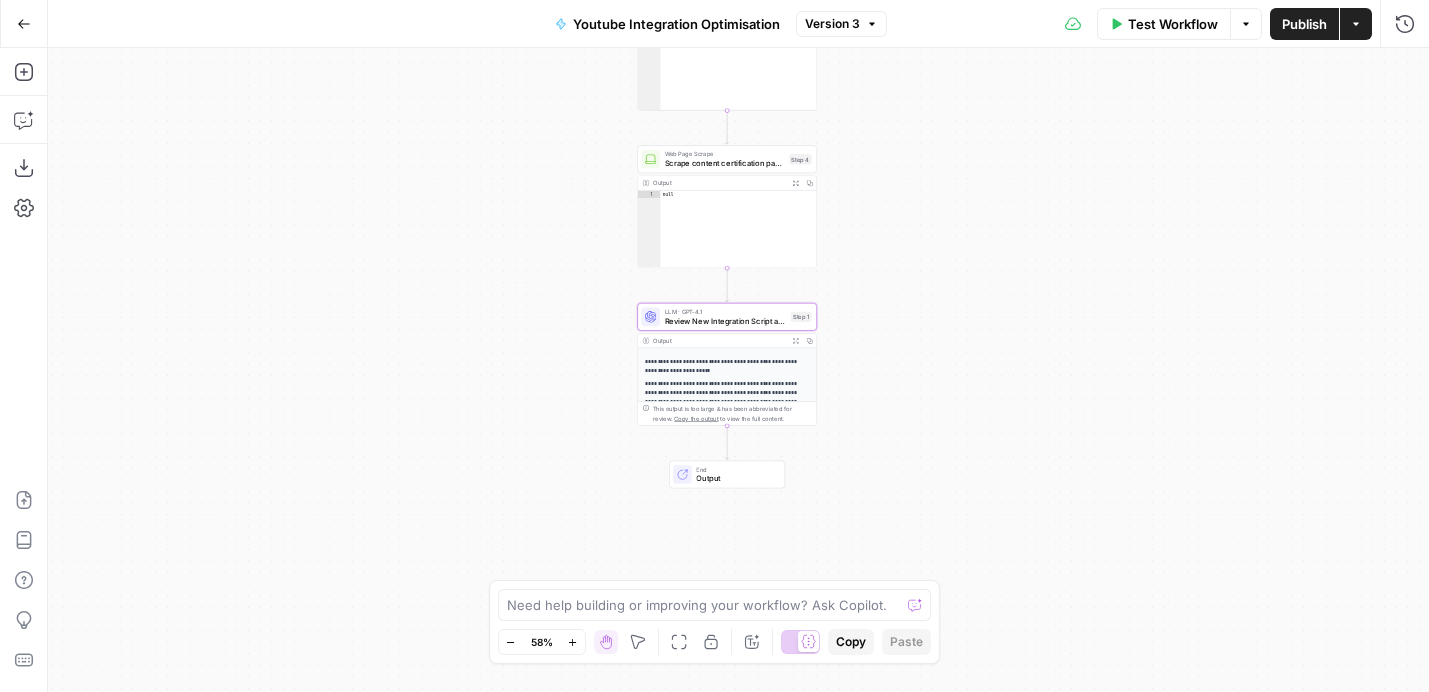 scroll, scrollTop: 0, scrollLeft: 0, axis: both 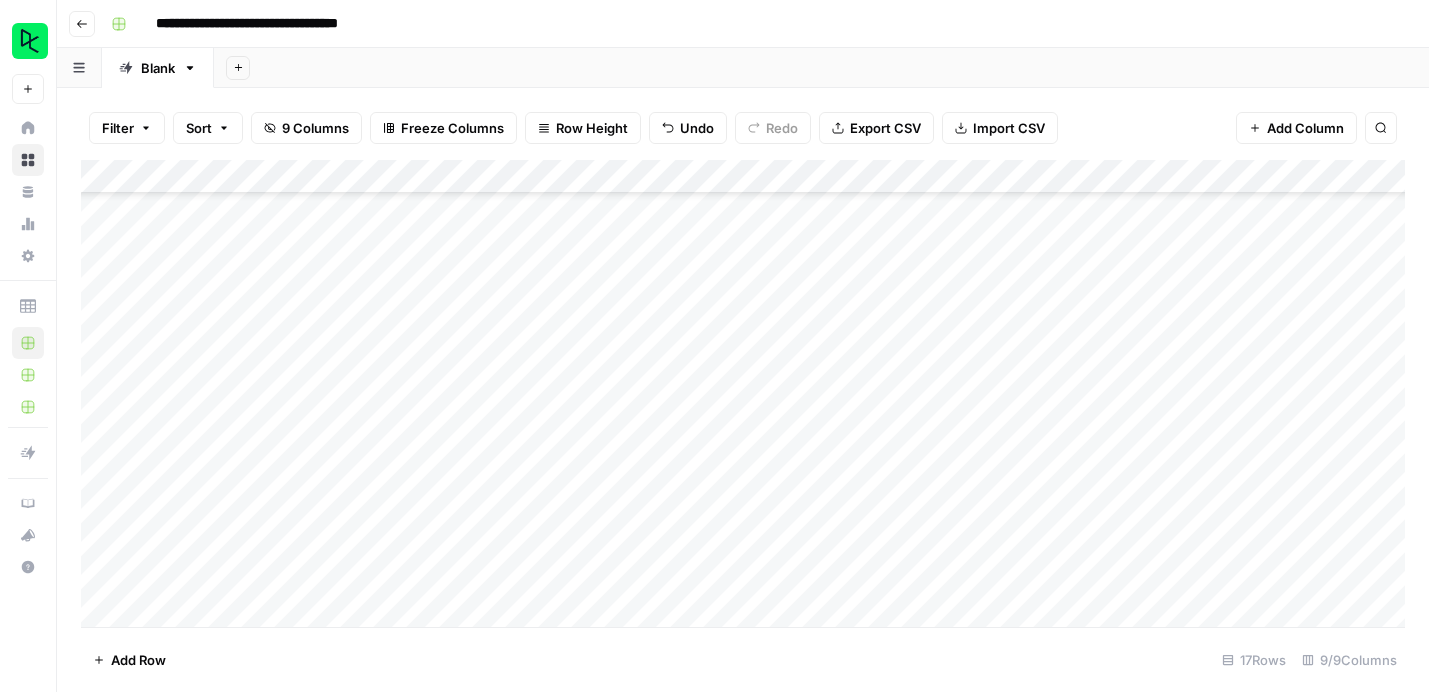 click on "Add Column" at bounding box center [743, 393] 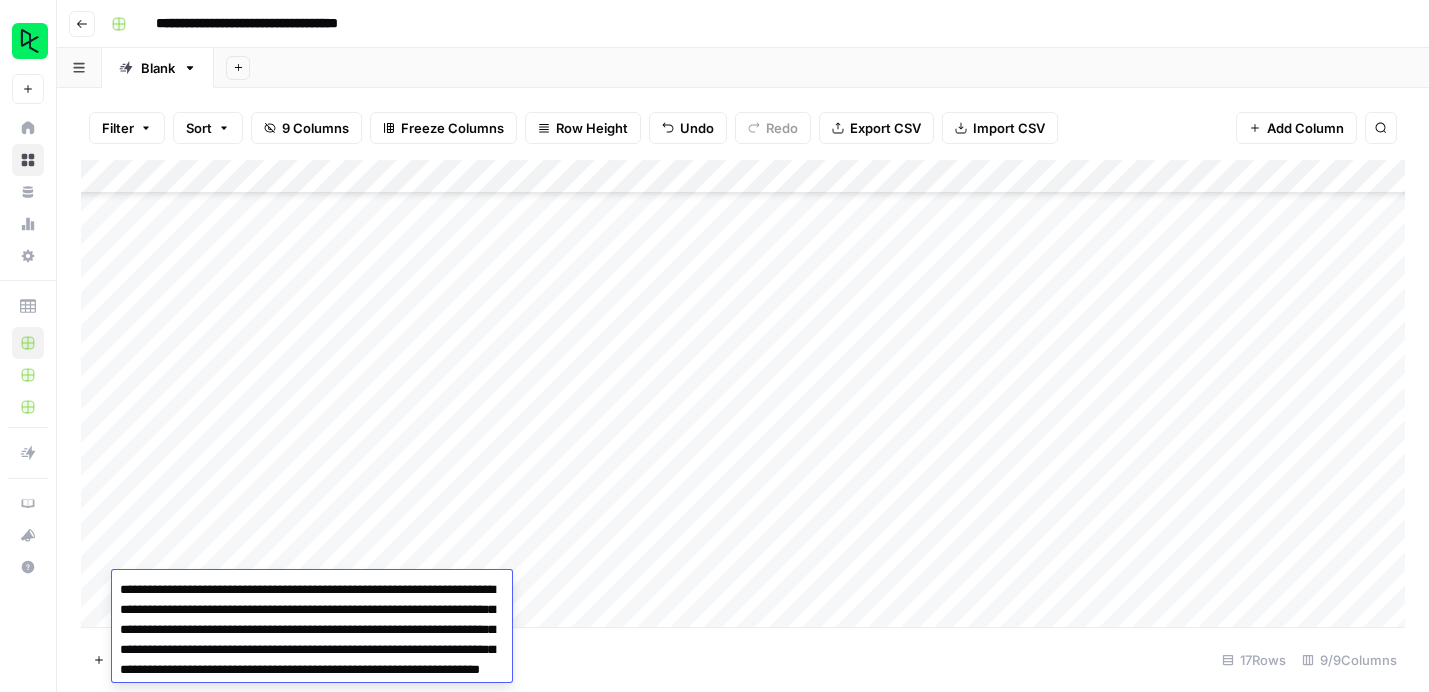 scroll, scrollTop: 655, scrollLeft: 0, axis: vertical 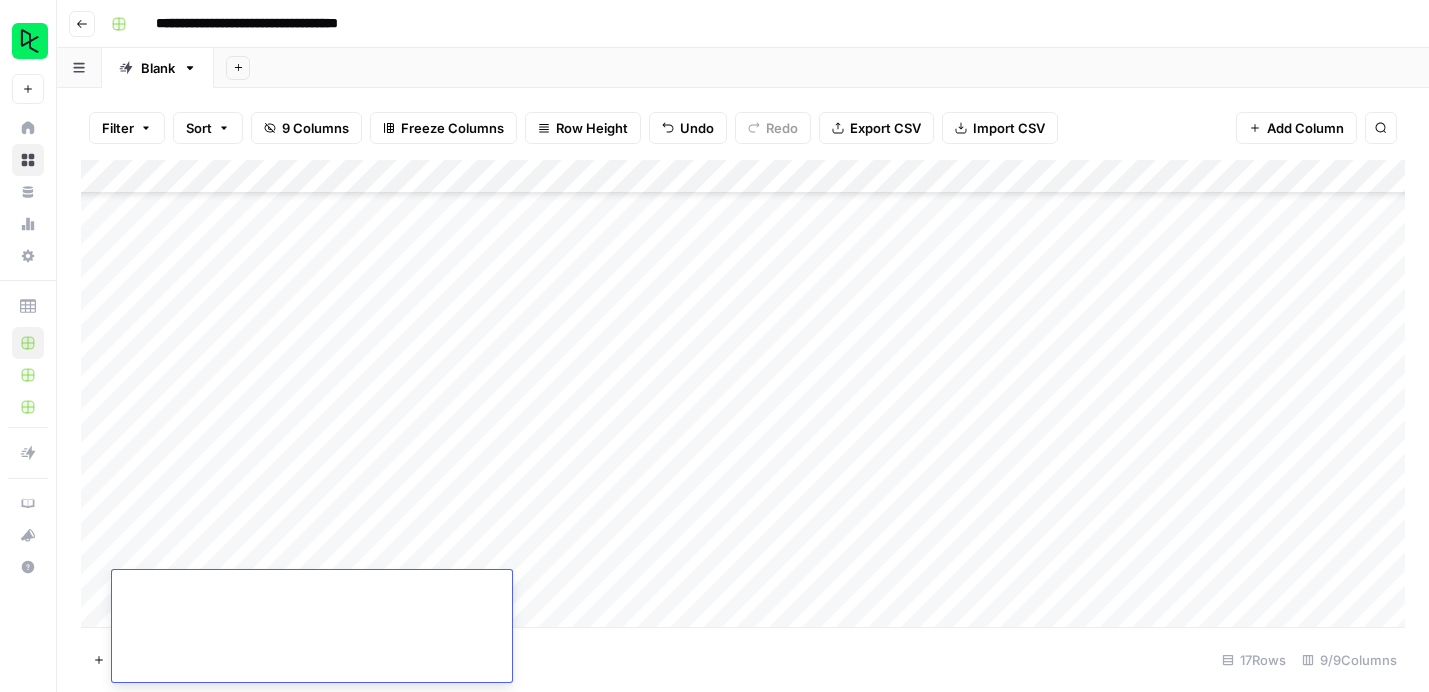 type on "**********" 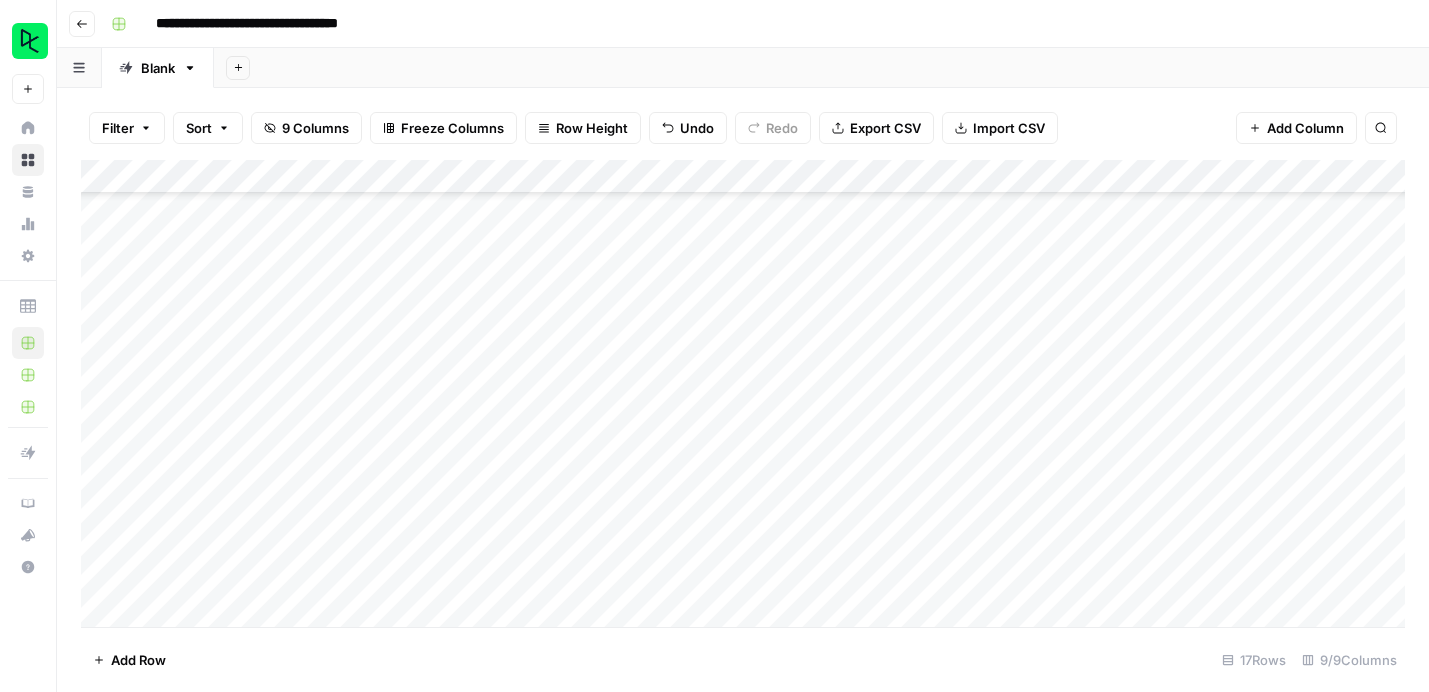 click on "Add Row 17  Rows 9/9  Columns" at bounding box center (743, 659) 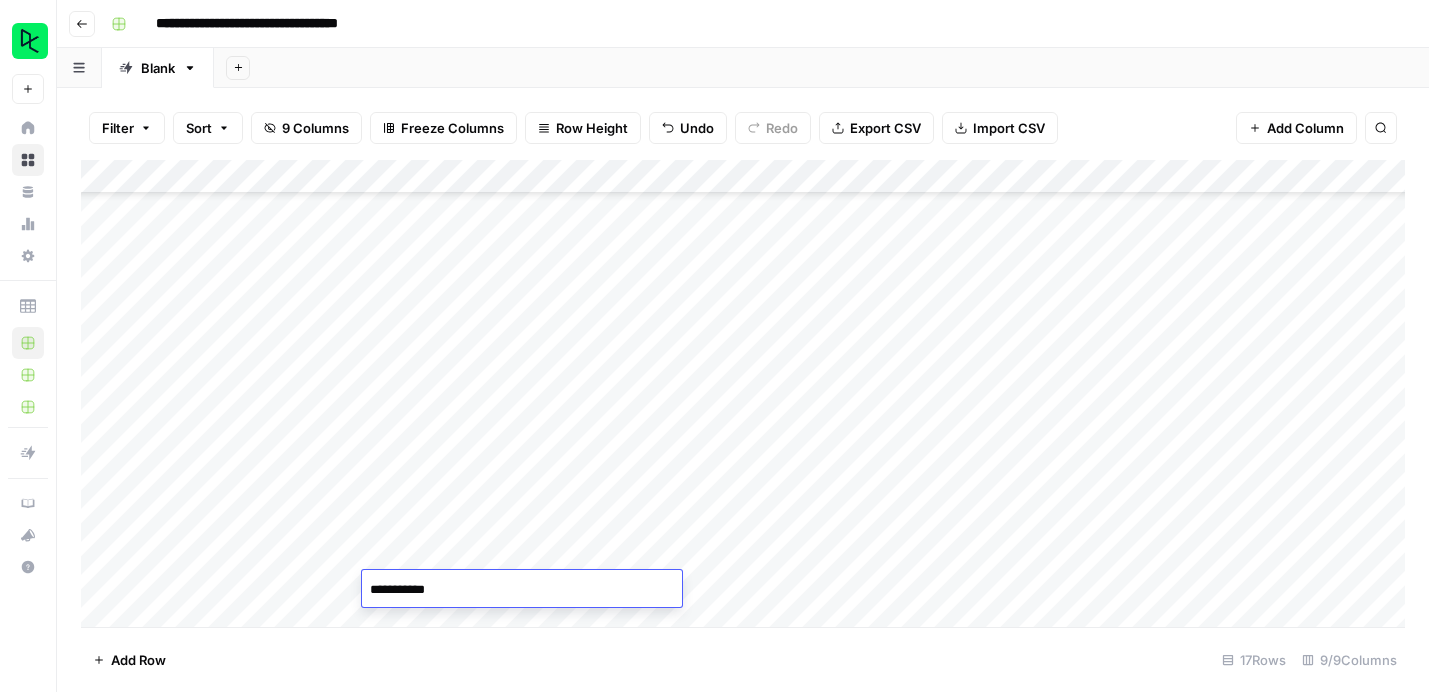 type on "**********" 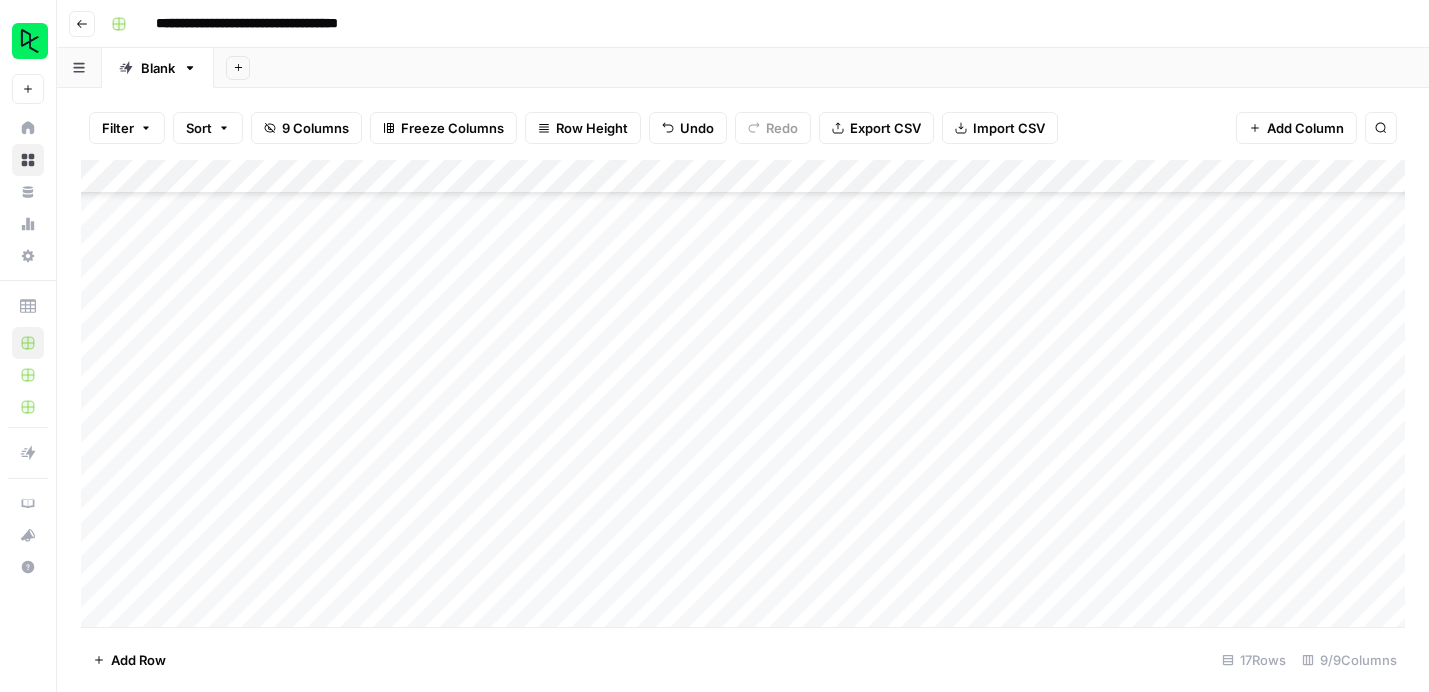 click on "Add Row 17  Rows 9/9  Columns" at bounding box center [743, 659] 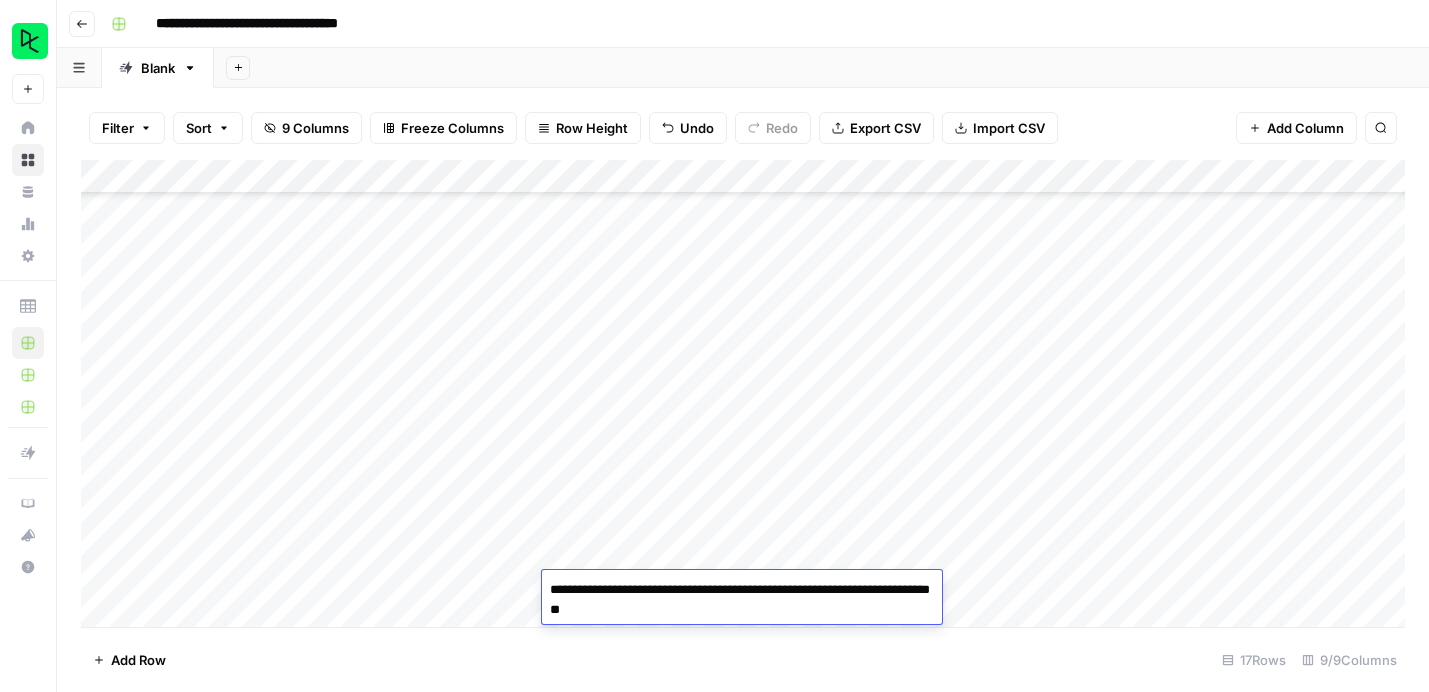 type on "**********" 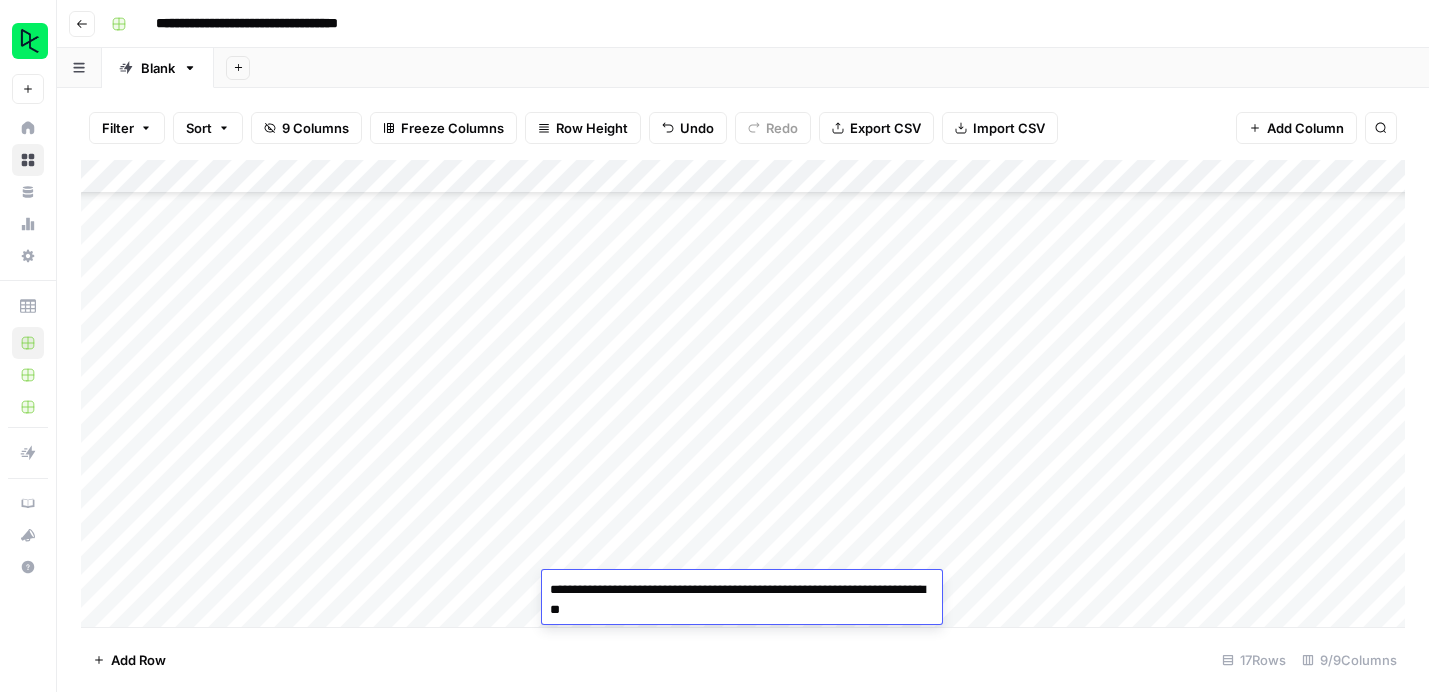 click on "Add Row 17  Rows 9/9  Columns" at bounding box center (743, 659) 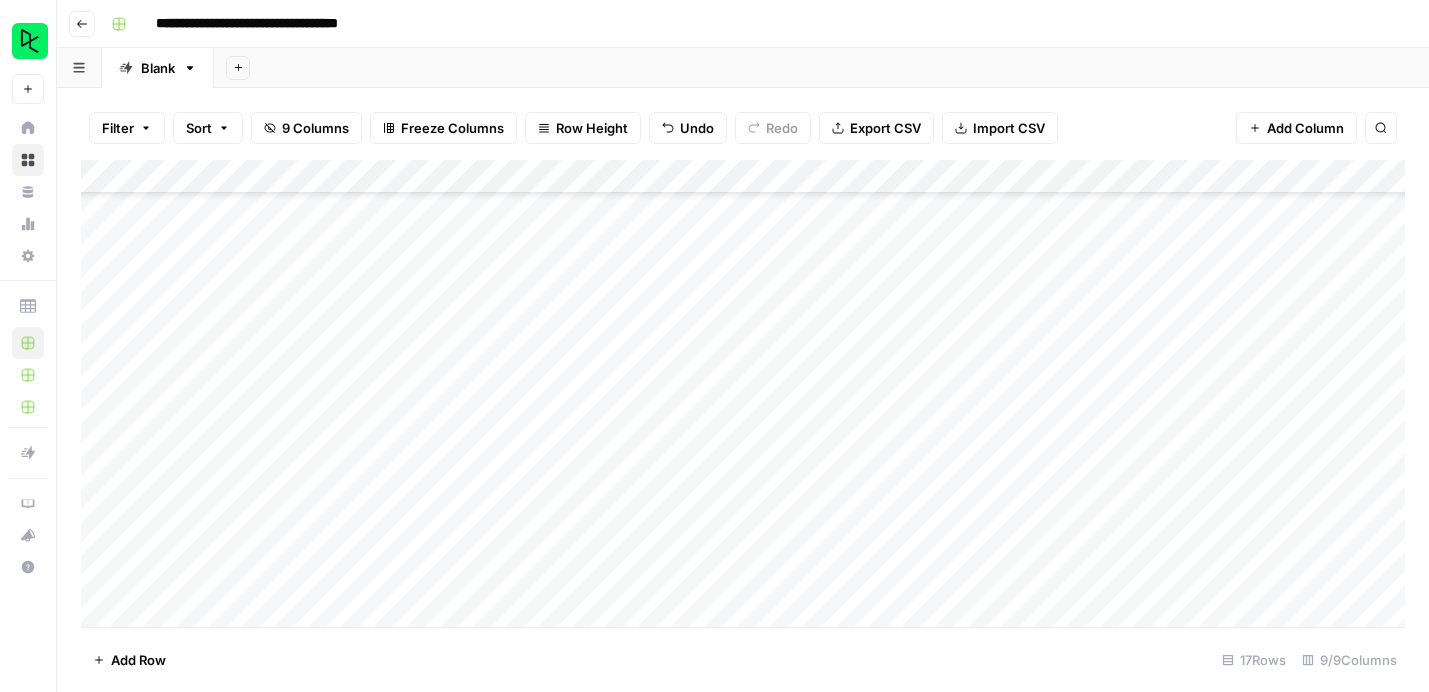 click on "Add Column" at bounding box center [743, 393] 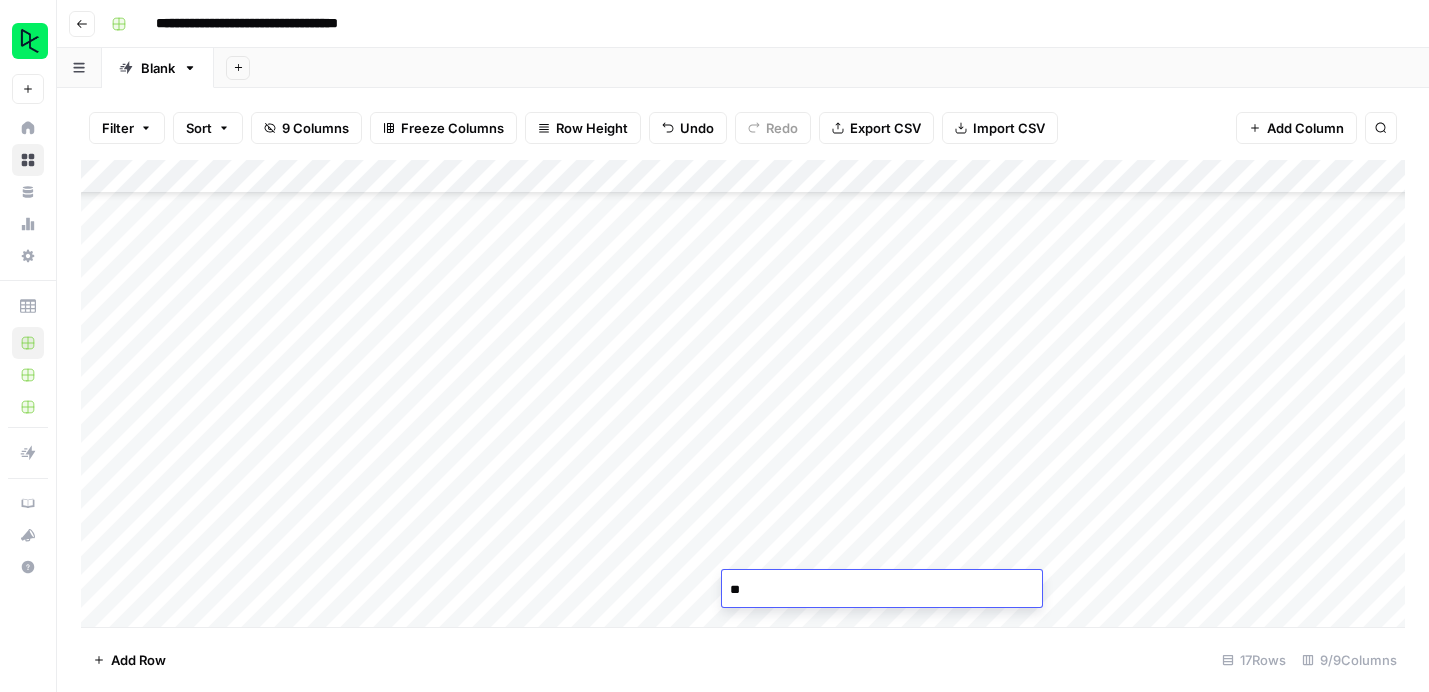 type on "*" 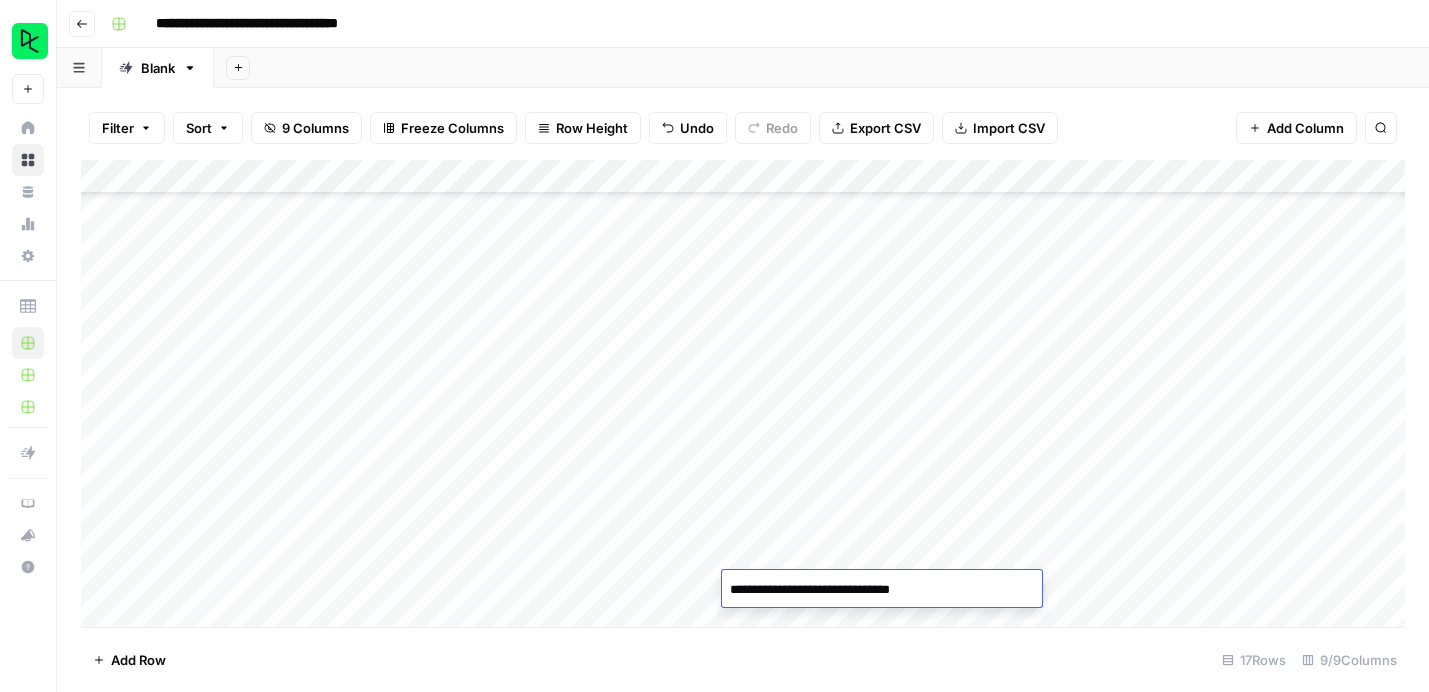 type on "**********" 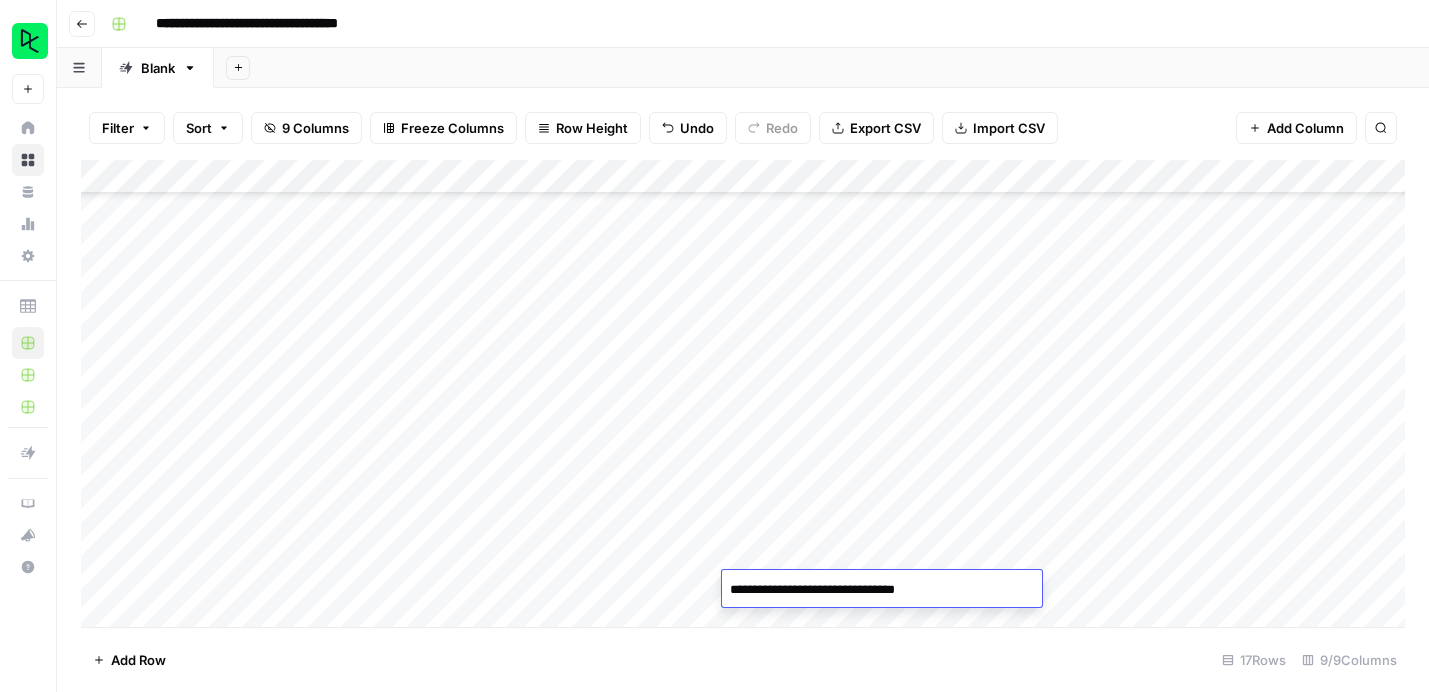 click on "Add Row 17  Rows 9/9  Columns" at bounding box center [743, 659] 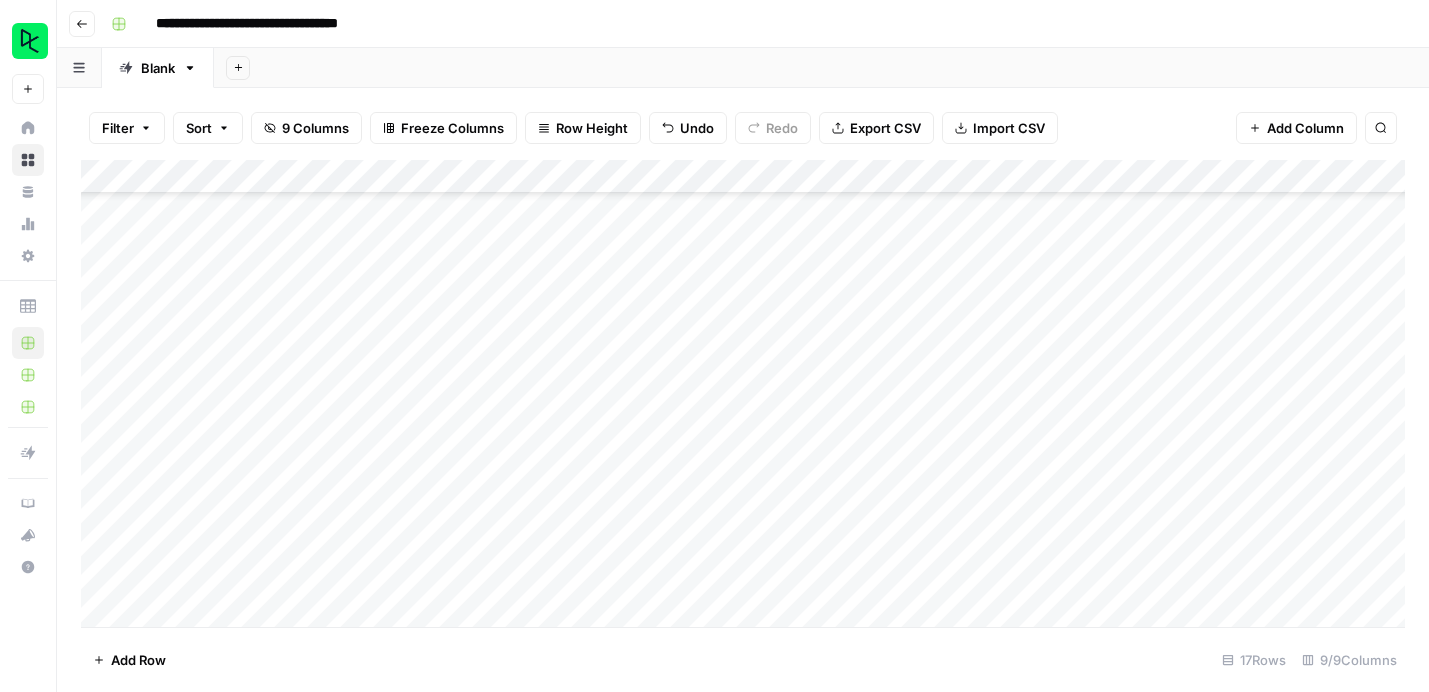 click on "Add Column" at bounding box center (743, 393) 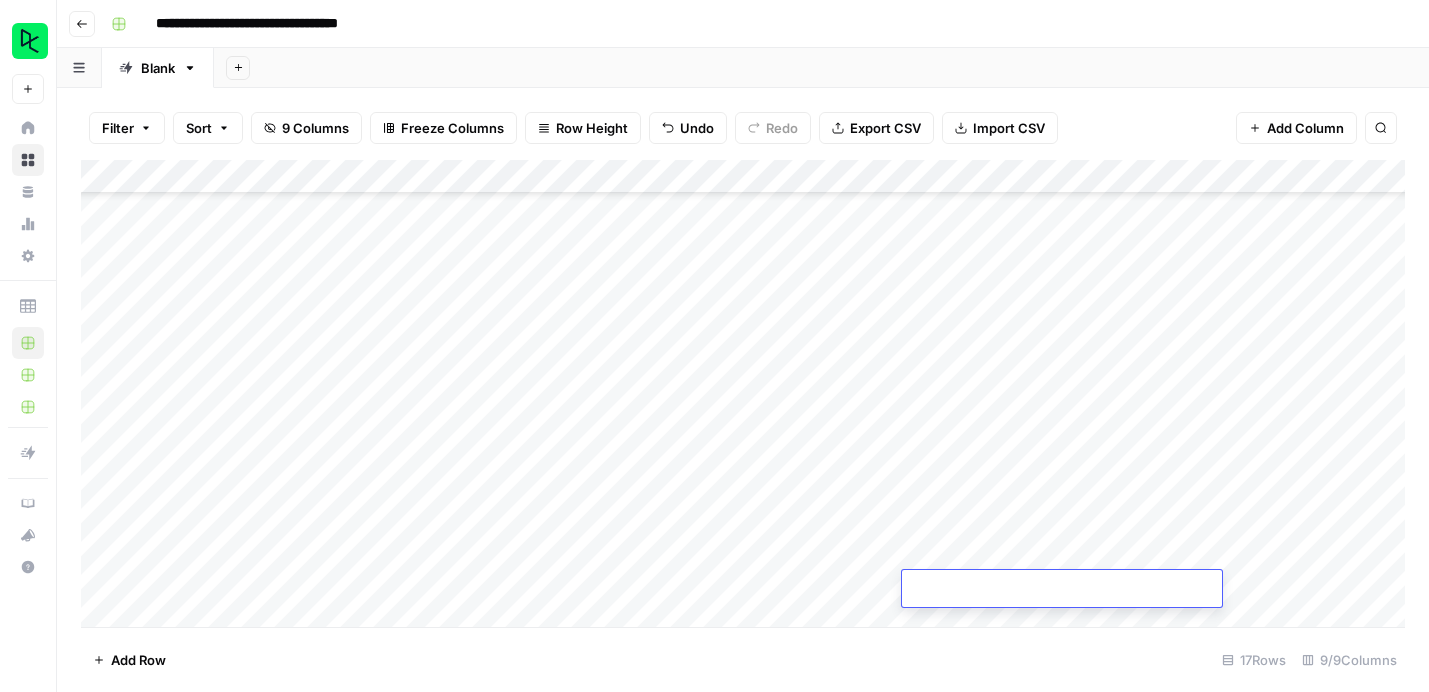 type on "**********" 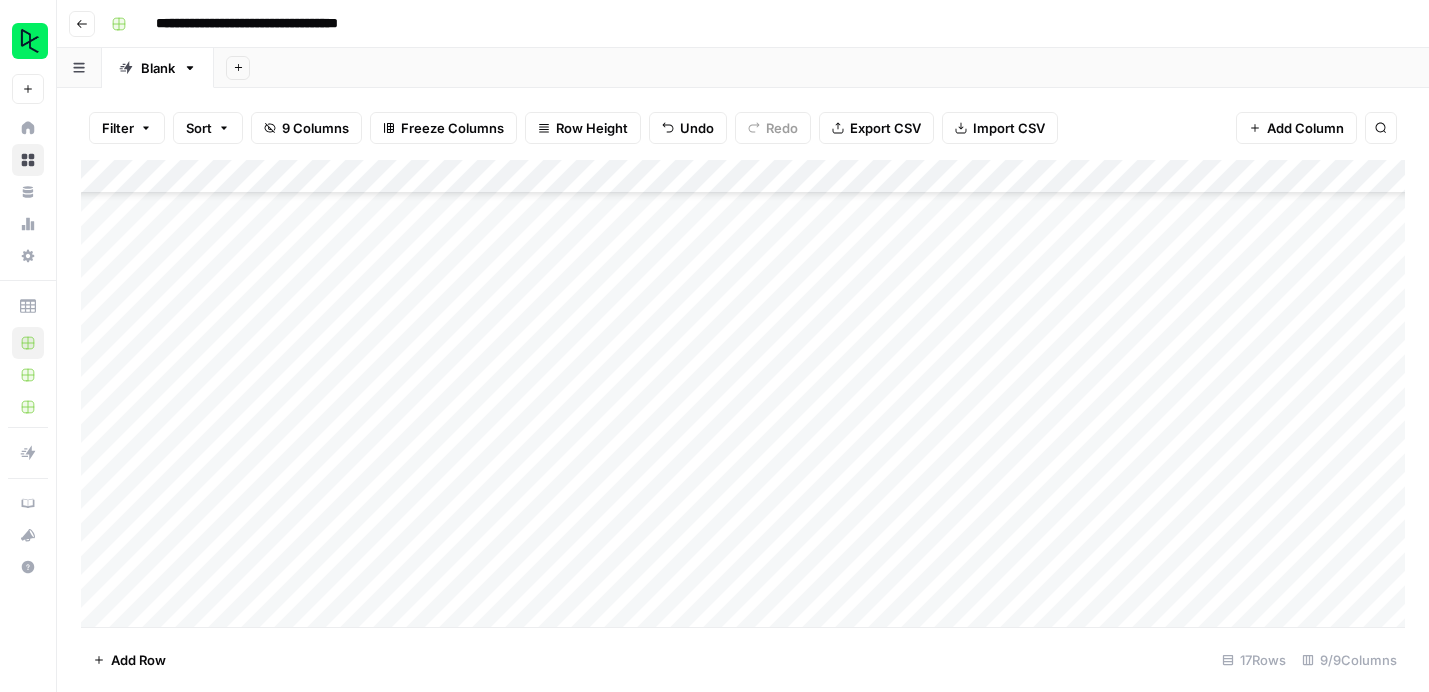 click on "Add Row 17  Rows 9/9  Columns" at bounding box center (743, 659) 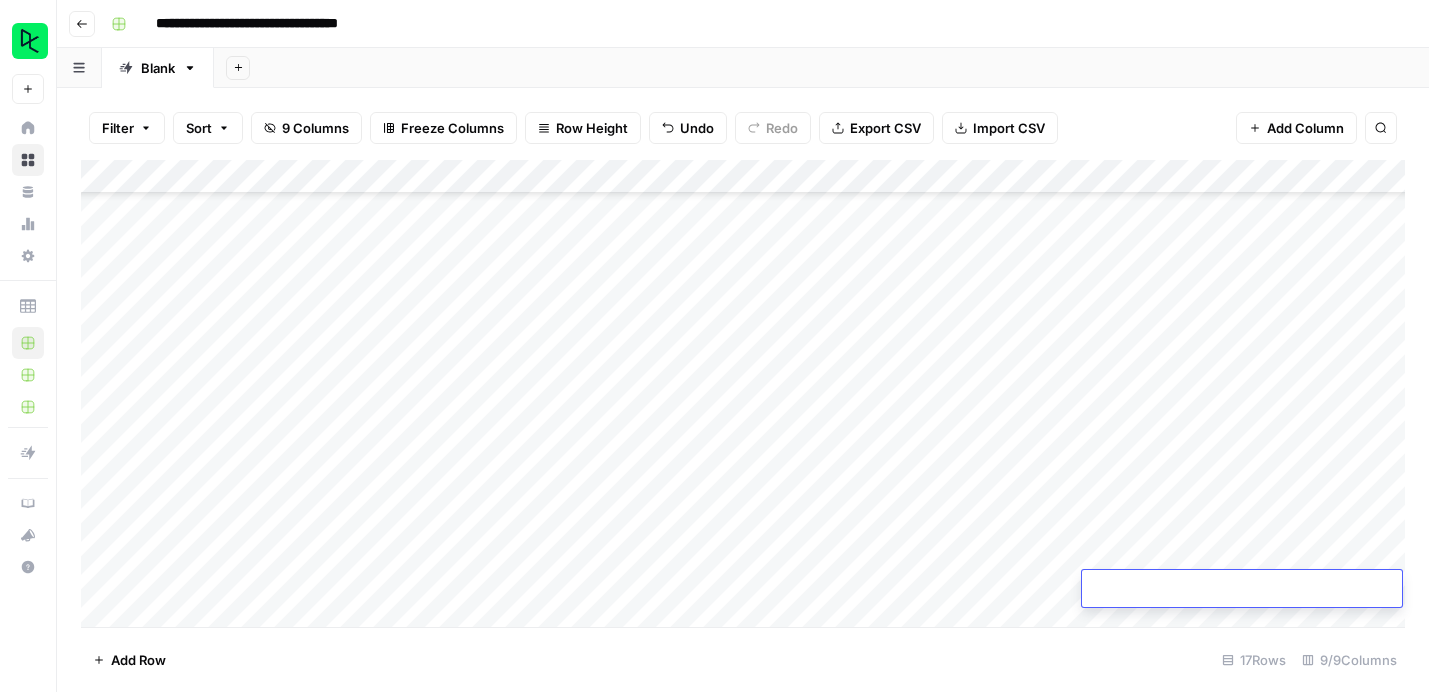 type on "**********" 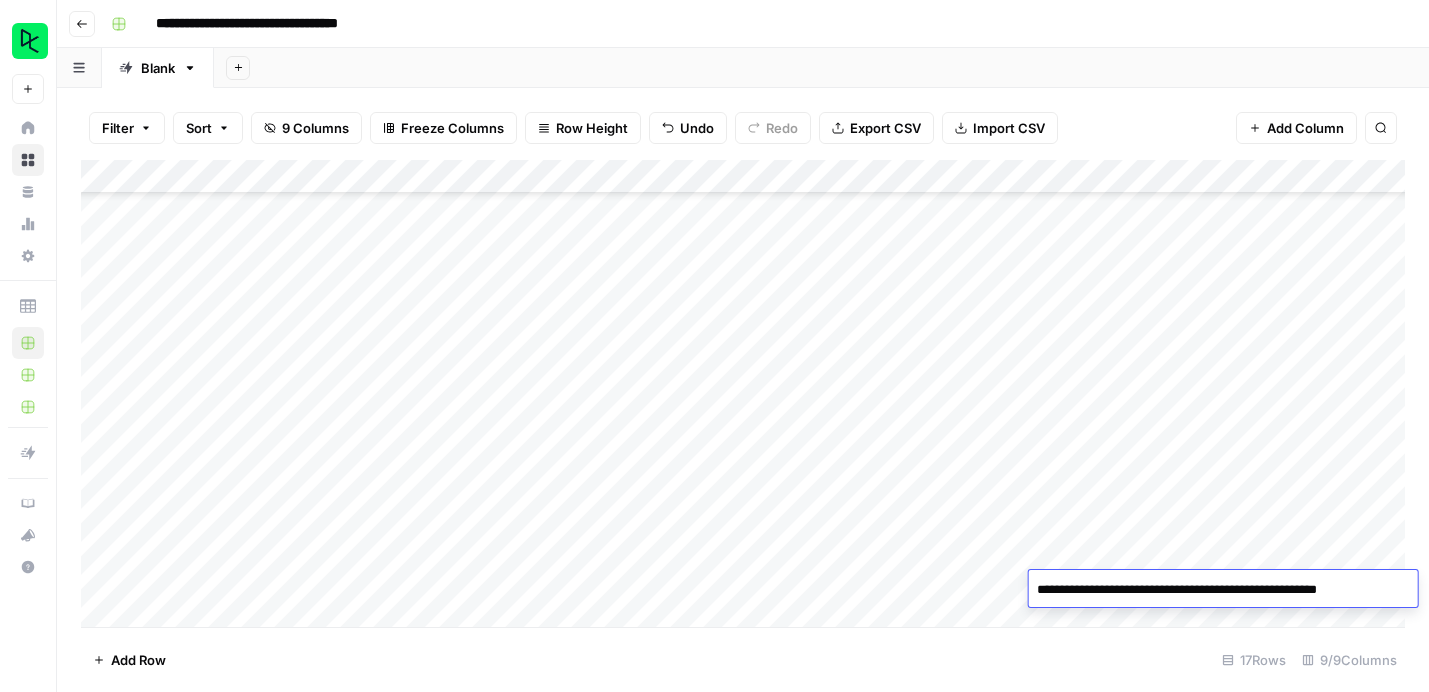click on "Add Row 17  Rows 9/9  Columns" at bounding box center [743, 659] 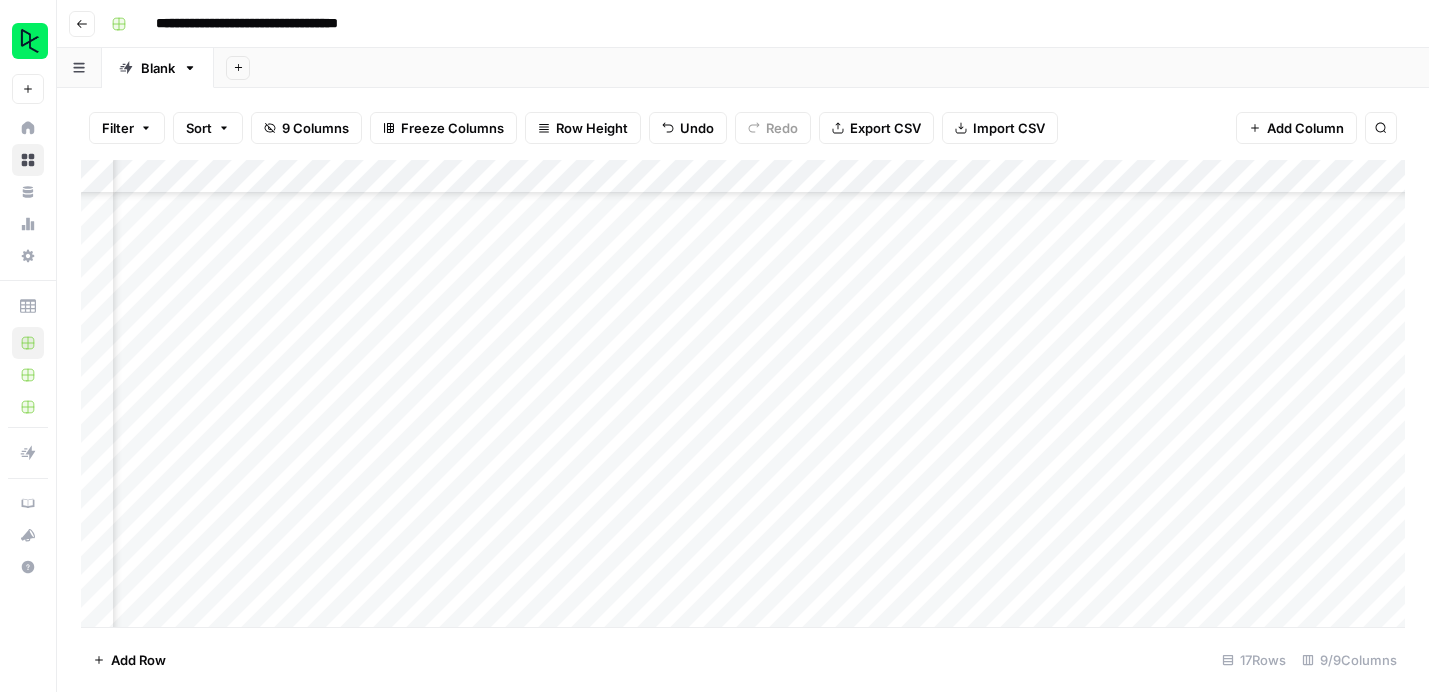 scroll, scrollTop: 131, scrollLeft: 159, axis: both 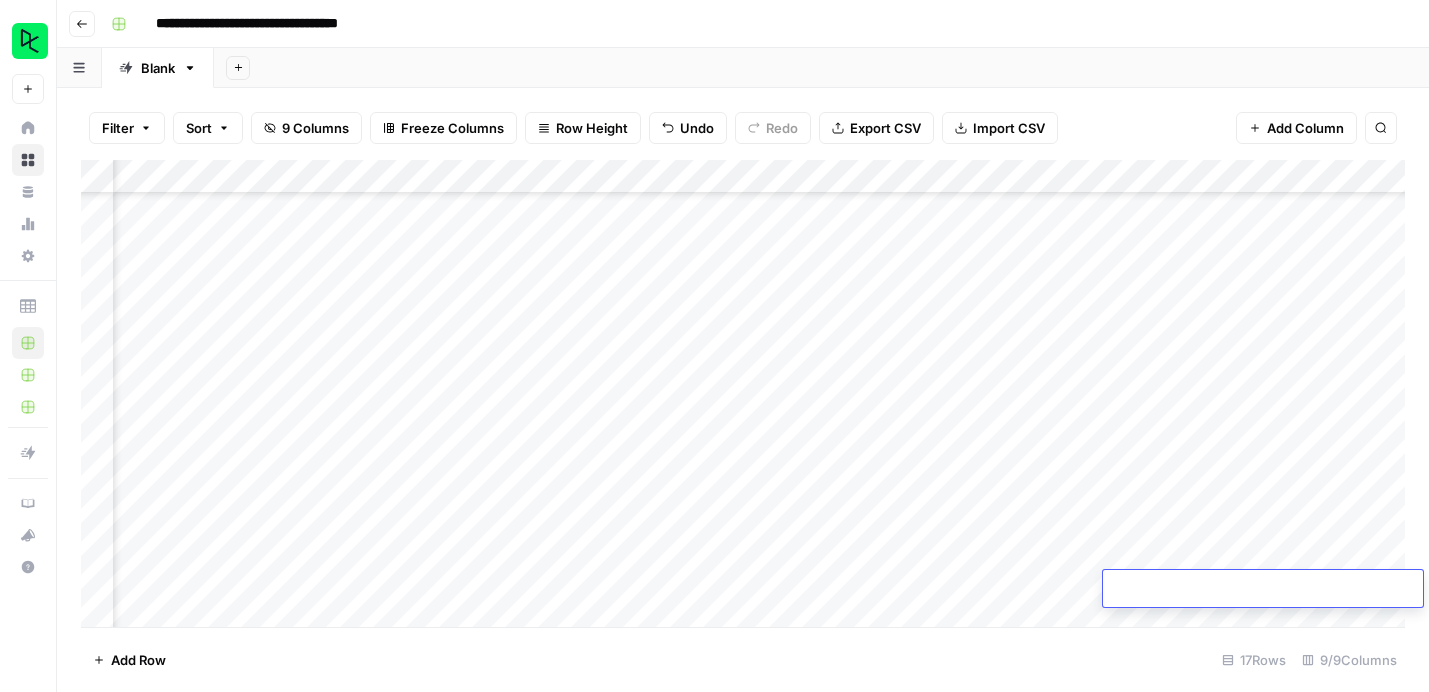 type on "**********" 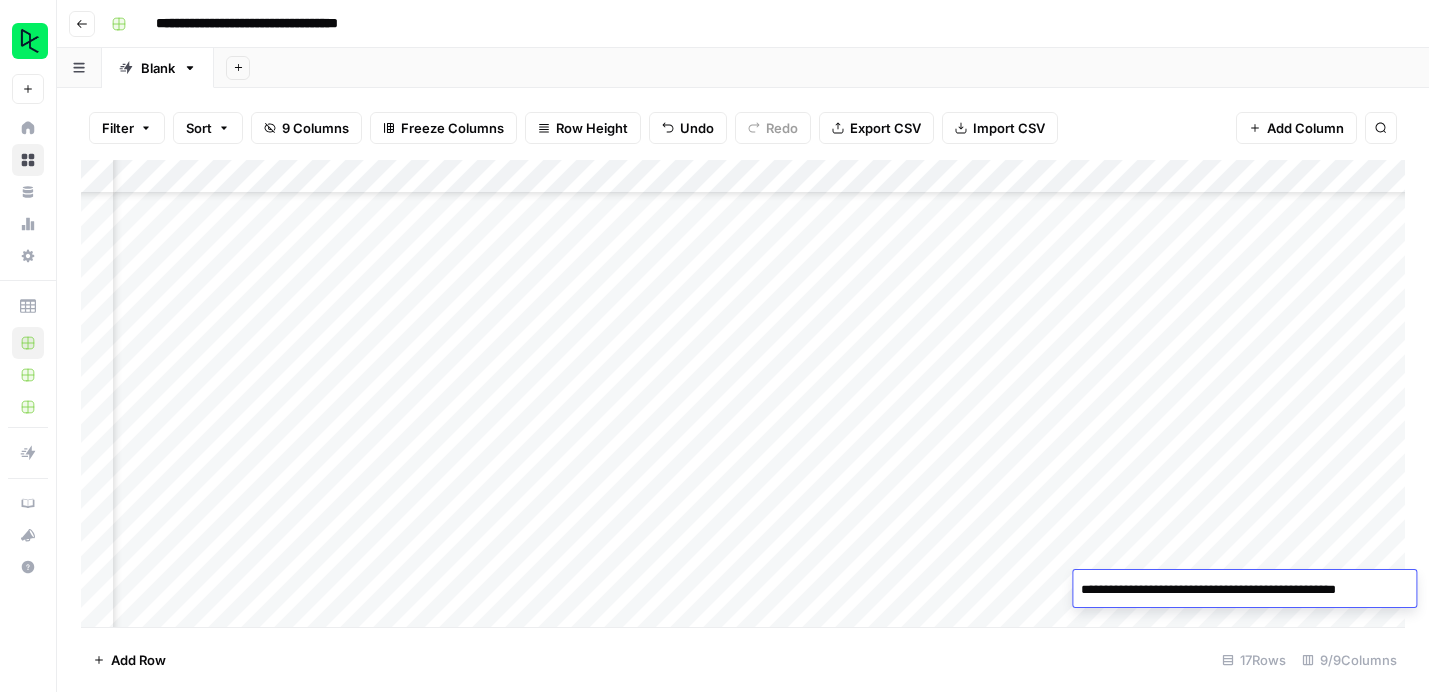 click on "Add Row 17  Rows 9/9  Columns" at bounding box center [743, 659] 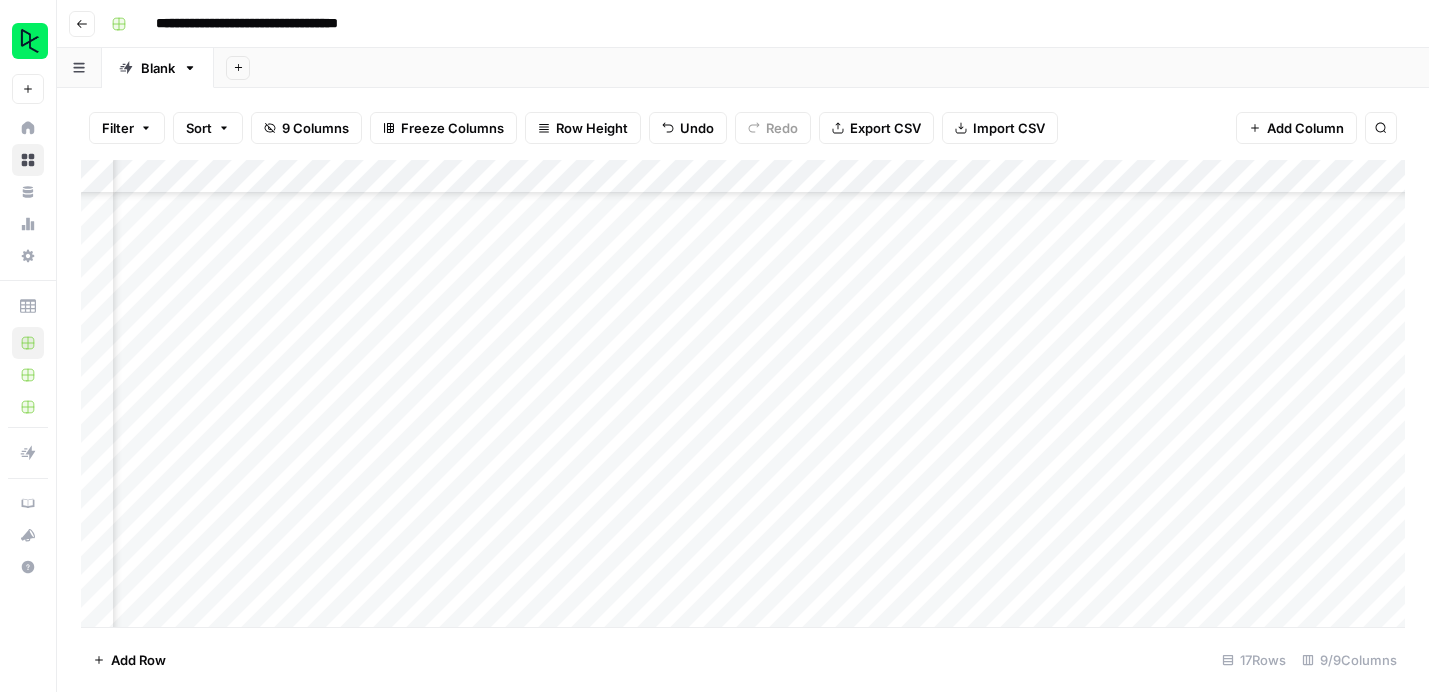 scroll, scrollTop: 131, scrollLeft: 284, axis: both 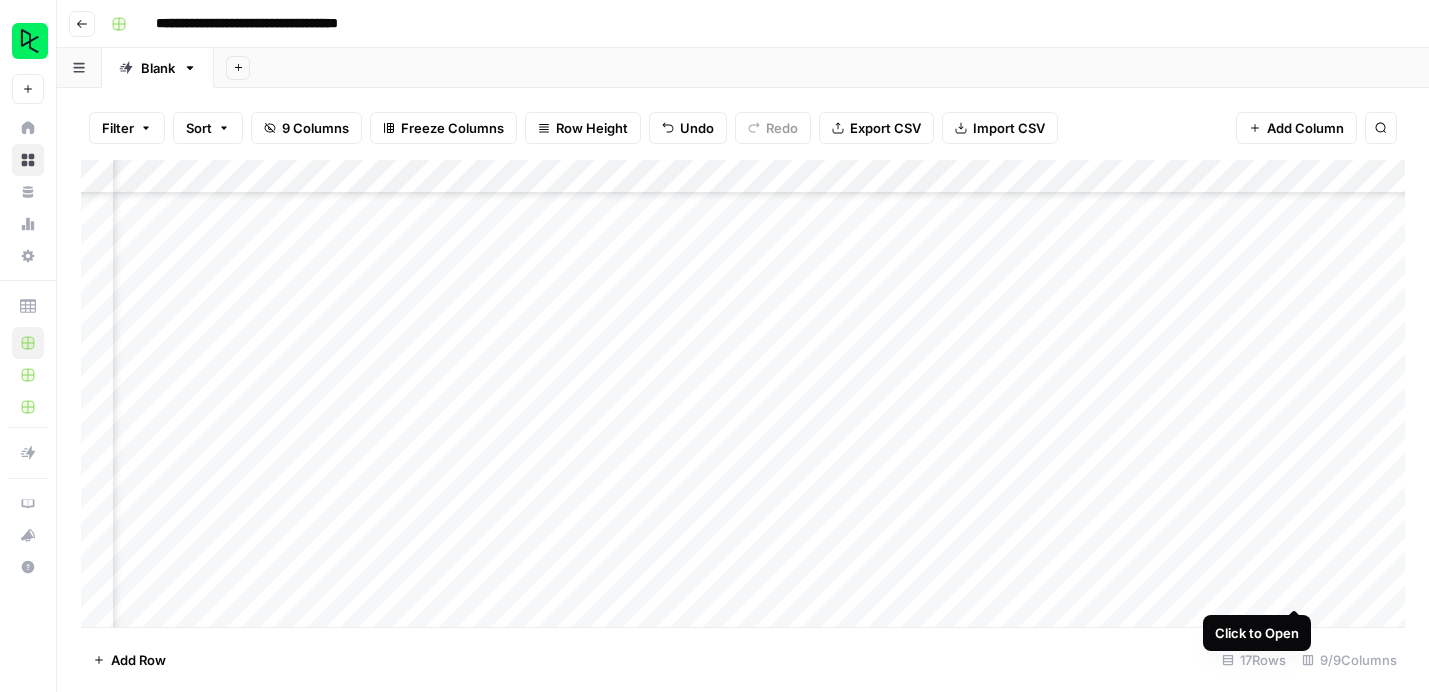 click on "Add Column" at bounding box center [743, 393] 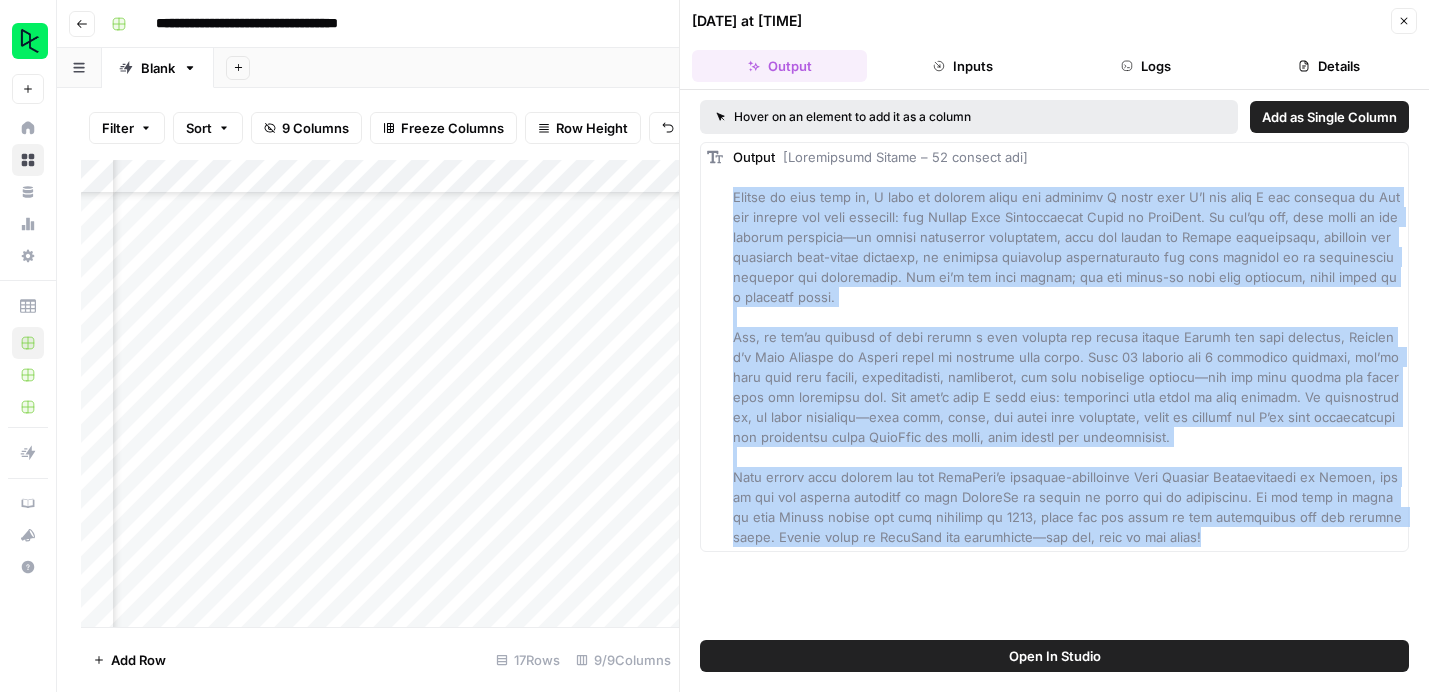 drag, startPoint x: 734, startPoint y: 196, endPoint x: 1179, endPoint y: 517, distance: 548.6948 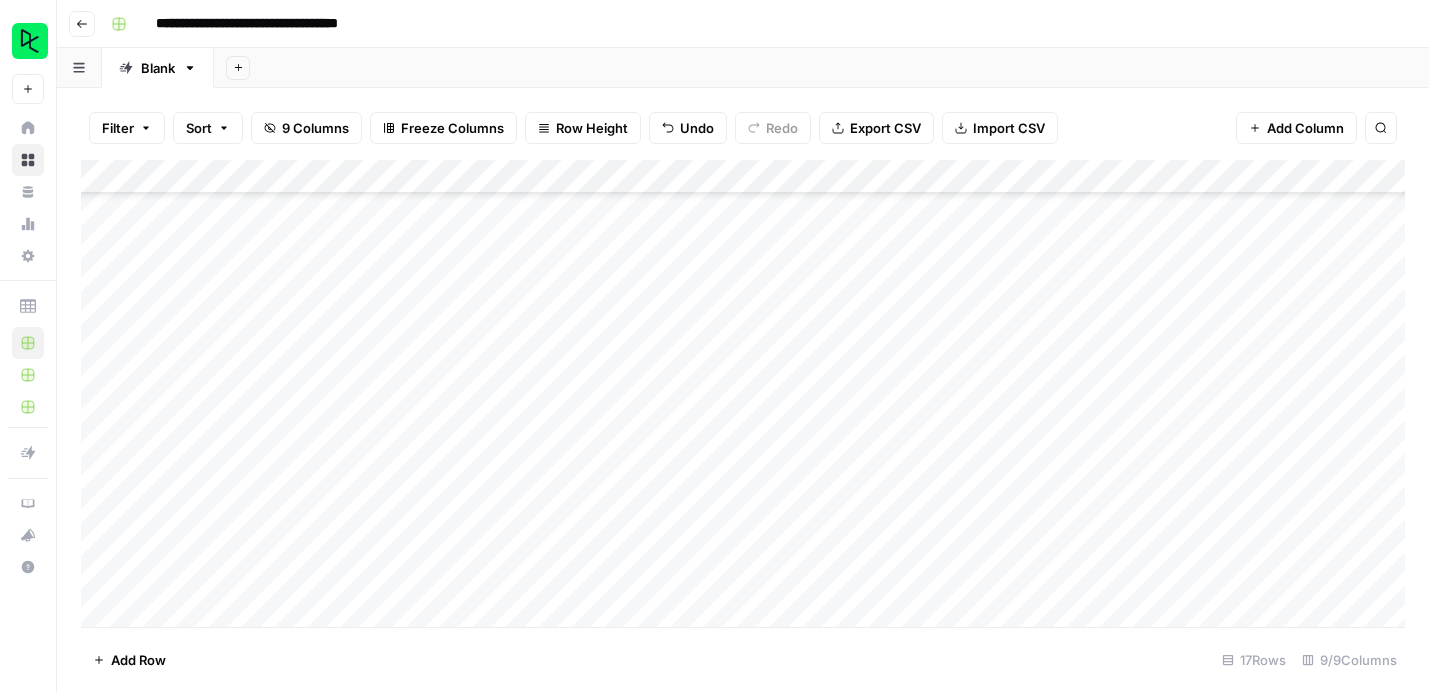 scroll, scrollTop: 177, scrollLeft: 0, axis: vertical 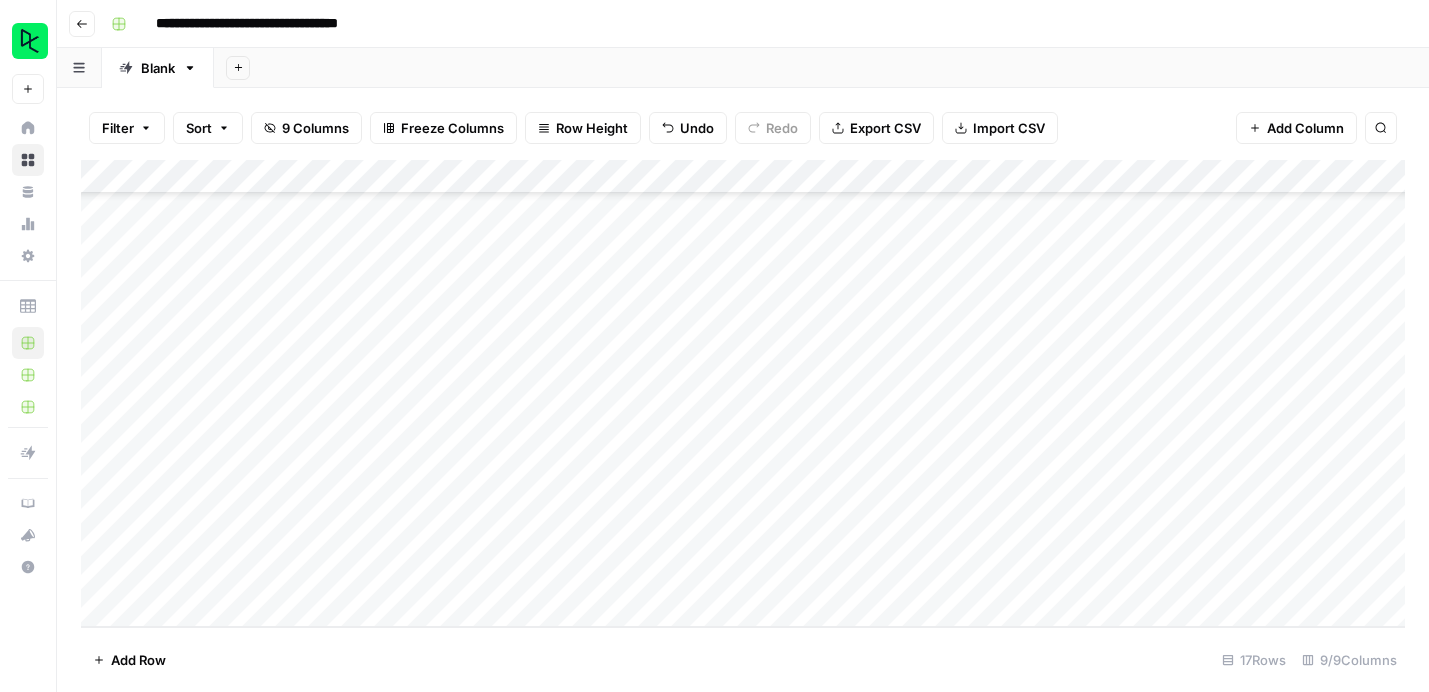 click on "Add Column" at bounding box center (743, 393) 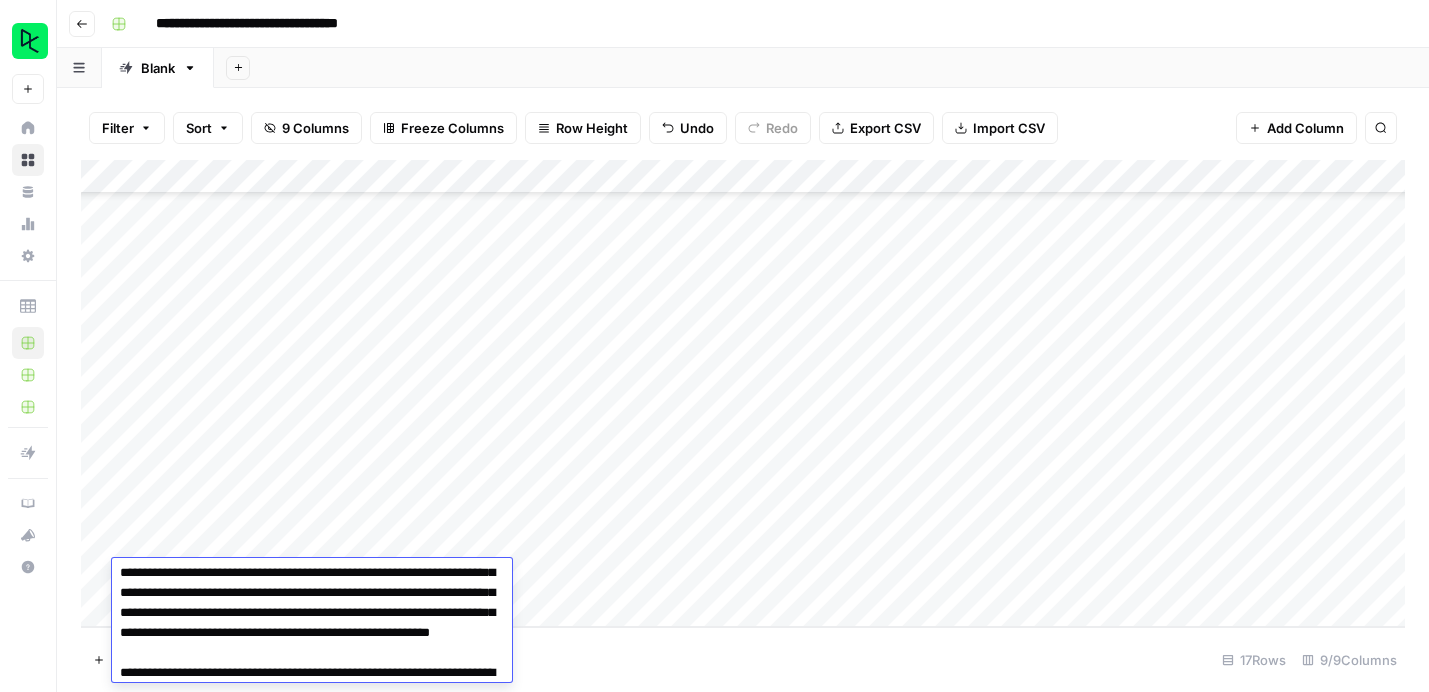 scroll, scrollTop: 0, scrollLeft: 0, axis: both 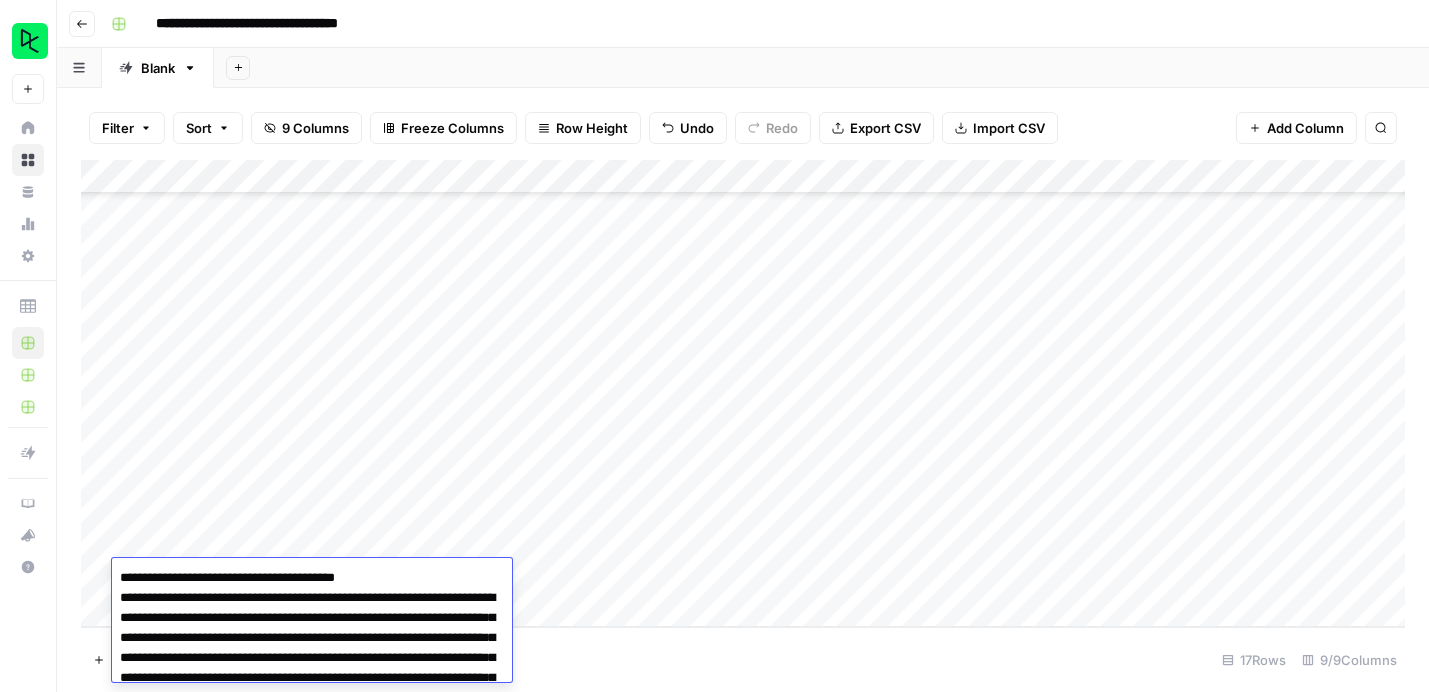 drag, startPoint x: 402, startPoint y: 581, endPoint x: 109, endPoint y: 577, distance: 293.0273 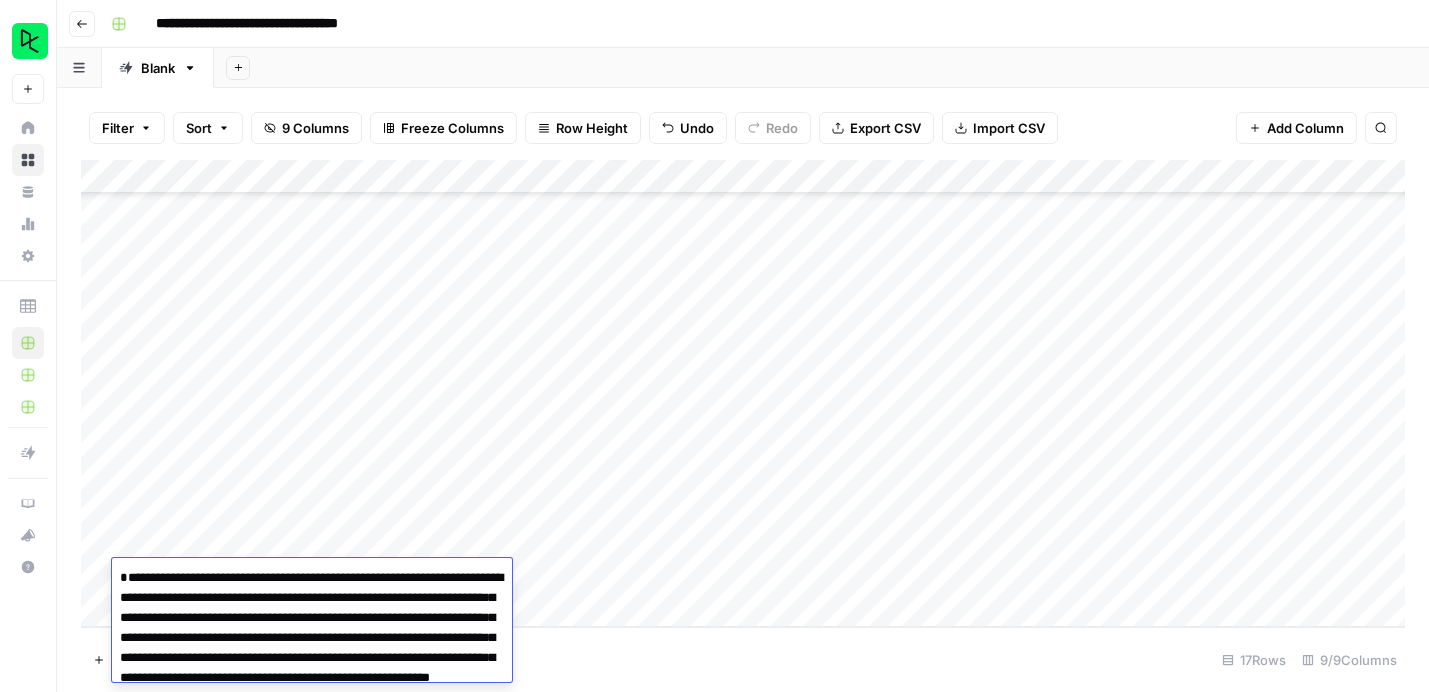 type on "**********" 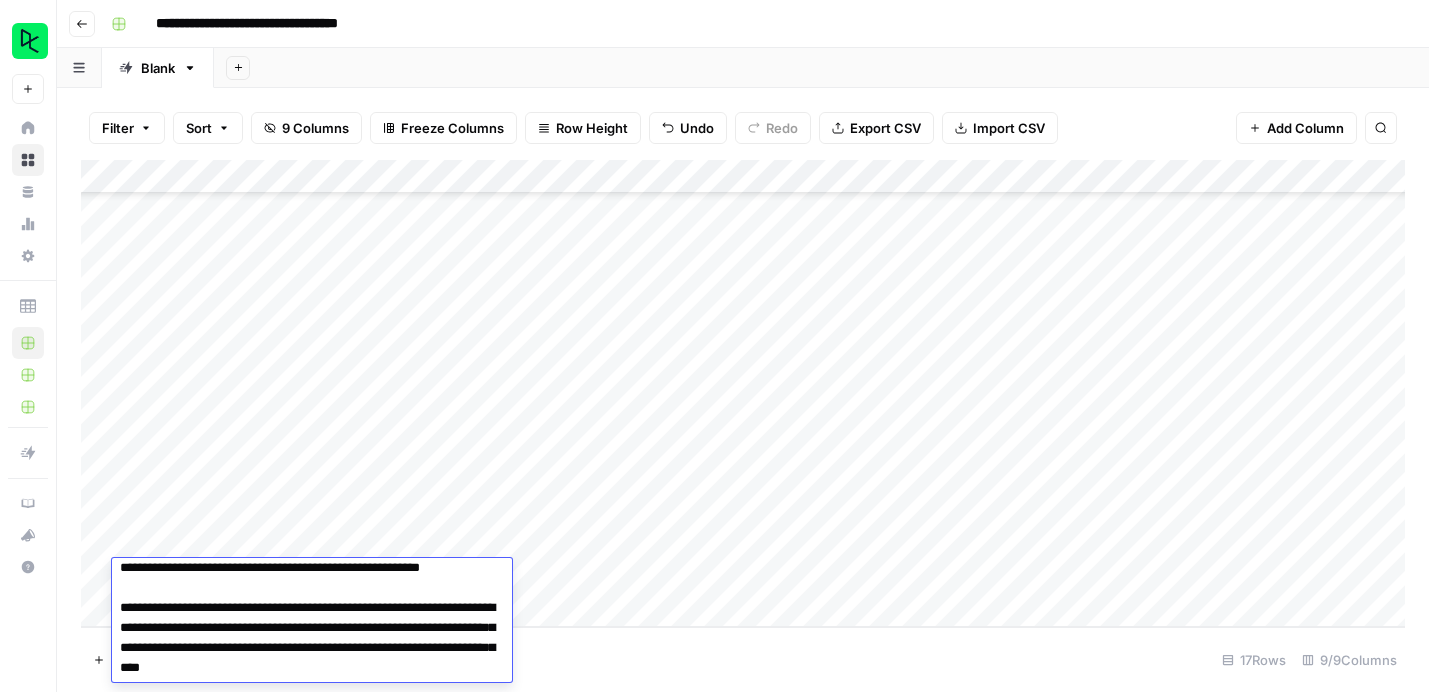 scroll, scrollTop: 0, scrollLeft: 0, axis: both 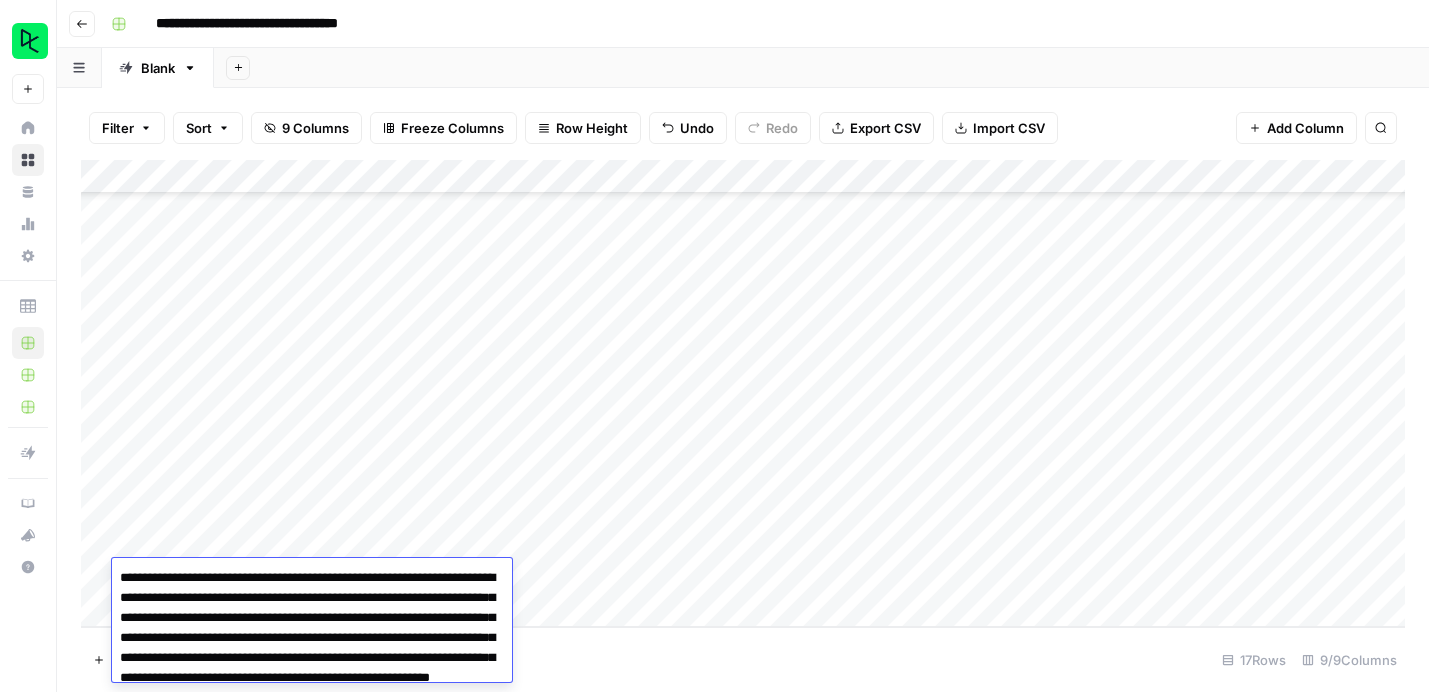 click on "Add Row 17  Rows 9/9  Columns" at bounding box center [743, 659] 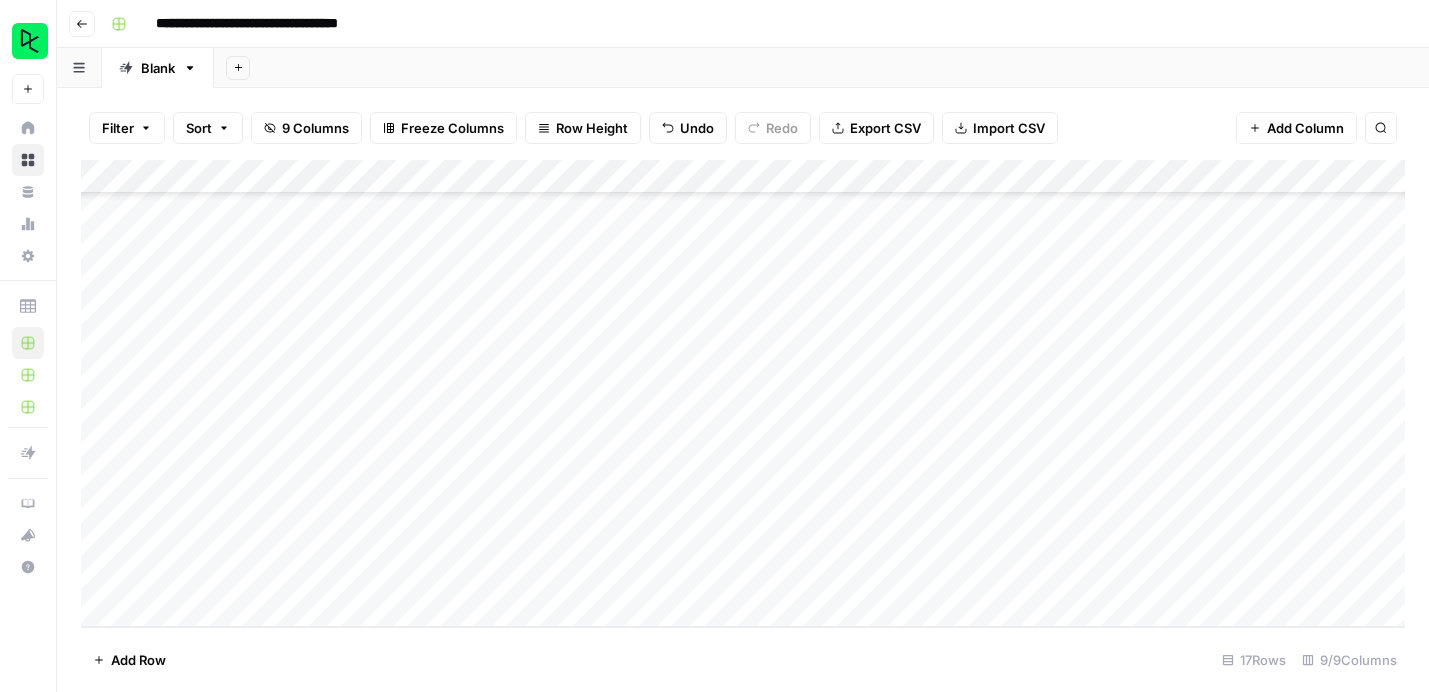 click on "Add Column" at bounding box center [743, 393] 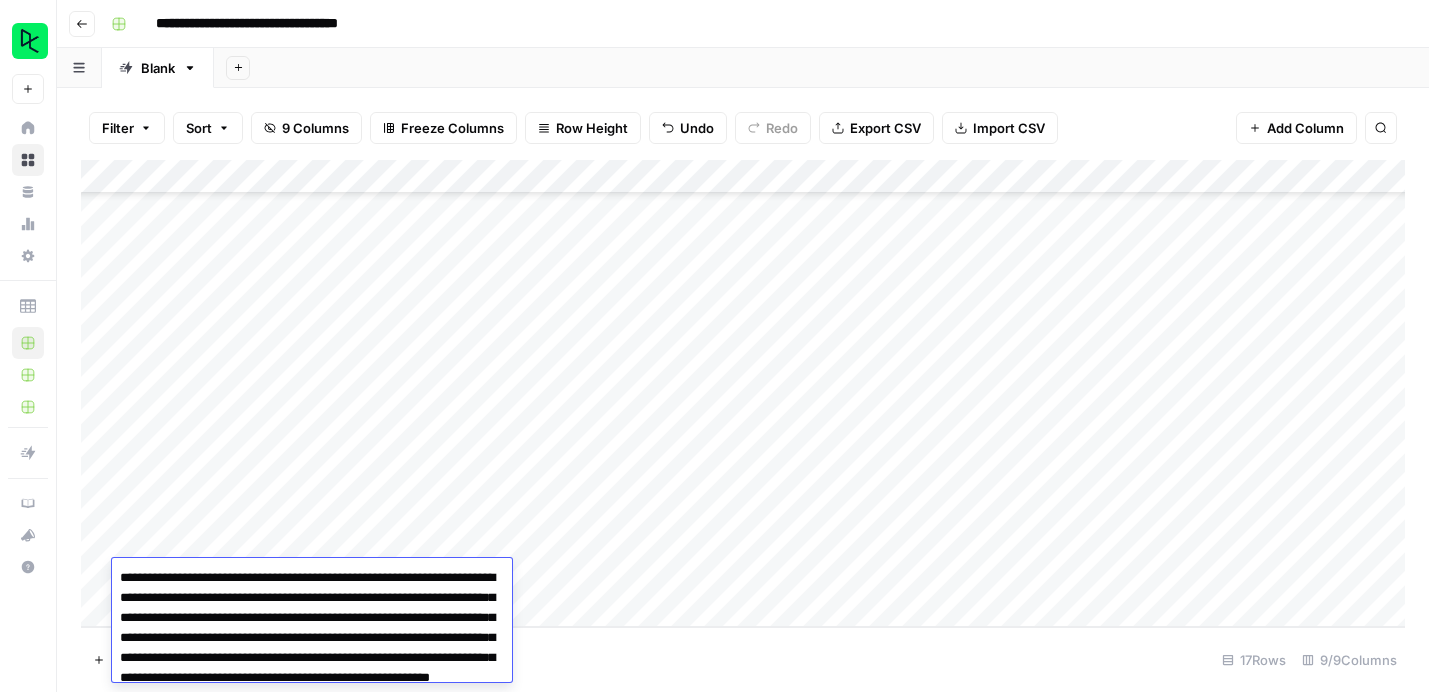 scroll, scrollTop: 390, scrollLeft: 0, axis: vertical 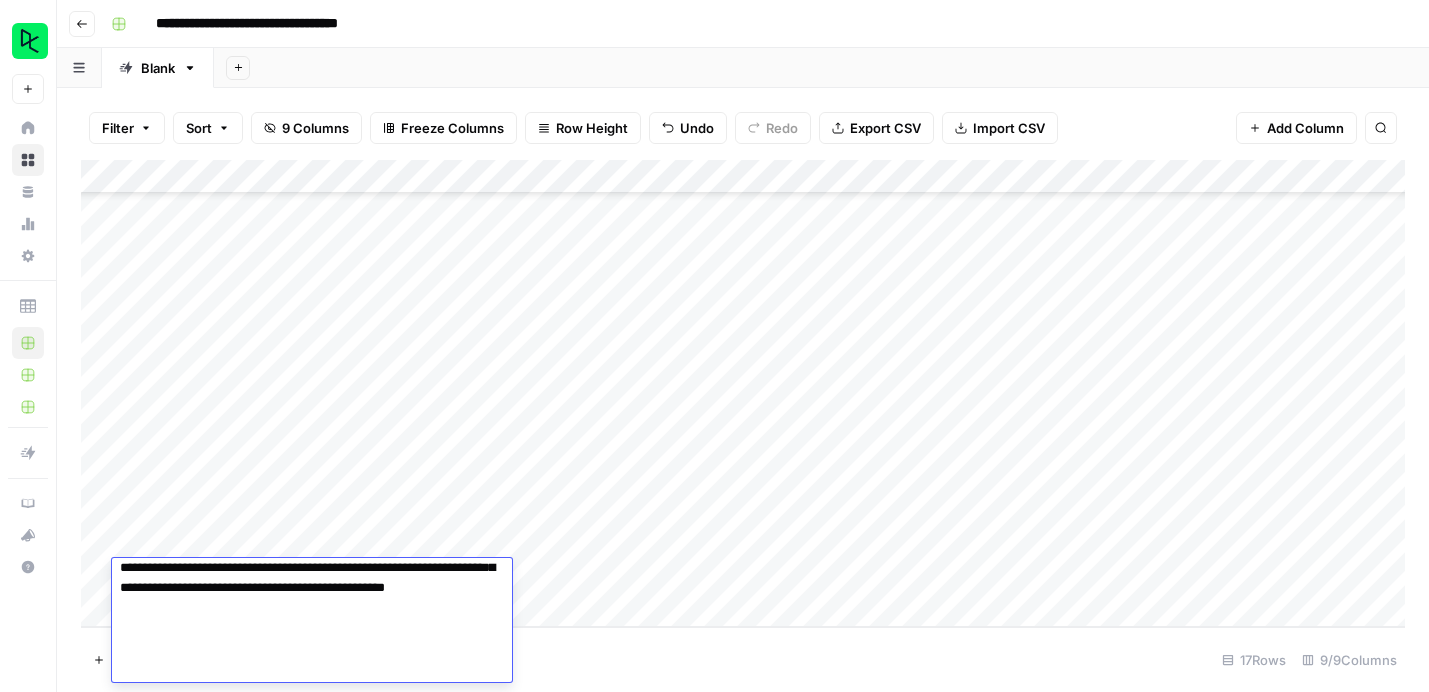 click on "Add Column" at bounding box center (743, 393) 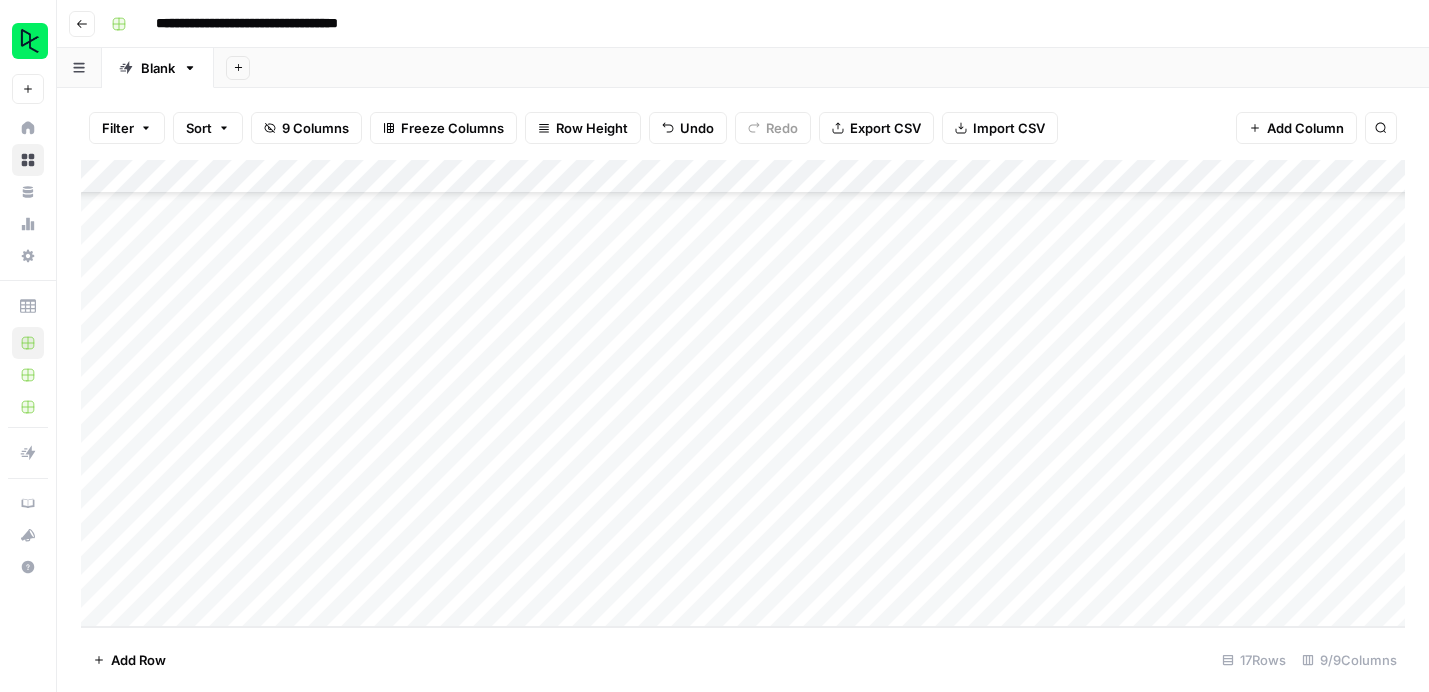 click on "Add Column" at bounding box center (743, 393) 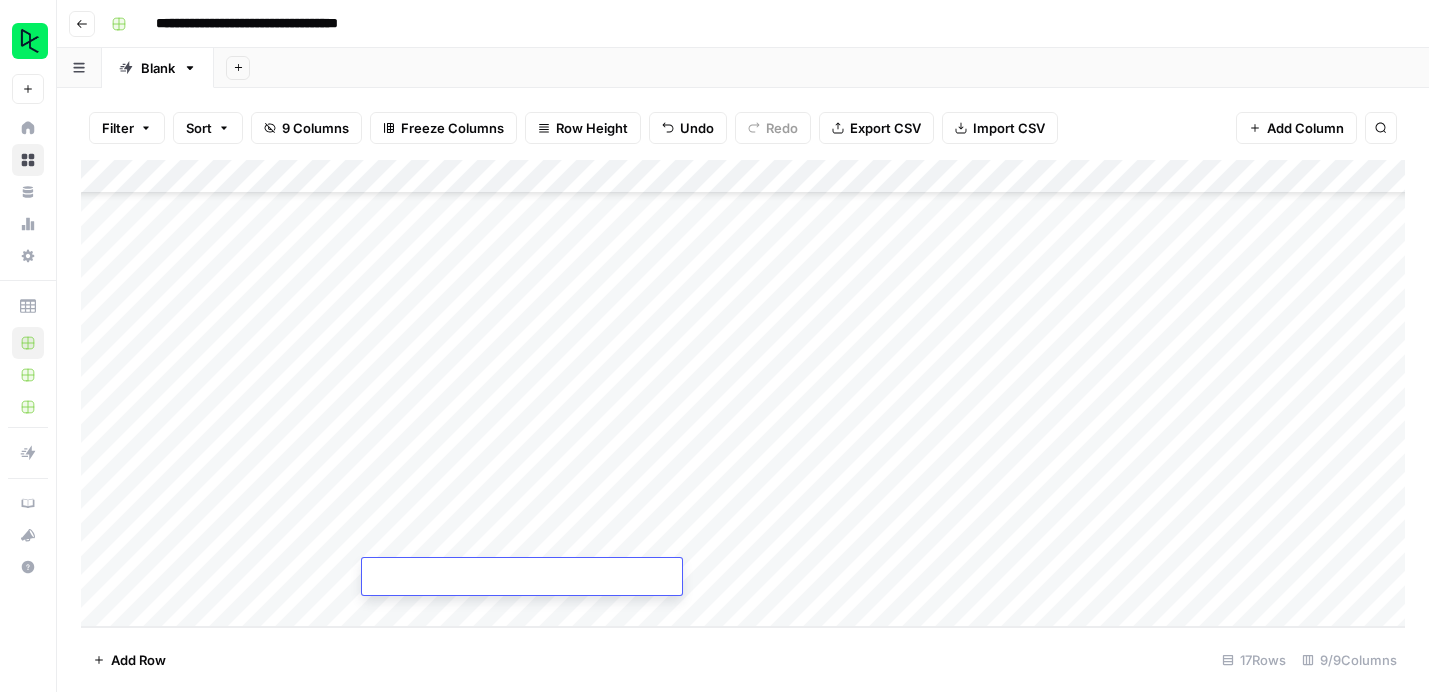 click at bounding box center (522, 578) 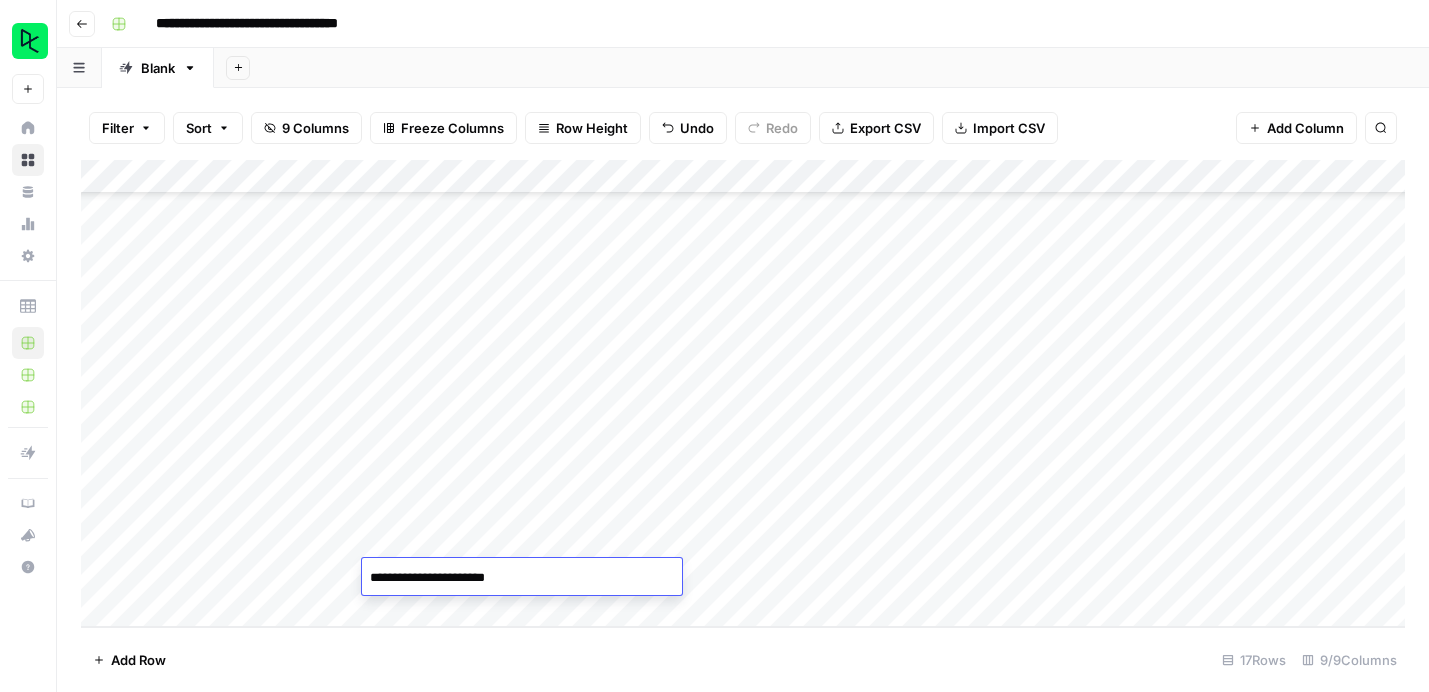 type on "**********" 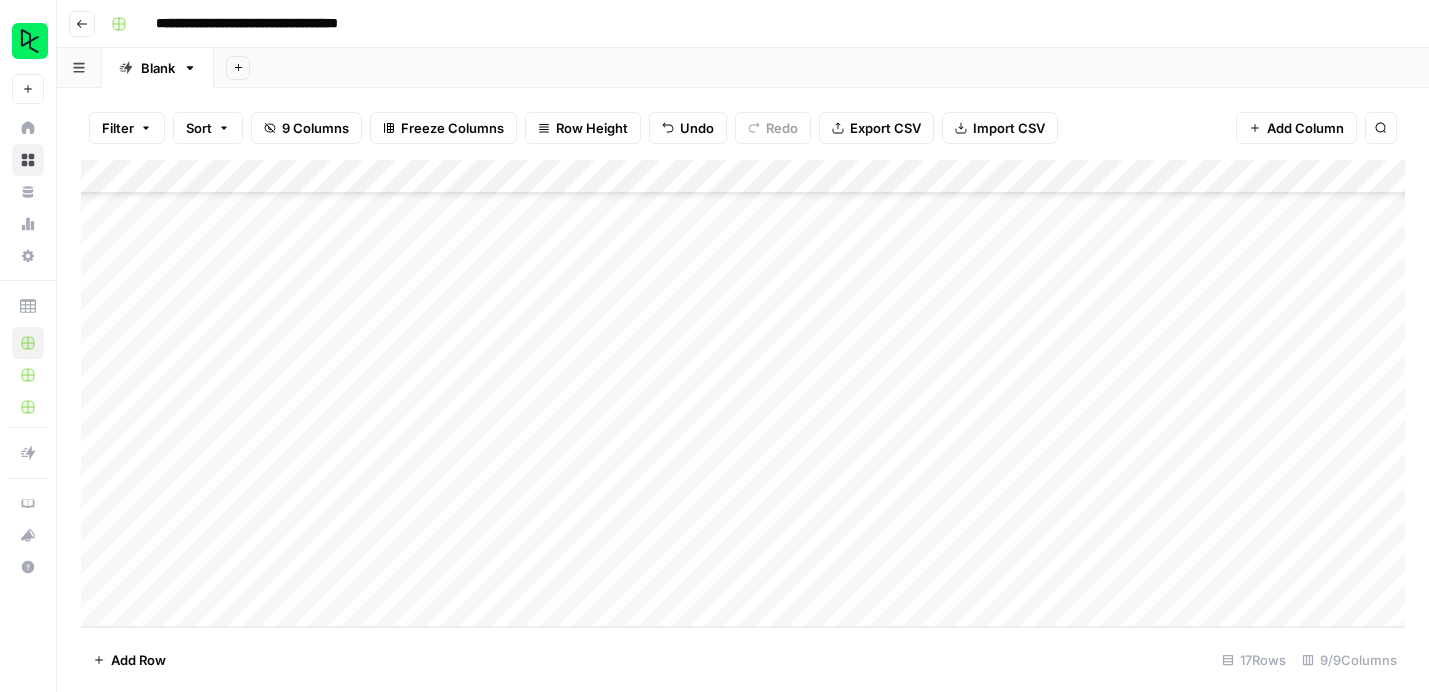click on "Add Row 17  Rows 9/9  Columns" at bounding box center [743, 659] 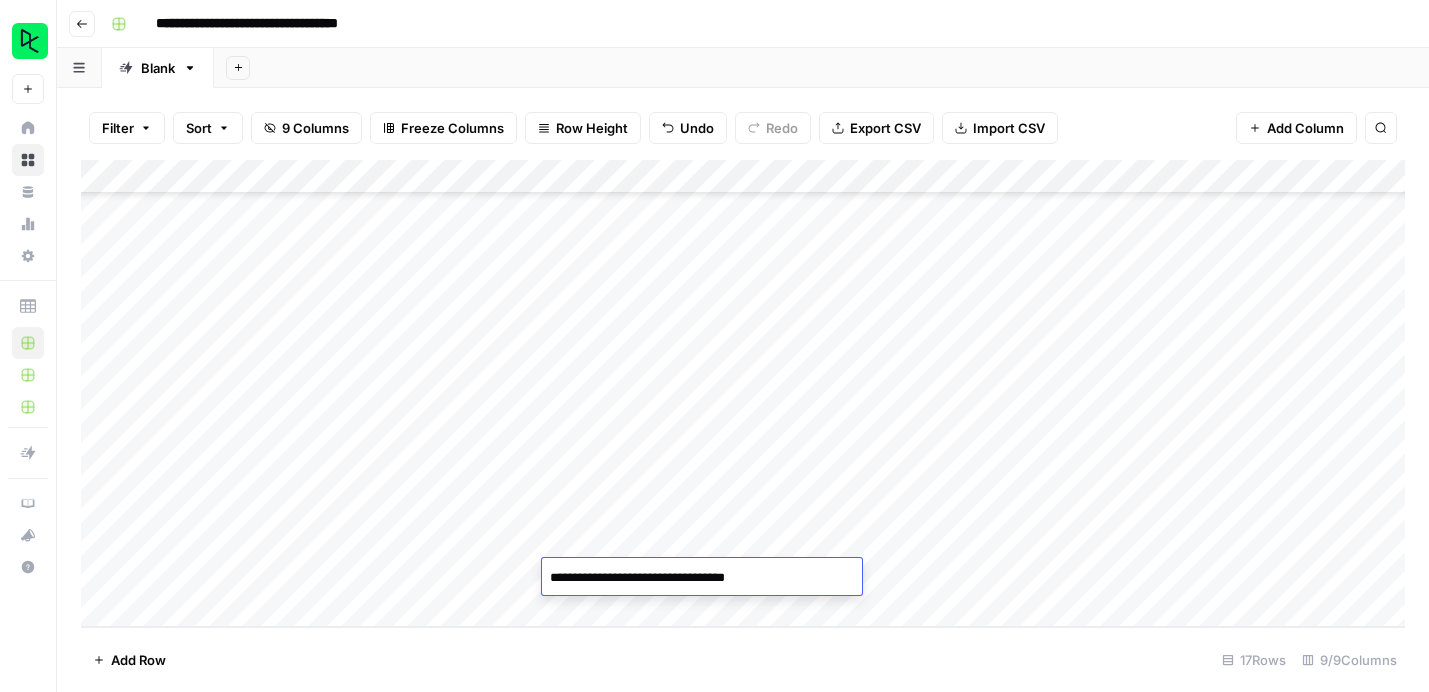 type on "**********" 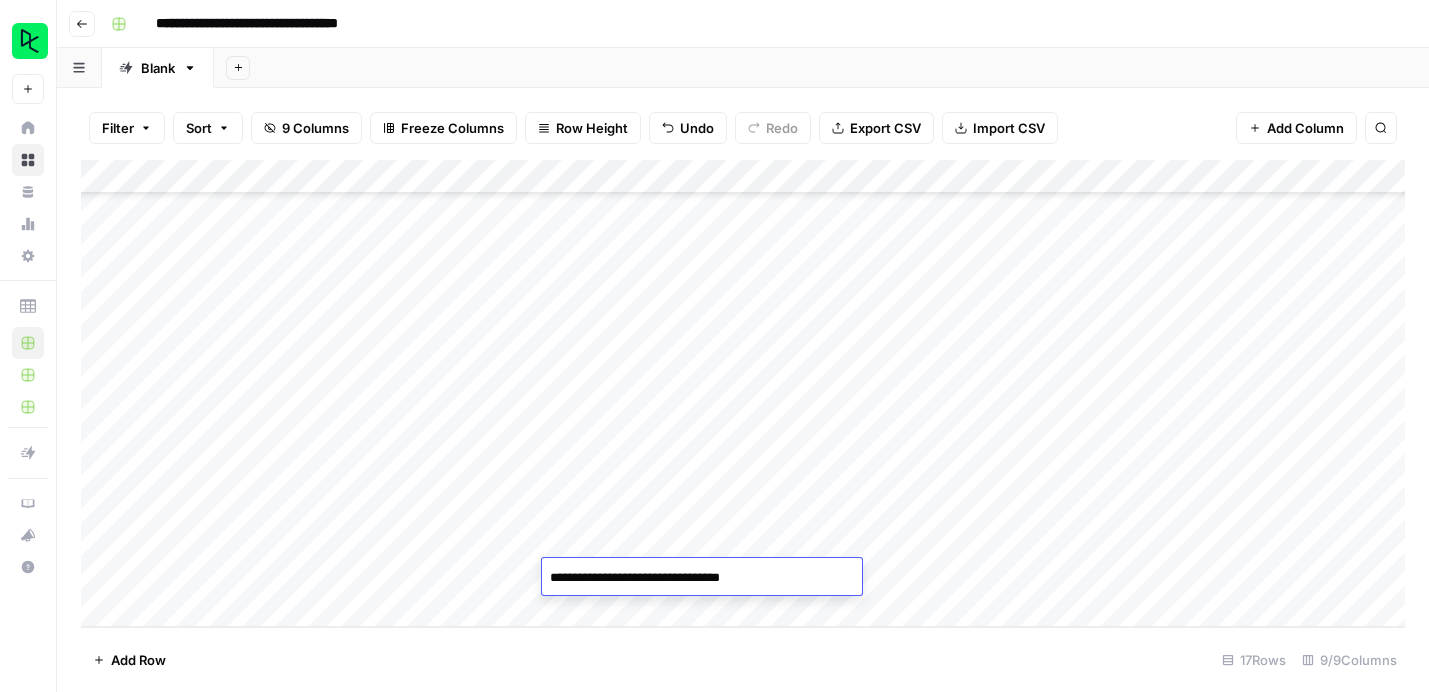click on "Add Row 17  Rows 9/9  Columns" at bounding box center [743, 659] 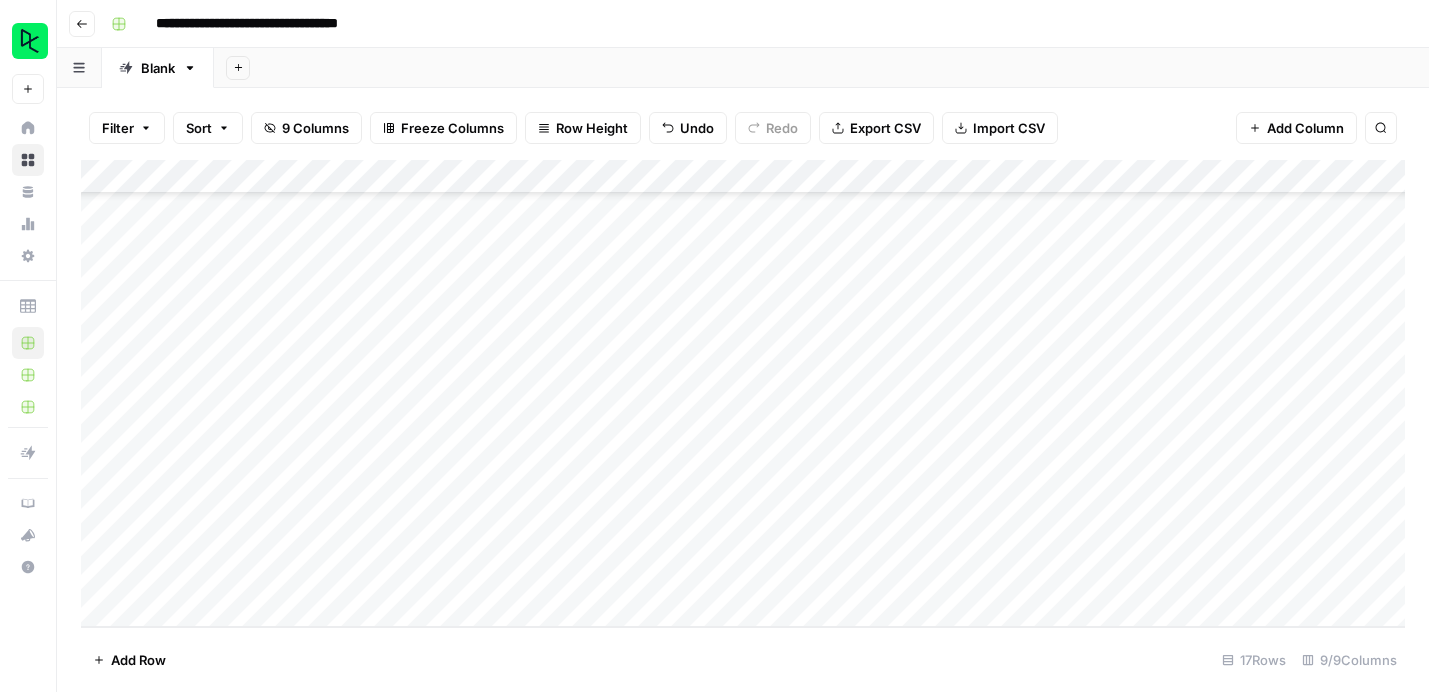 click on "Add Column" at bounding box center [743, 393] 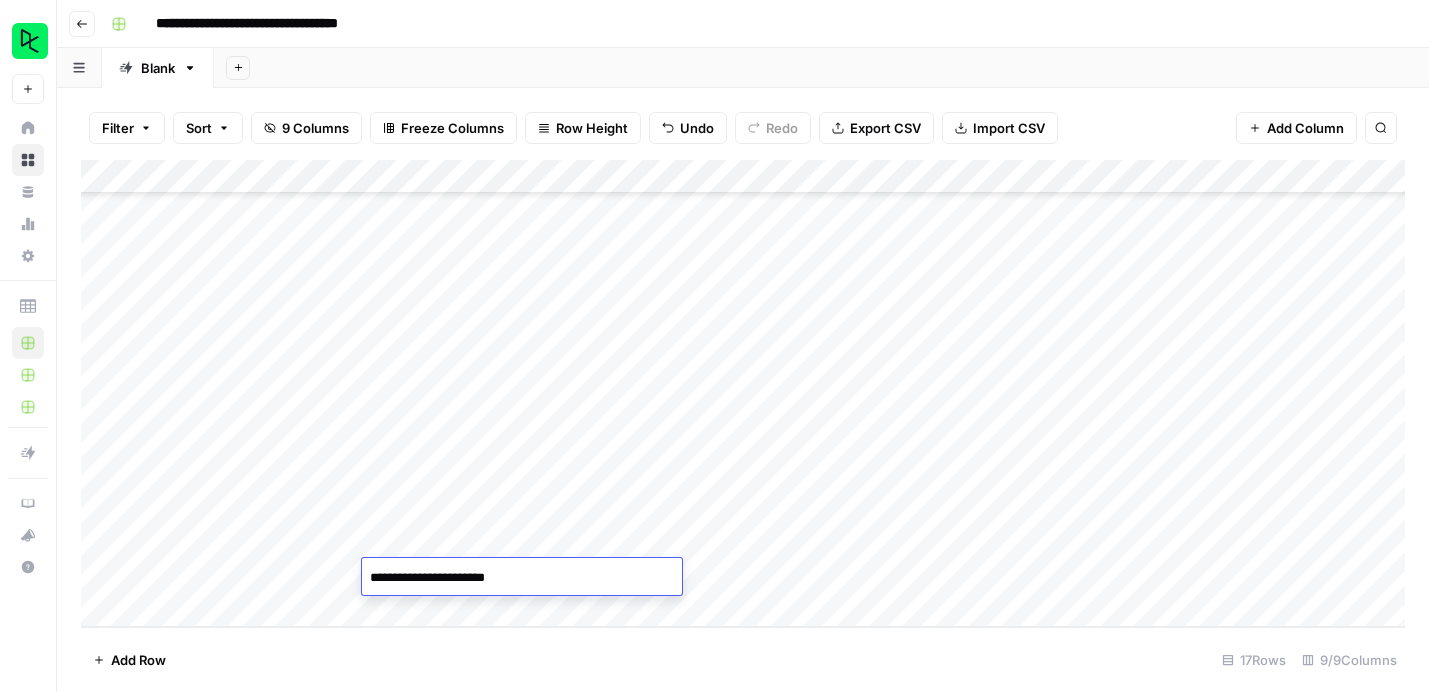 drag, startPoint x: 517, startPoint y: 579, endPoint x: 318, endPoint y: 579, distance: 199 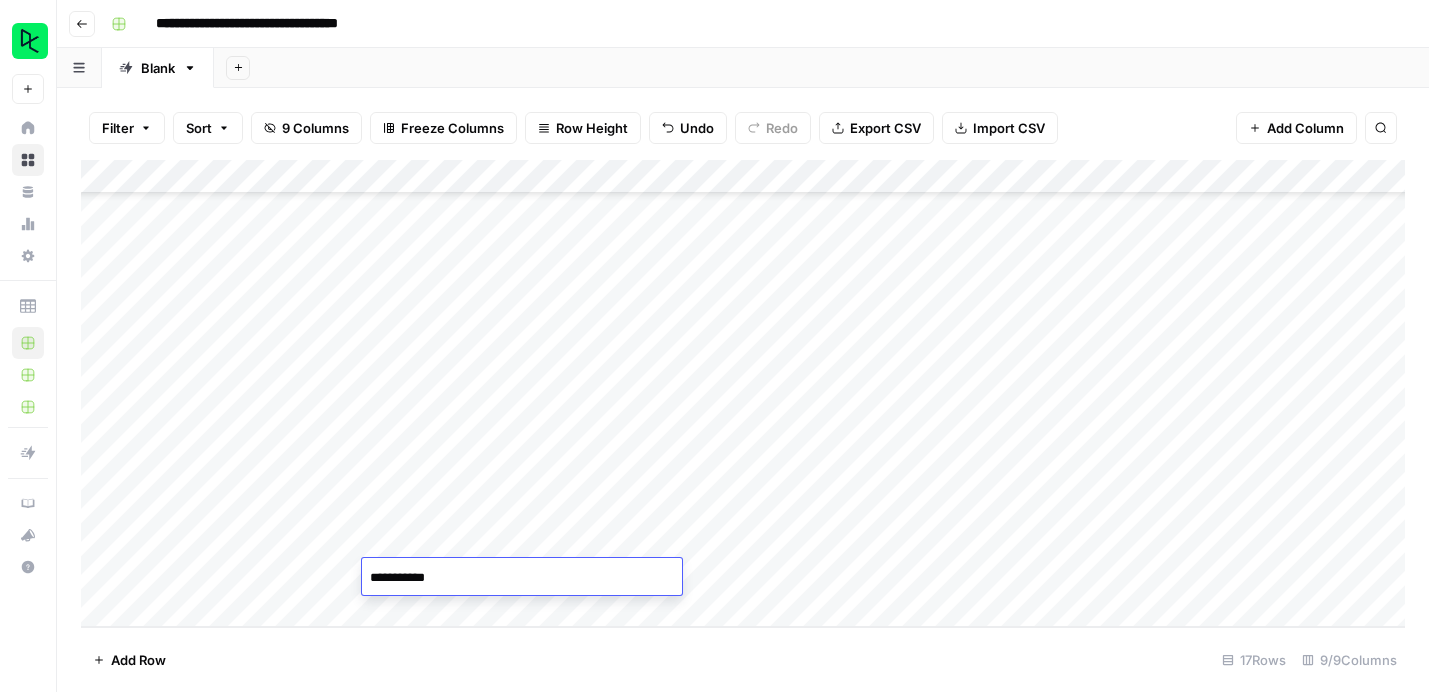 type on "**********" 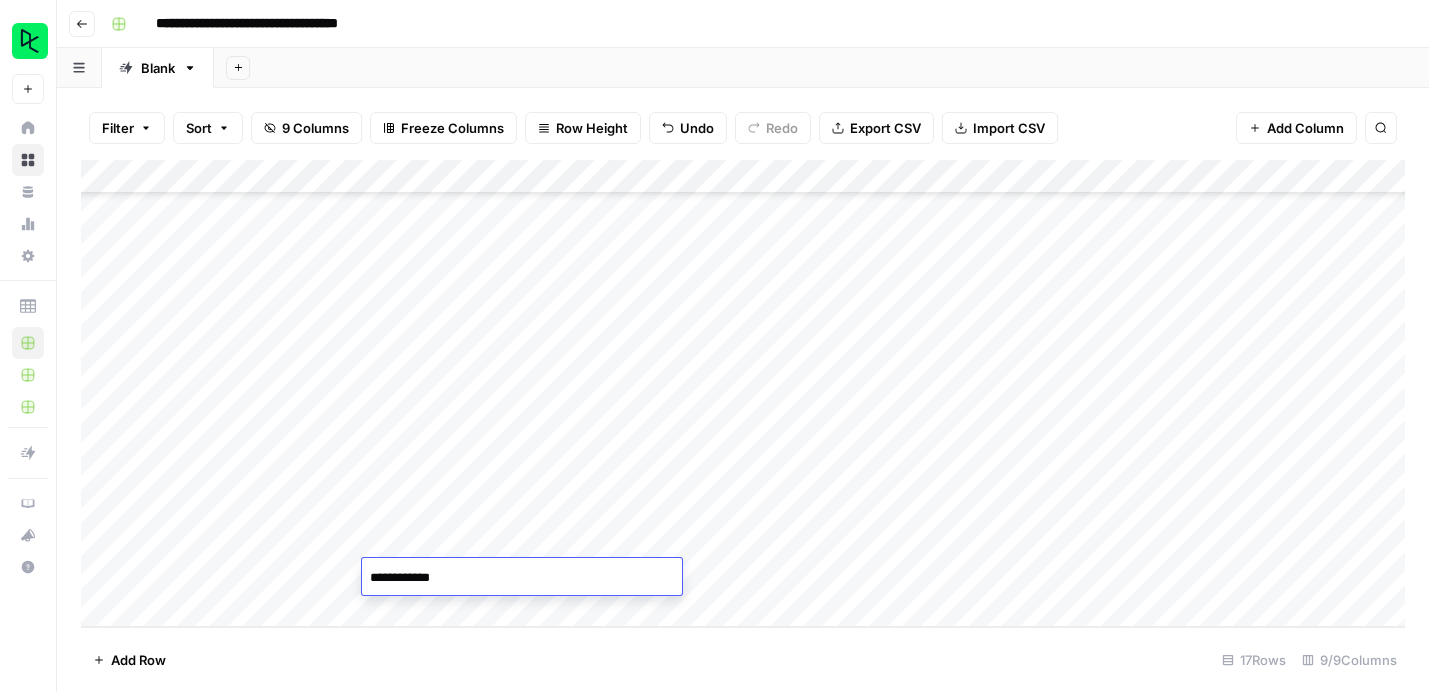 click on "Add Row 17  Rows 9/9  Columns" at bounding box center [743, 659] 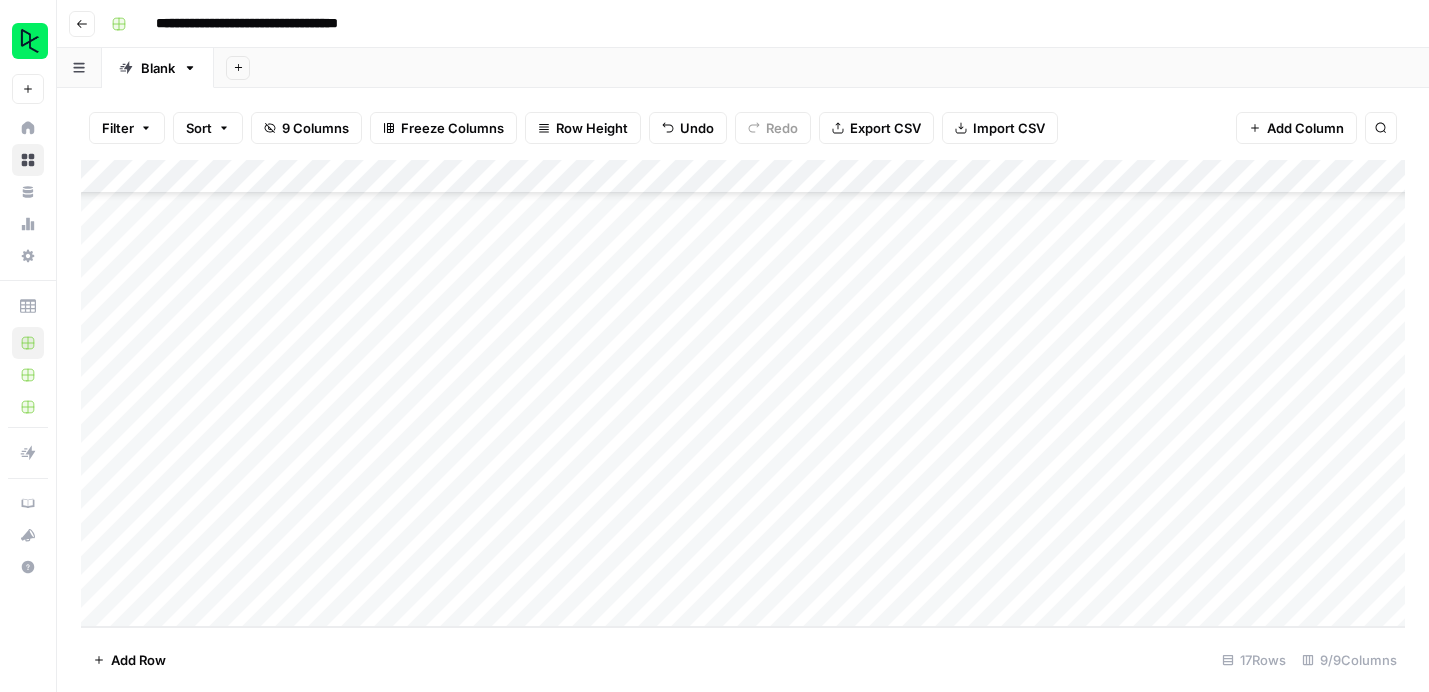 click on "Add Column" at bounding box center (743, 393) 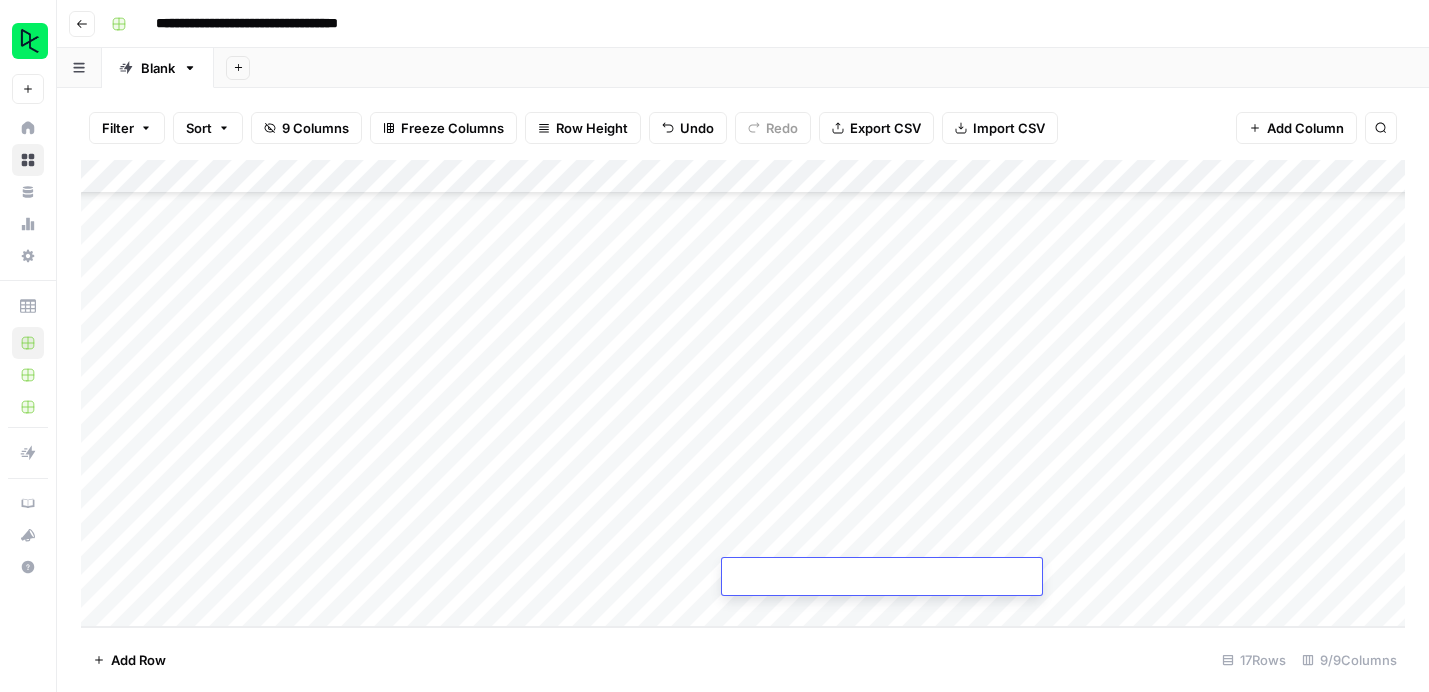 type on "**********" 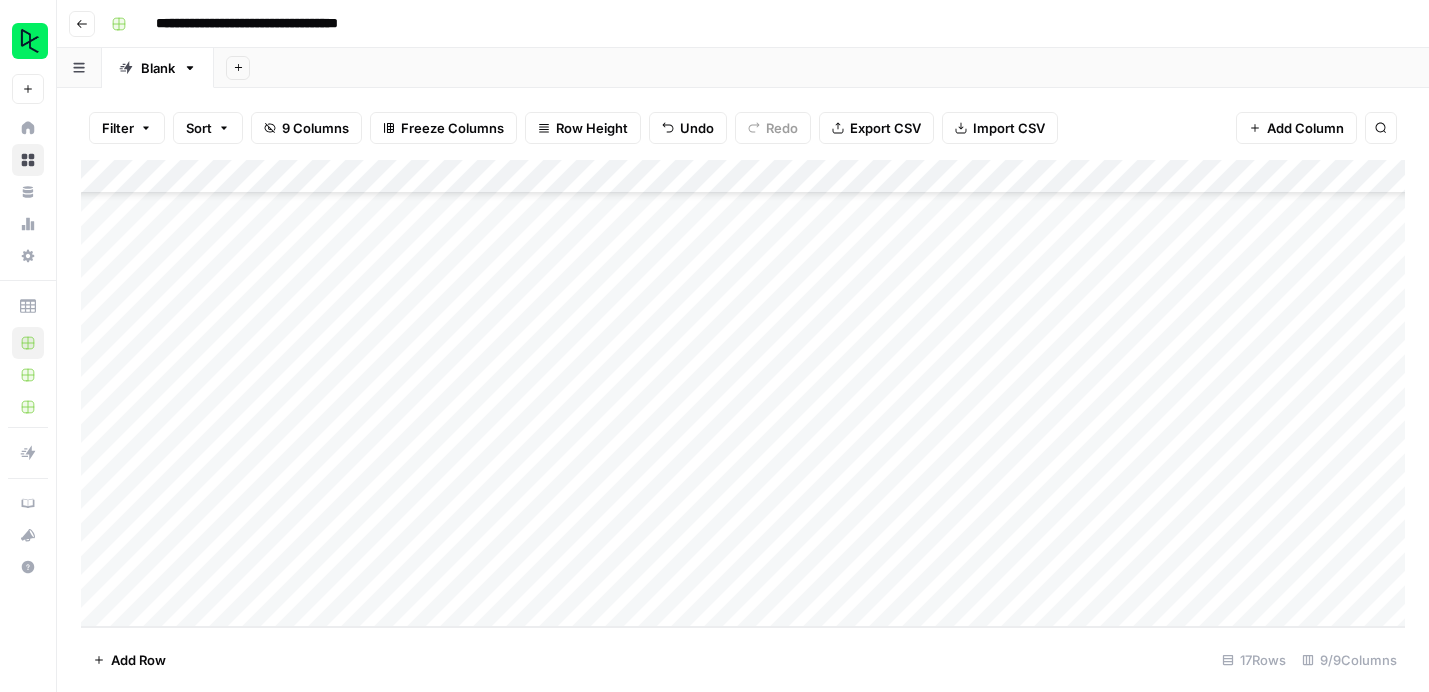 click on "Add Row 17  Rows 9/9  Columns" at bounding box center (743, 659) 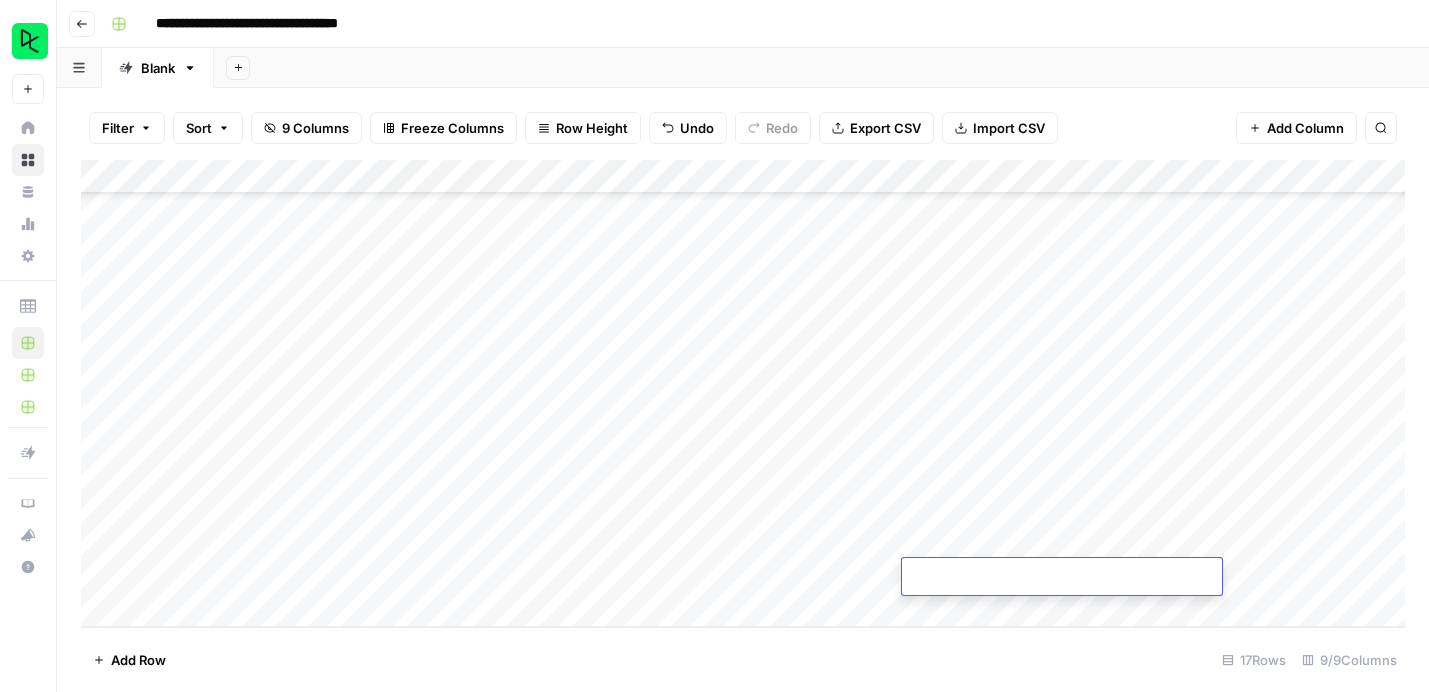 type on "**********" 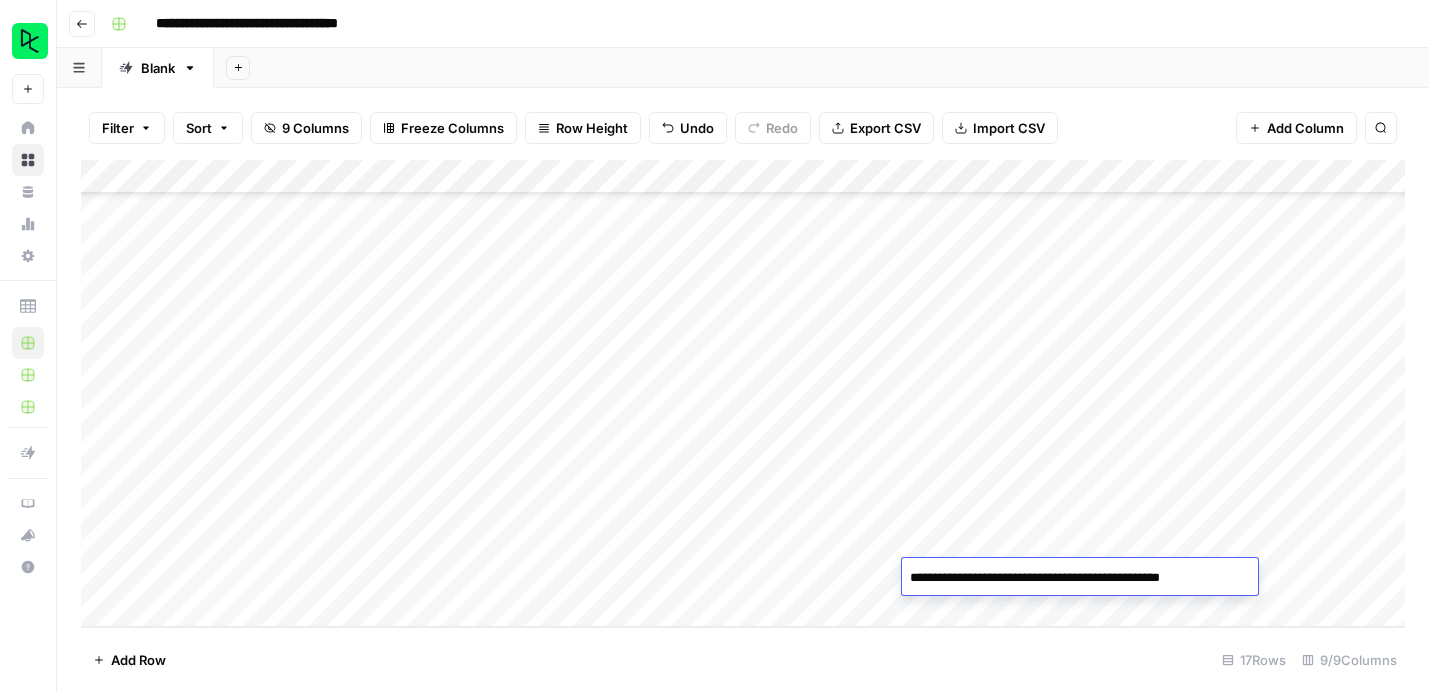 click on "Add Row 17  Rows 9/9  Columns" at bounding box center (743, 659) 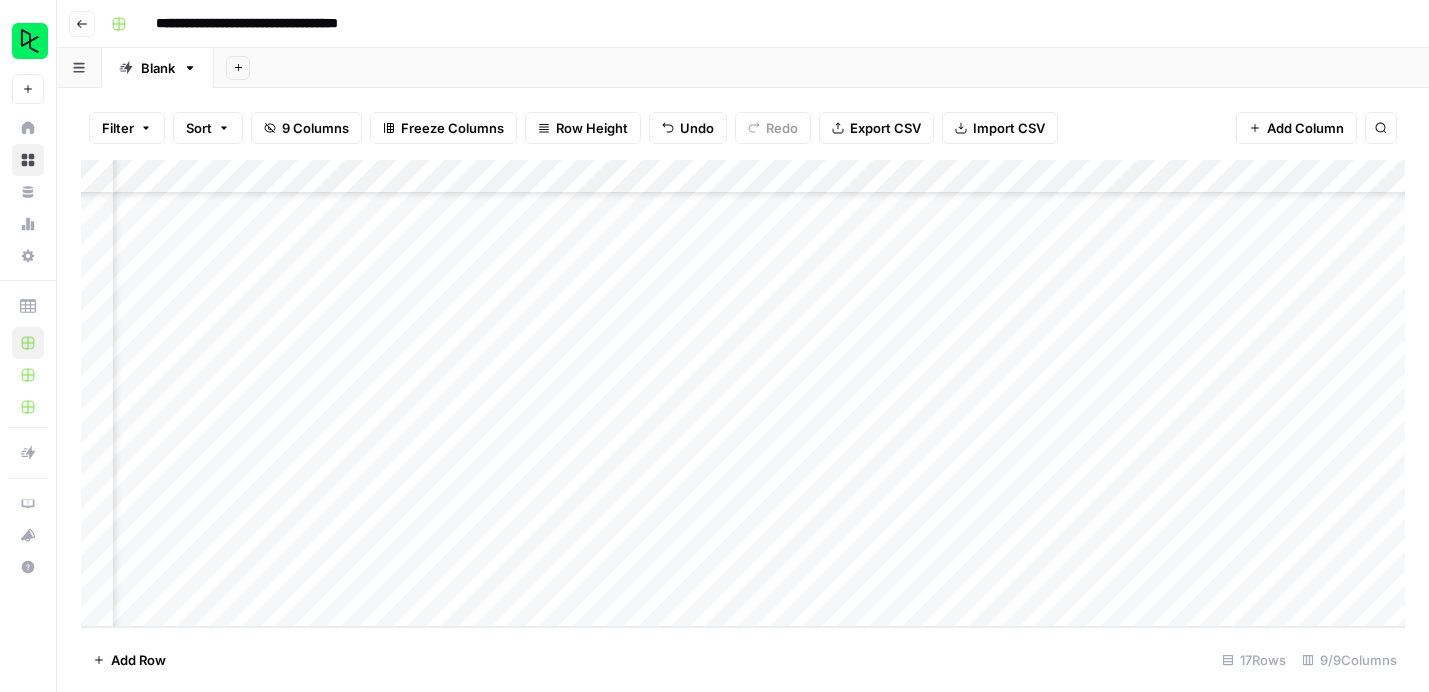 scroll, scrollTop: 177, scrollLeft: 292, axis: both 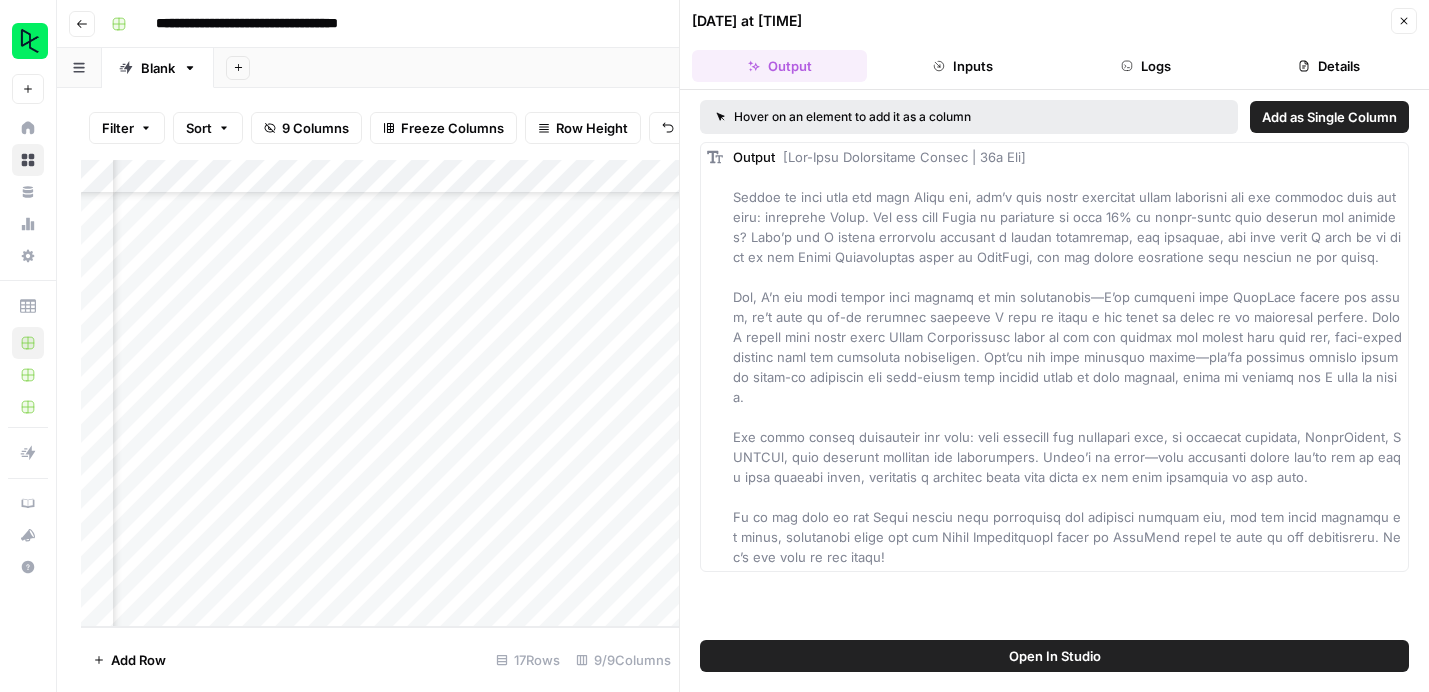 drag, startPoint x: 733, startPoint y: 196, endPoint x: 995, endPoint y: 554, distance: 443.63046 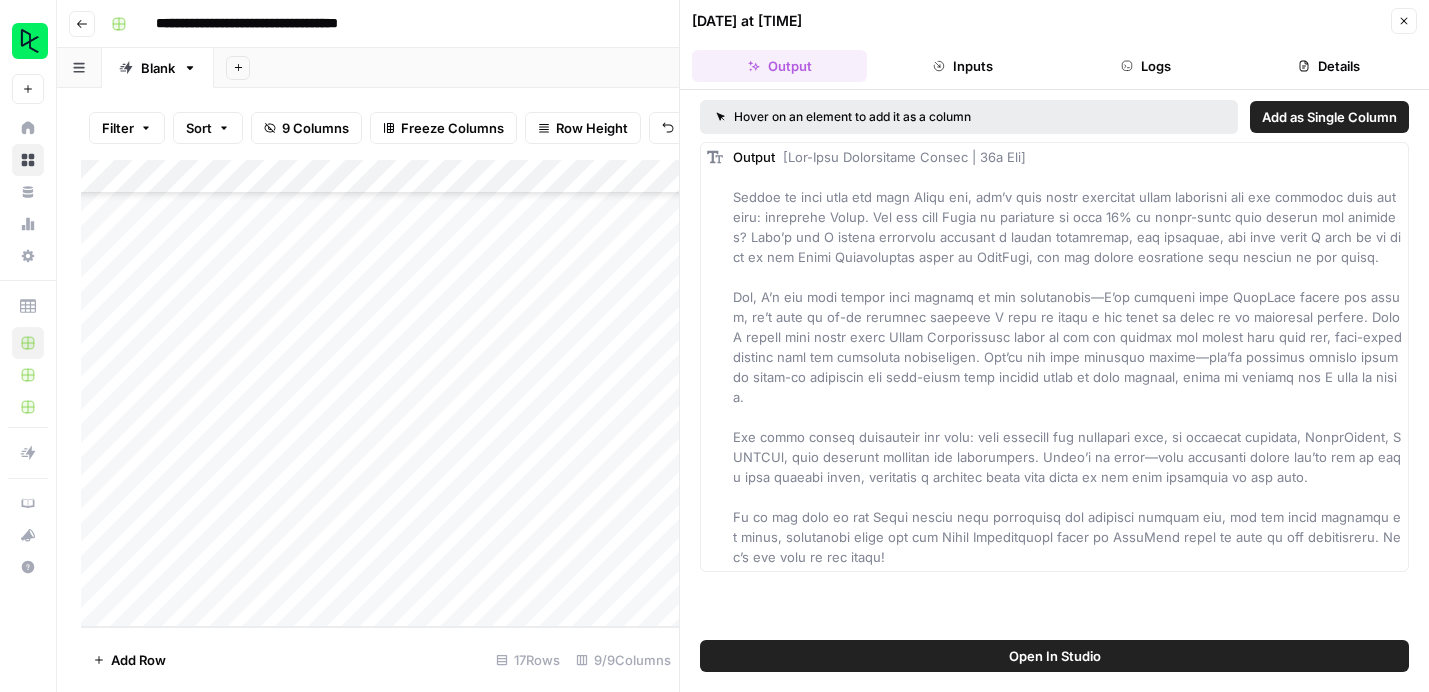 click 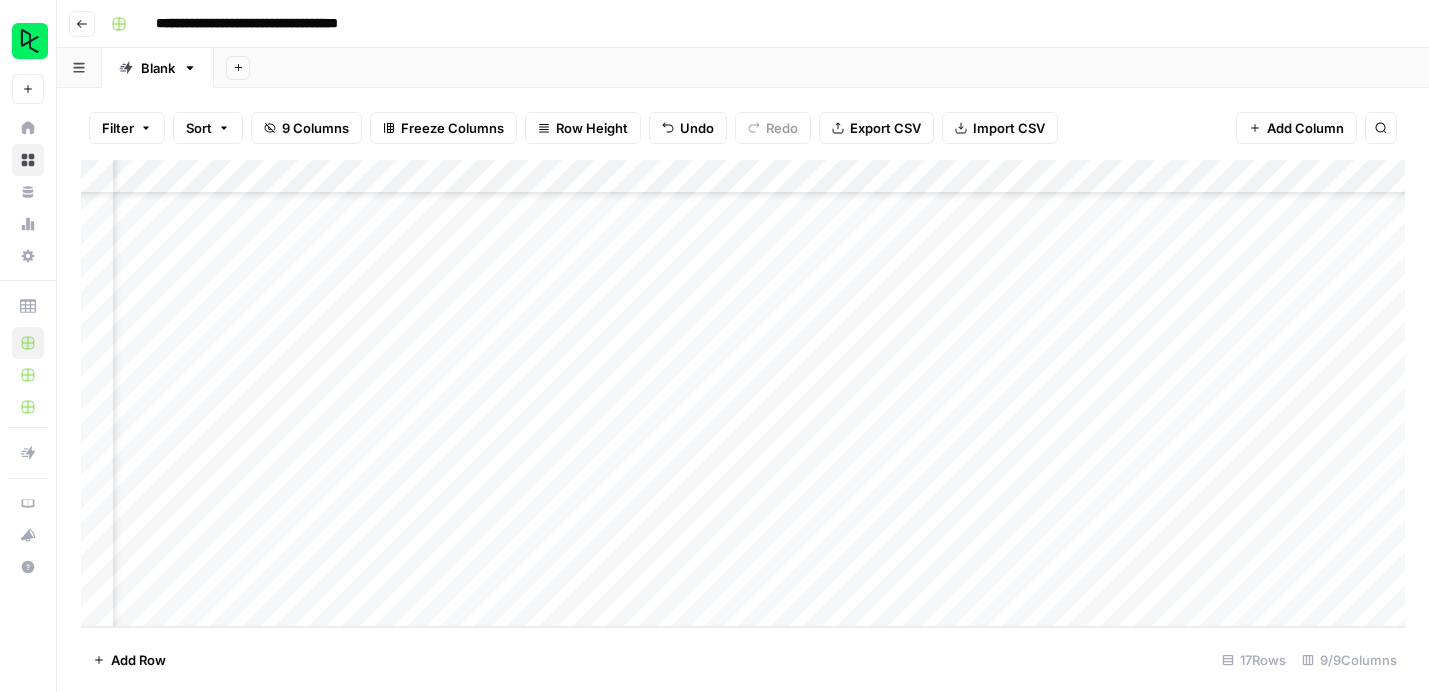 scroll, scrollTop: 177, scrollLeft: 143, axis: both 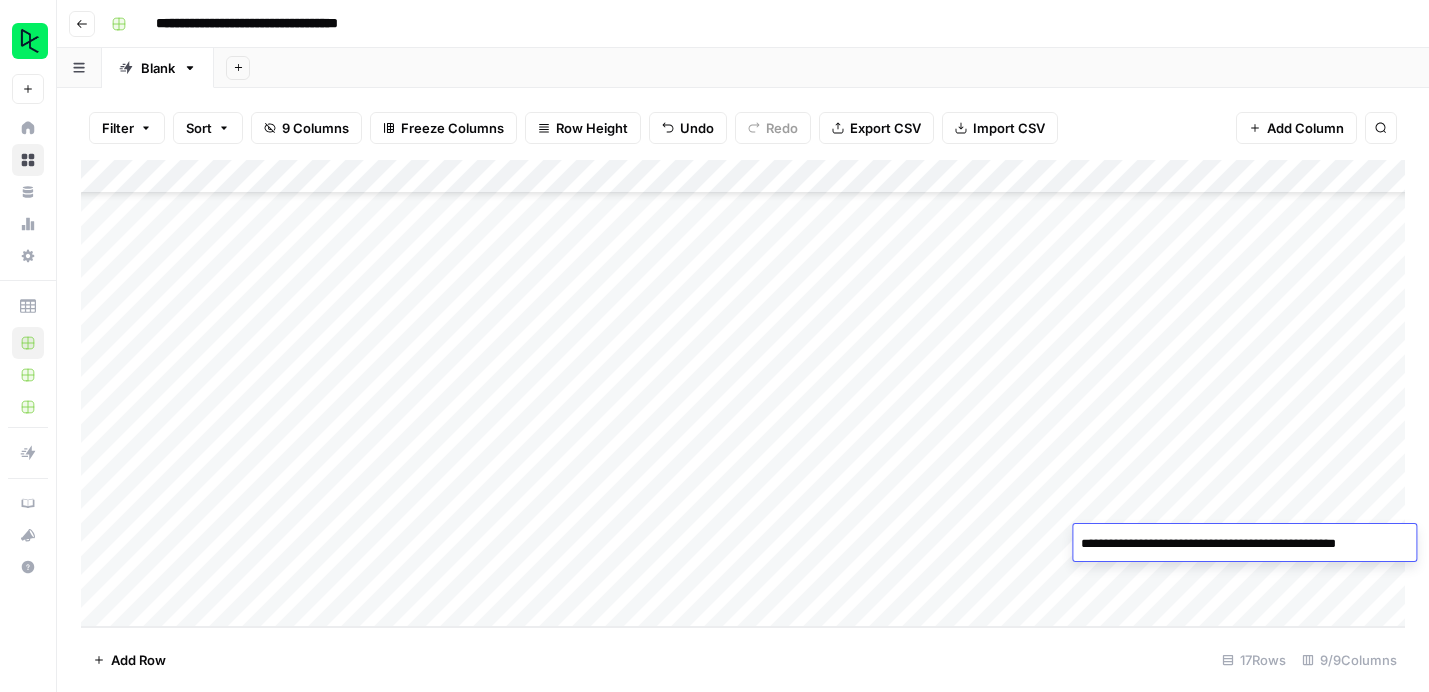 click on "Add Column" at bounding box center [743, 393] 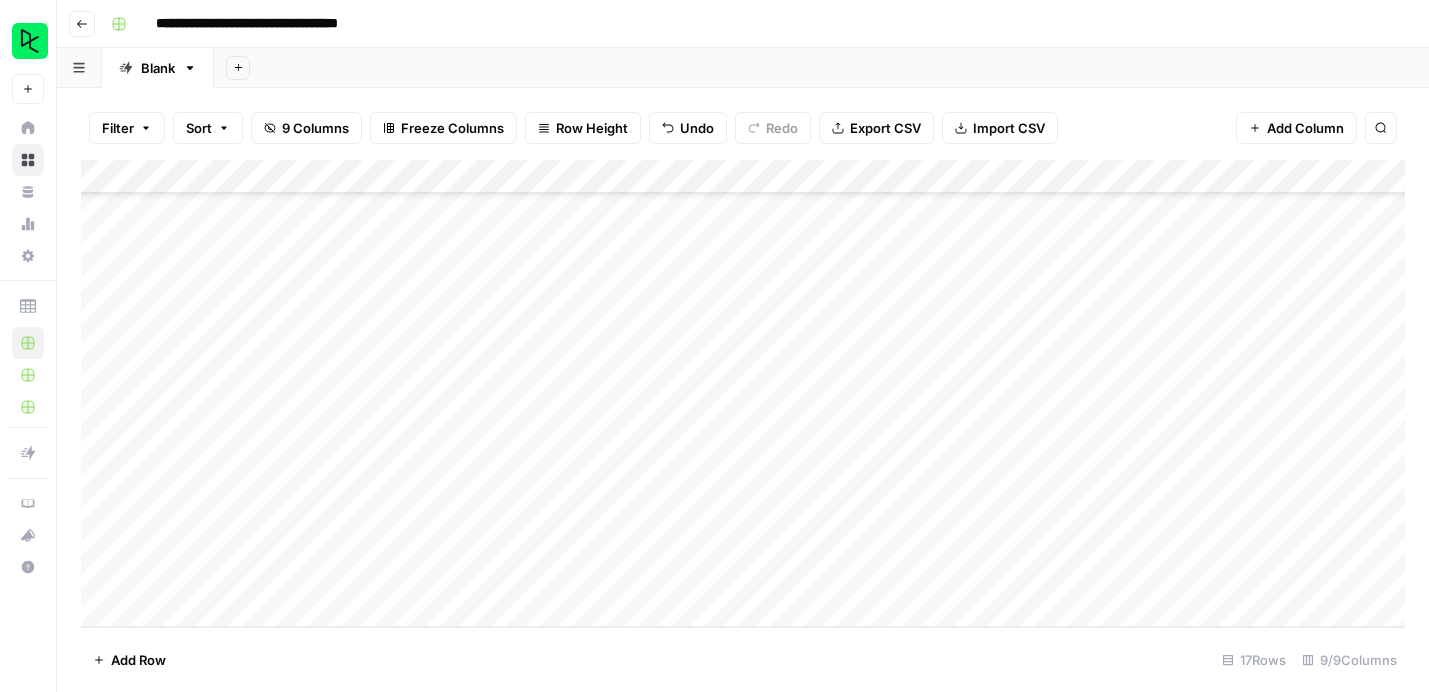 click on "Add Column" at bounding box center (743, 393) 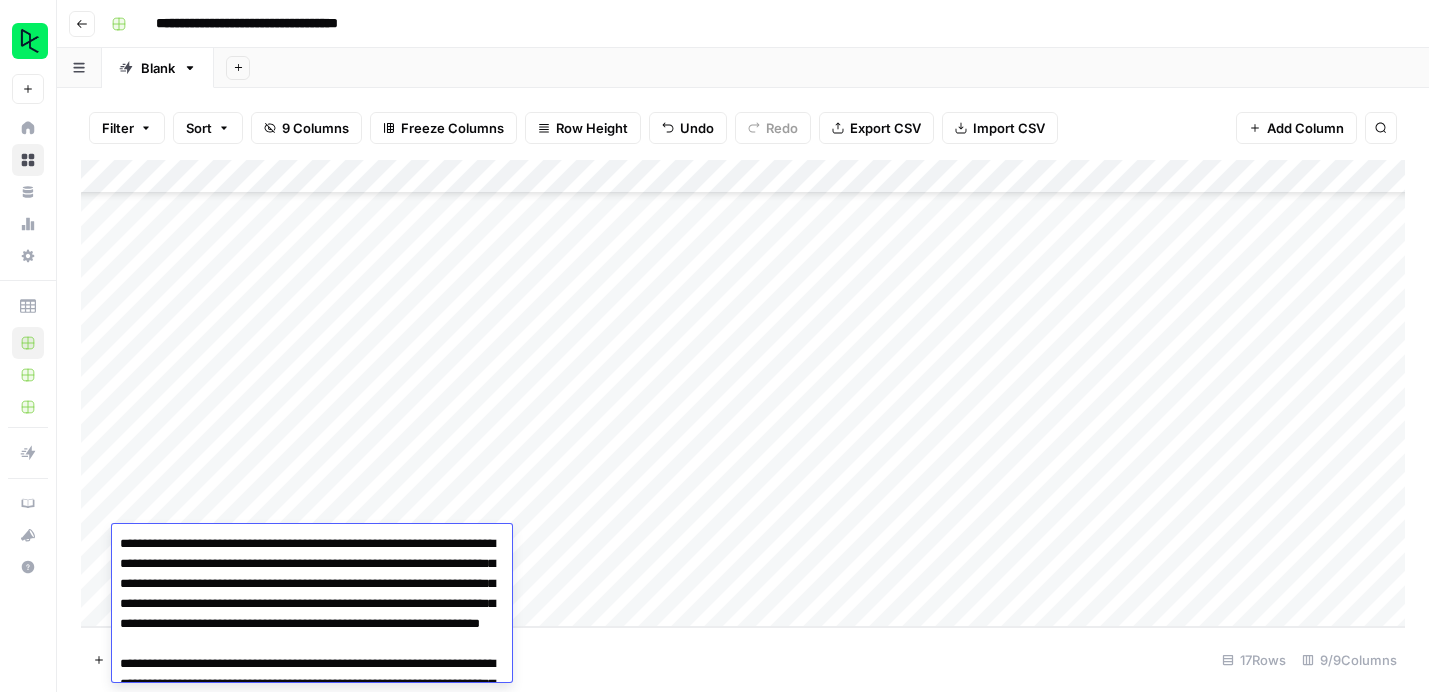 scroll, scrollTop: 576, scrollLeft: 0, axis: vertical 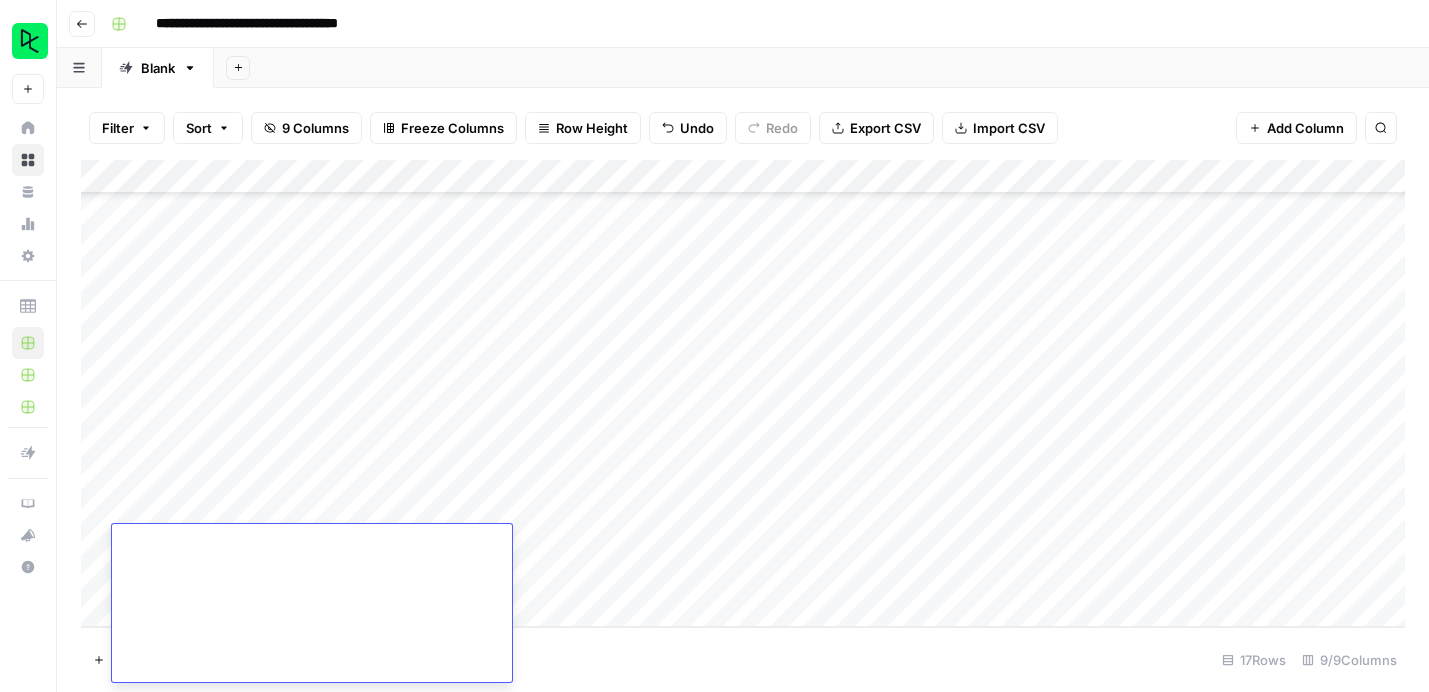 click at bounding box center (312, 318) 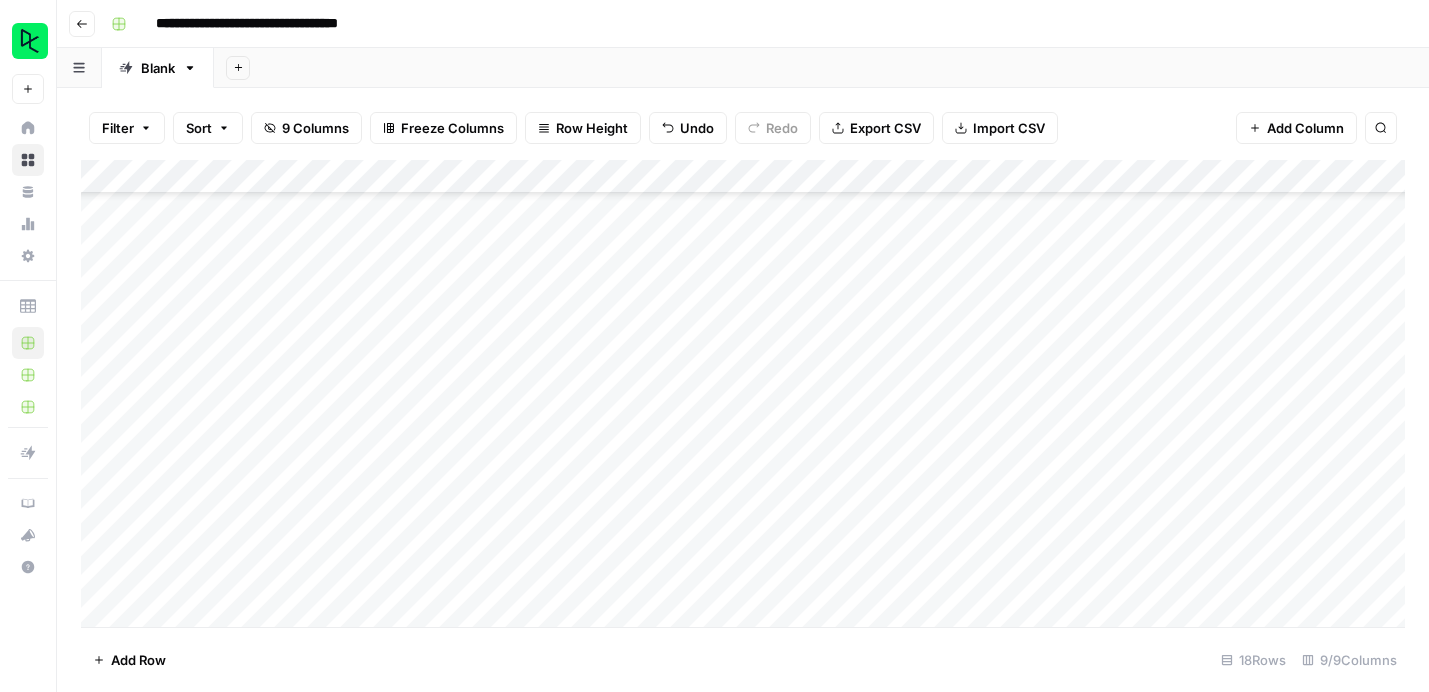 scroll, scrollTop: 211, scrollLeft: 0, axis: vertical 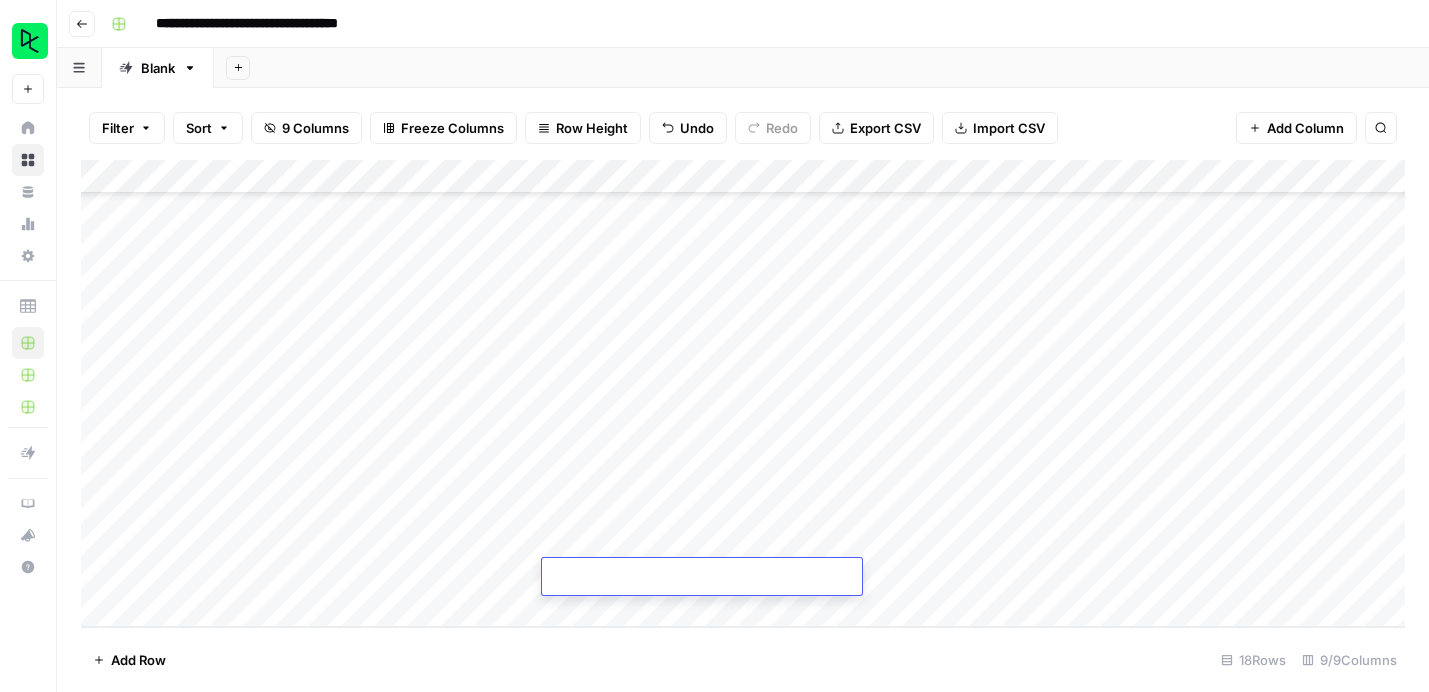 click on "Add Column" at bounding box center [743, 393] 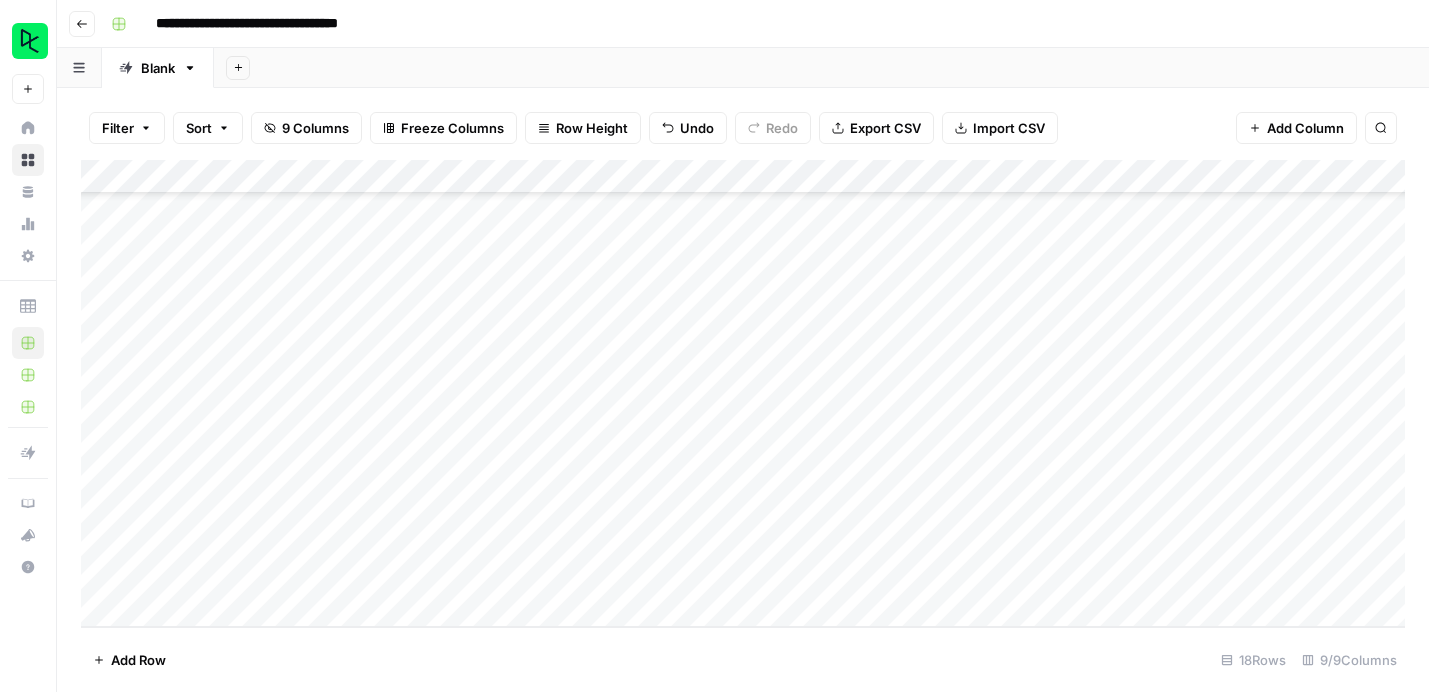 click on "Add Column" at bounding box center [743, 393] 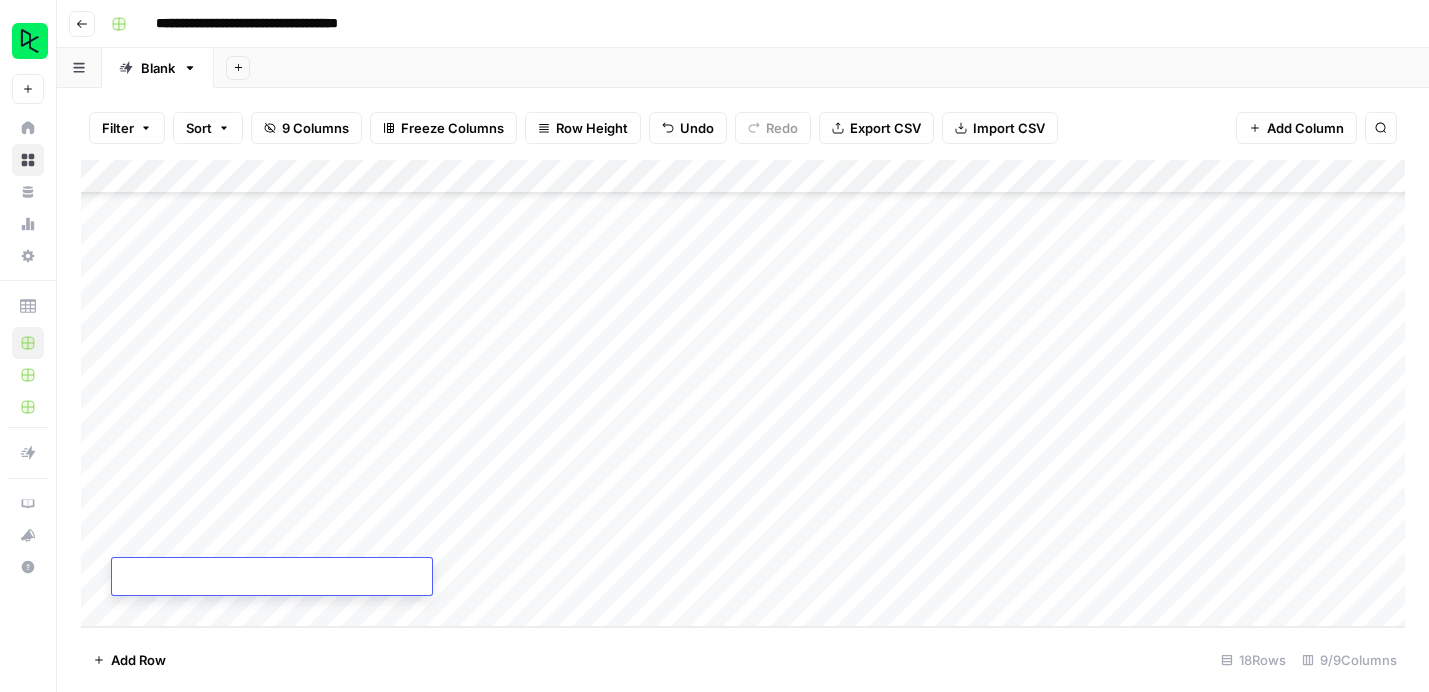 type on "**********" 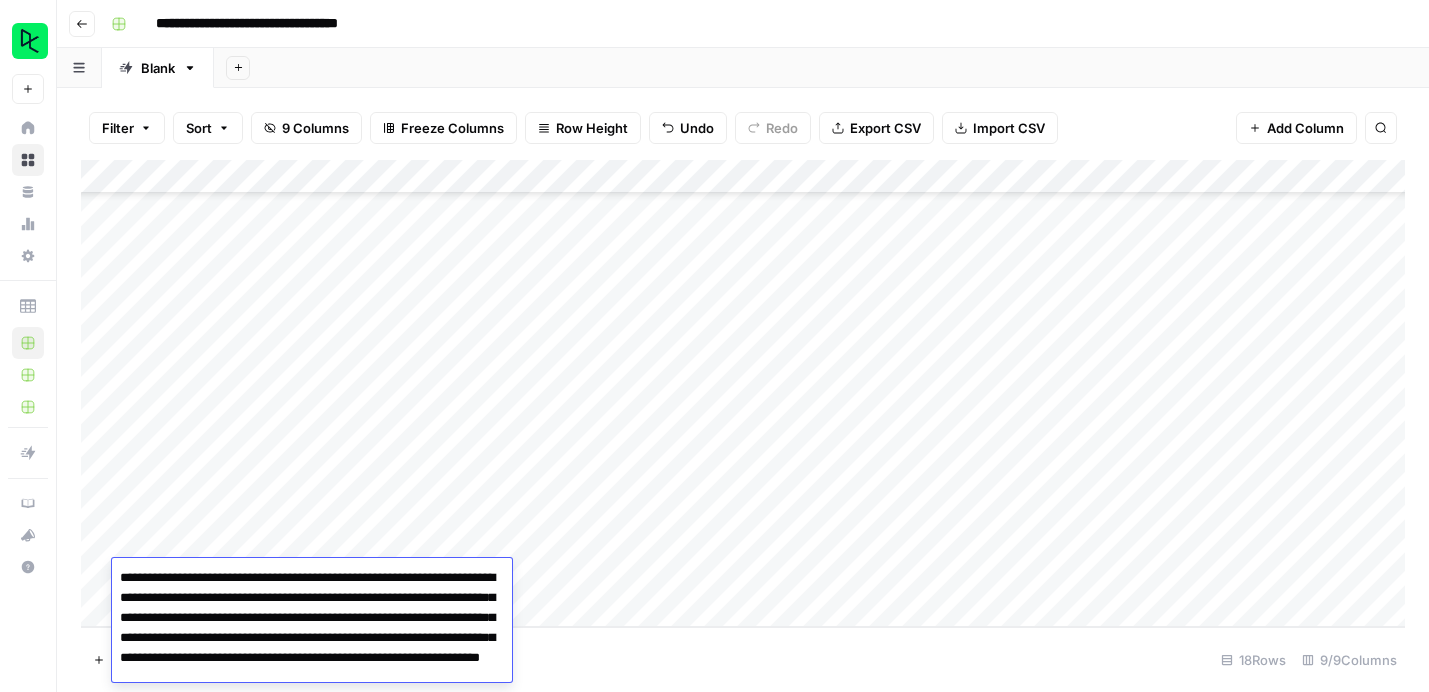 scroll, scrollTop: 603, scrollLeft: 0, axis: vertical 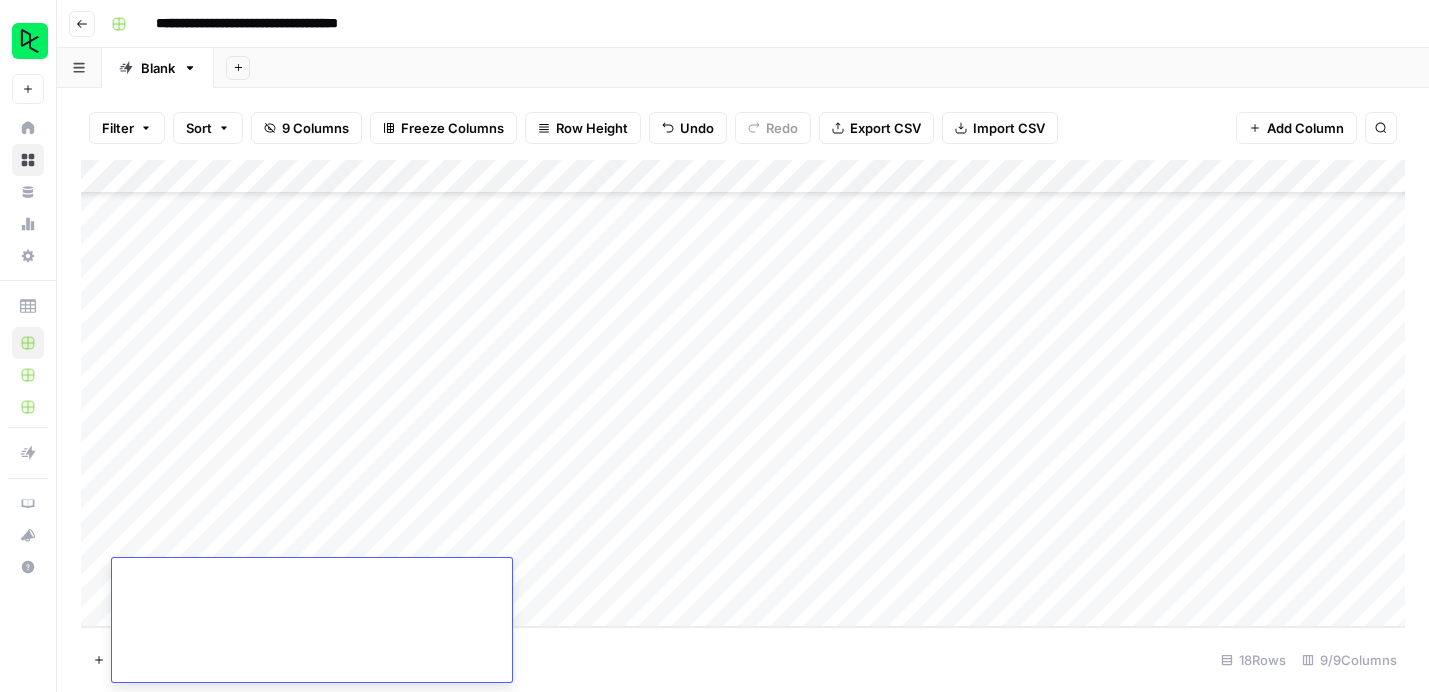 click on "Add Column" at bounding box center [743, 393] 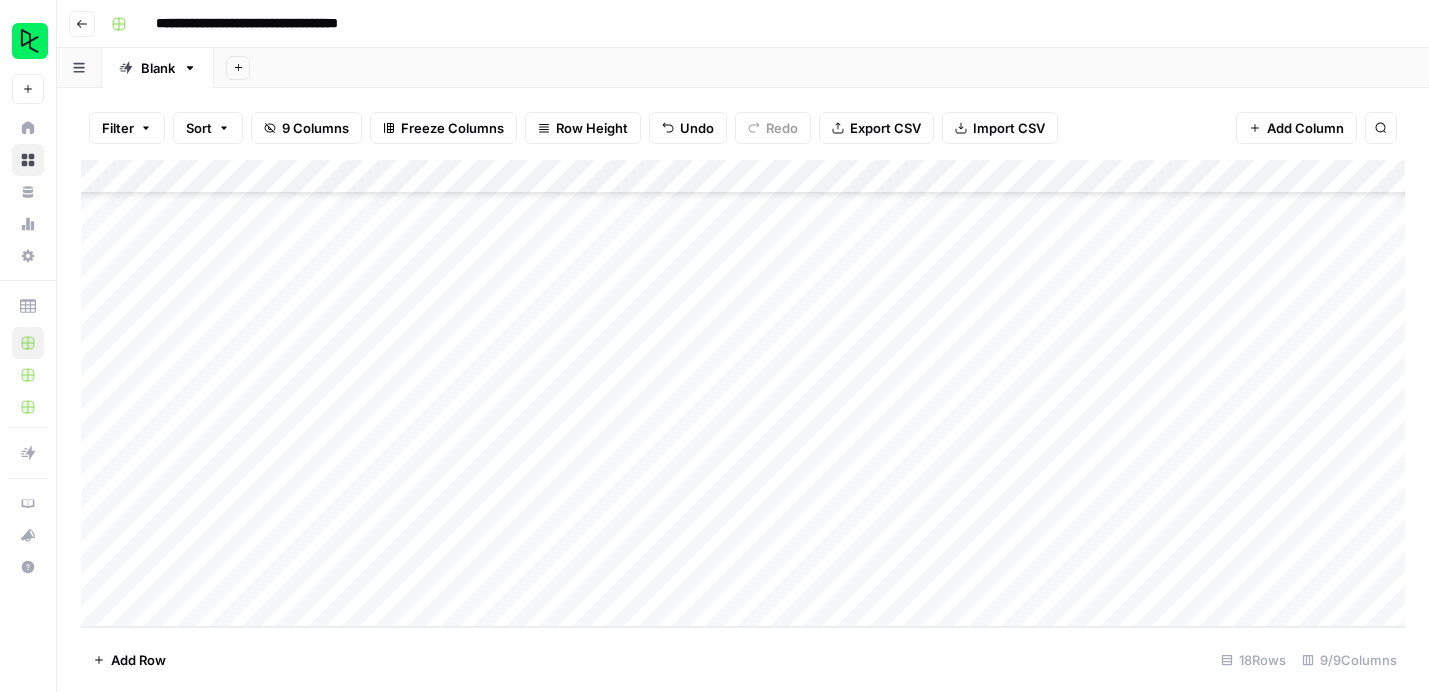 click on "Add Column" at bounding box center [743, 393] 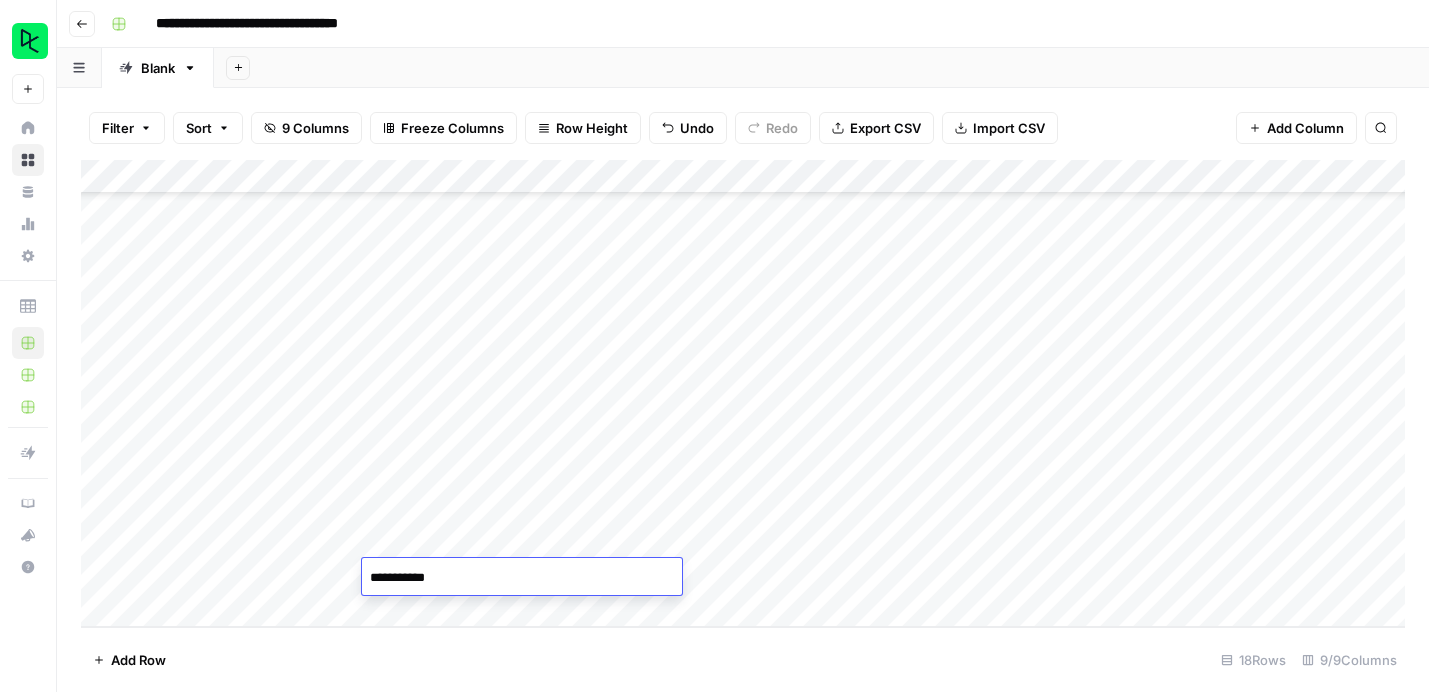 type on "**********" 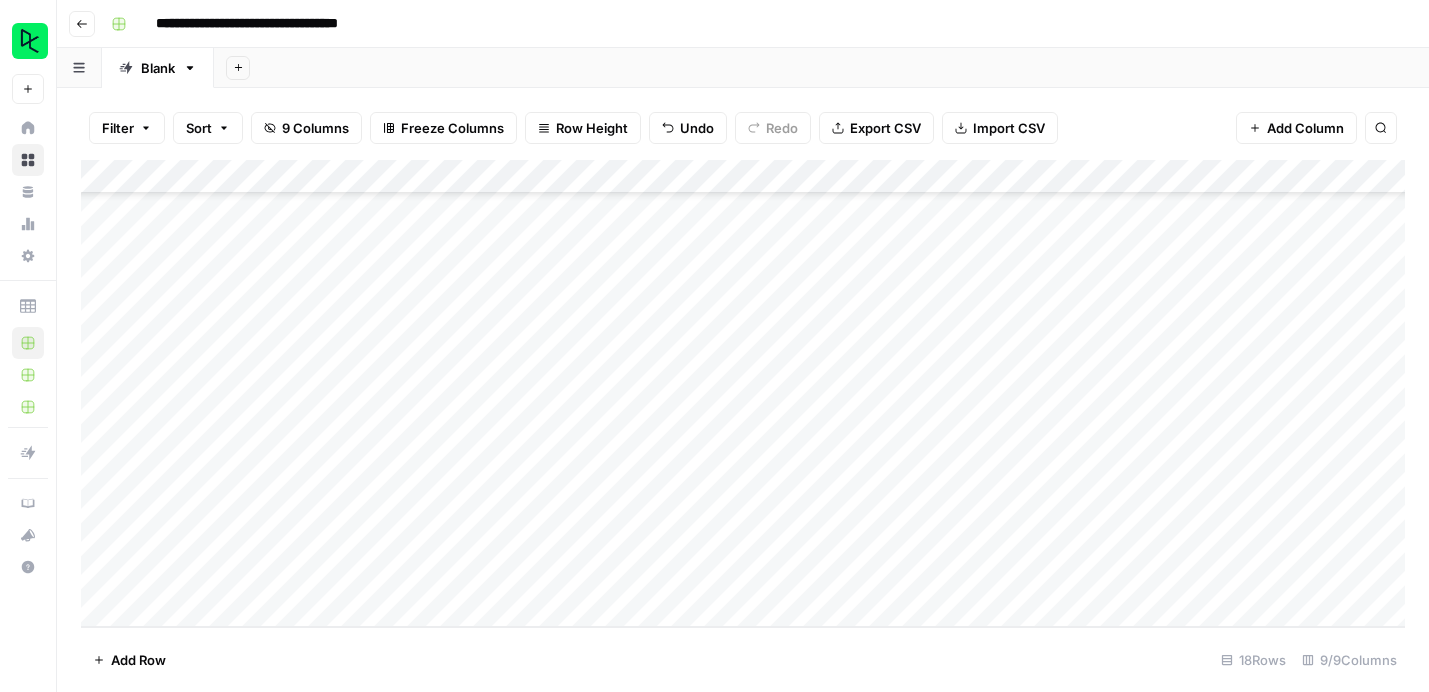 click on "Add Column" at bounding box center [743, 393] 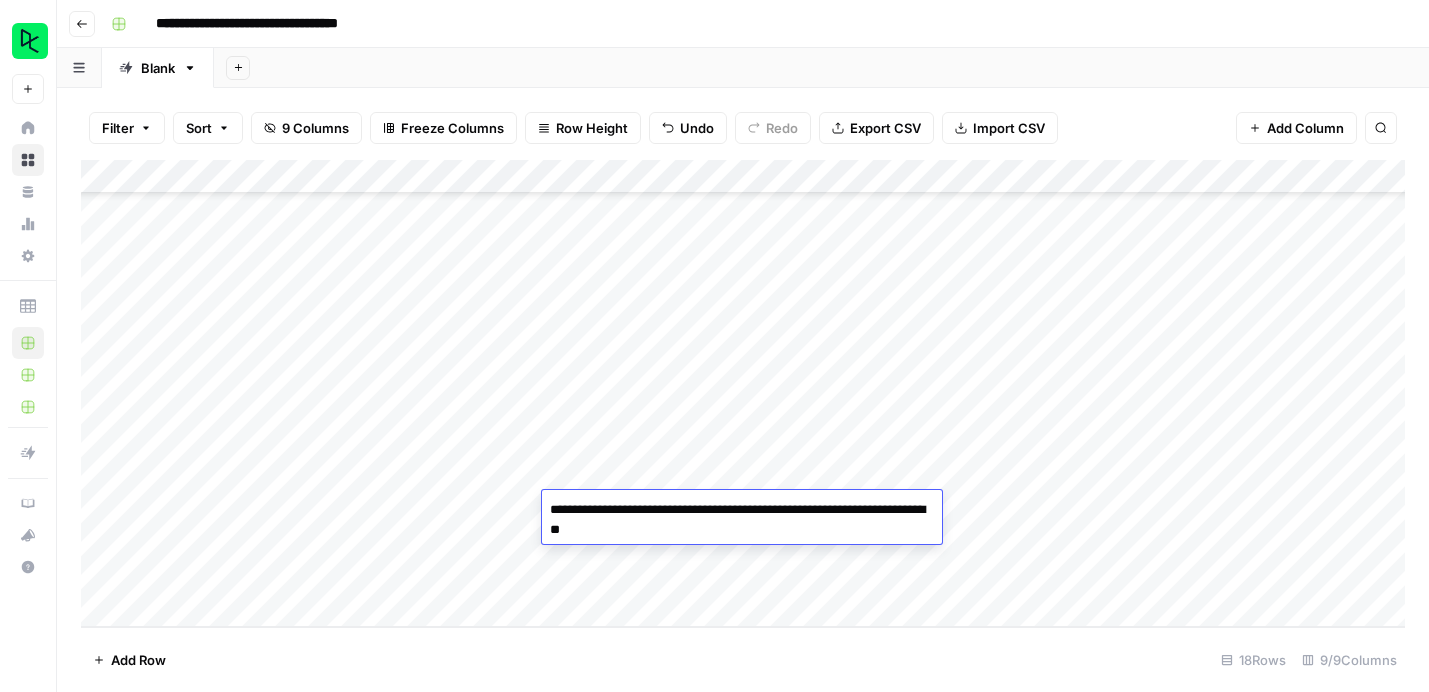 drag, startPoint x: 706, startPoint y: 531, endPoint x: 533, endPoint y: 508, distance: 174.5222 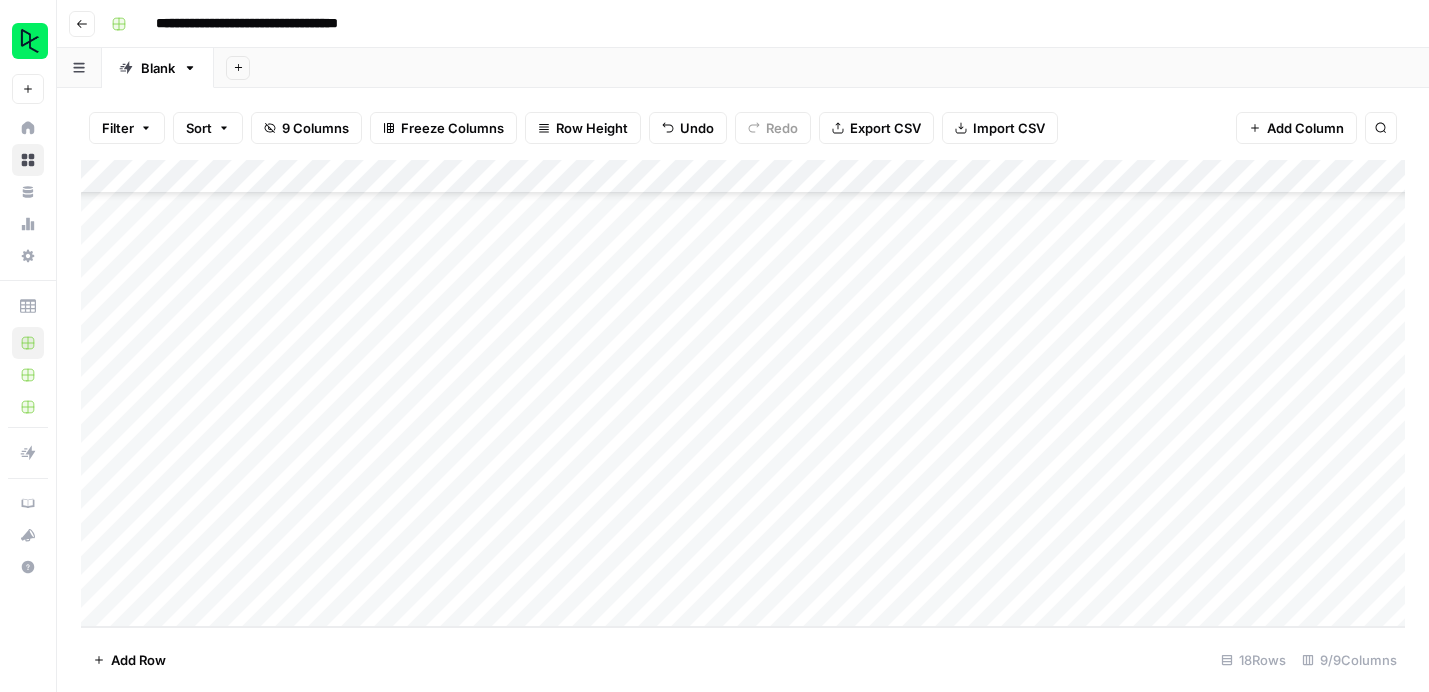 click on "Add Column" at bounding box center [743, 393] 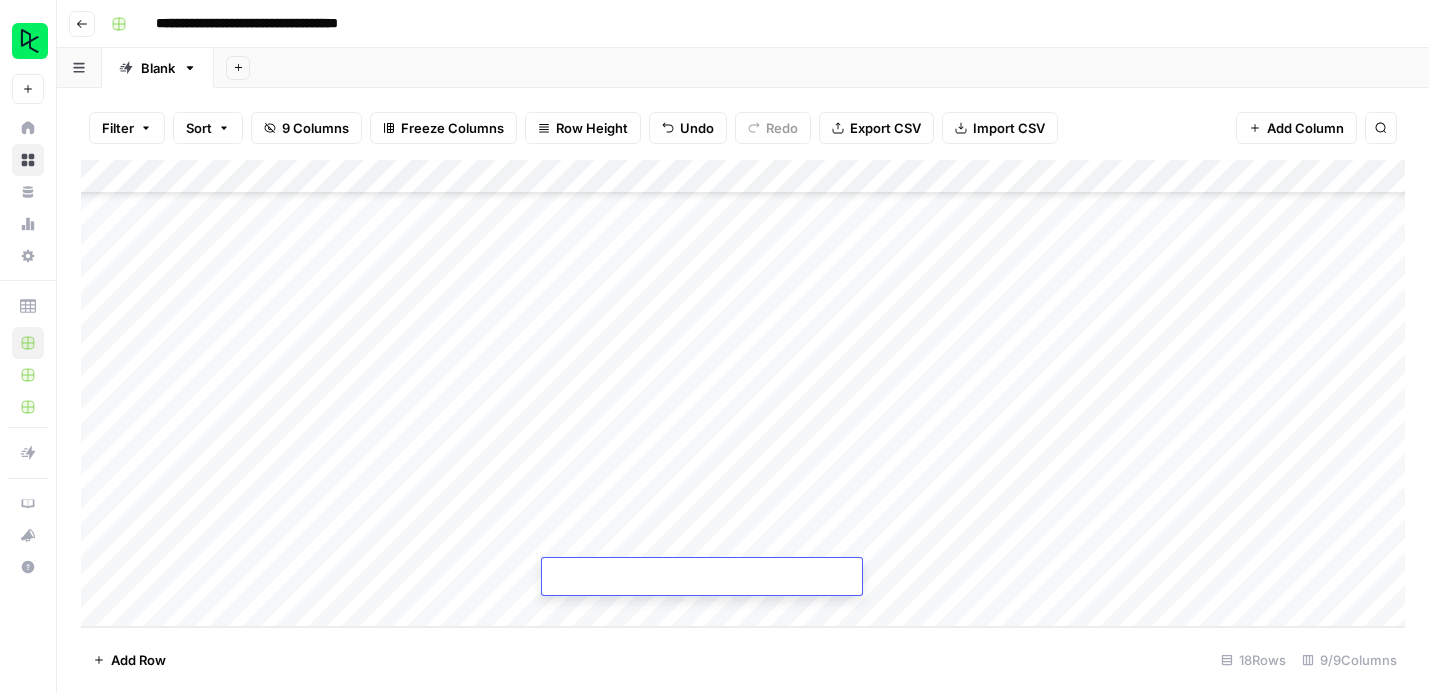 type on "**********" 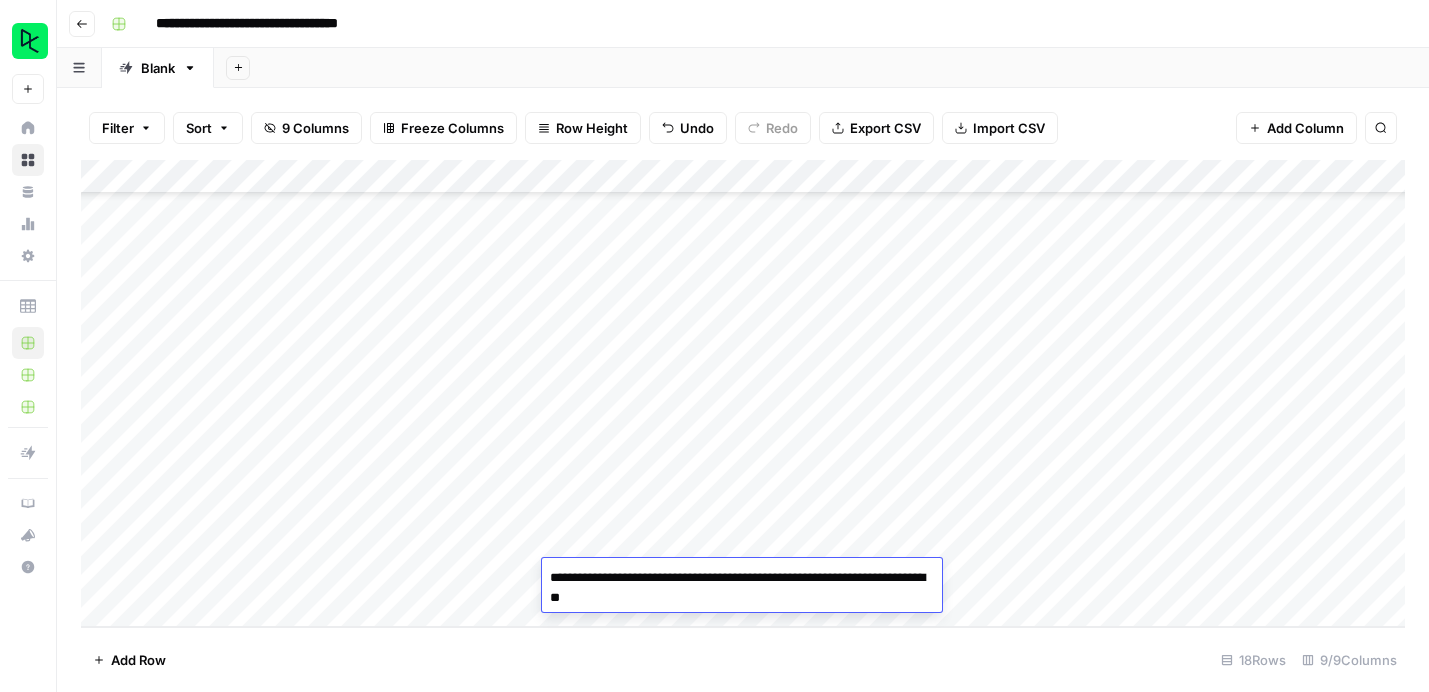 click on "Add Column" at bounding box center [743, 393] 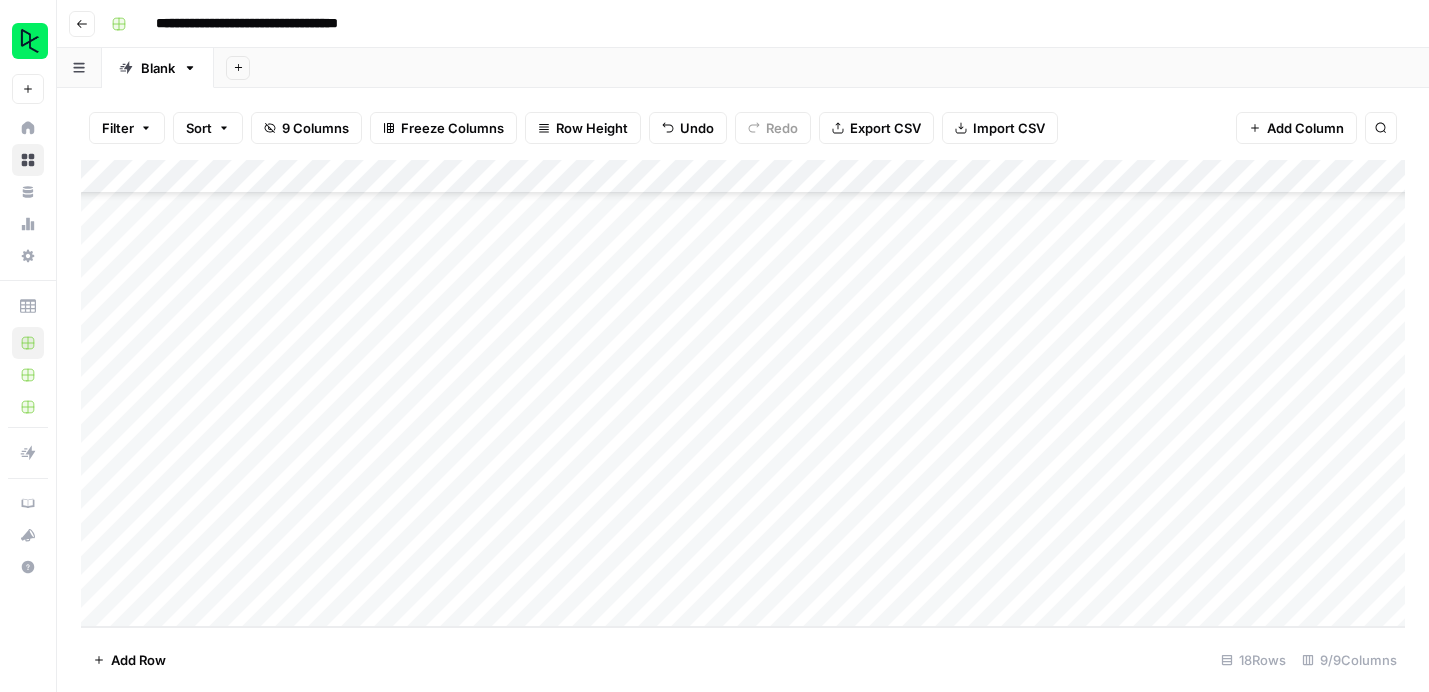 click on "Add Column" at bounding box center (743, 393) 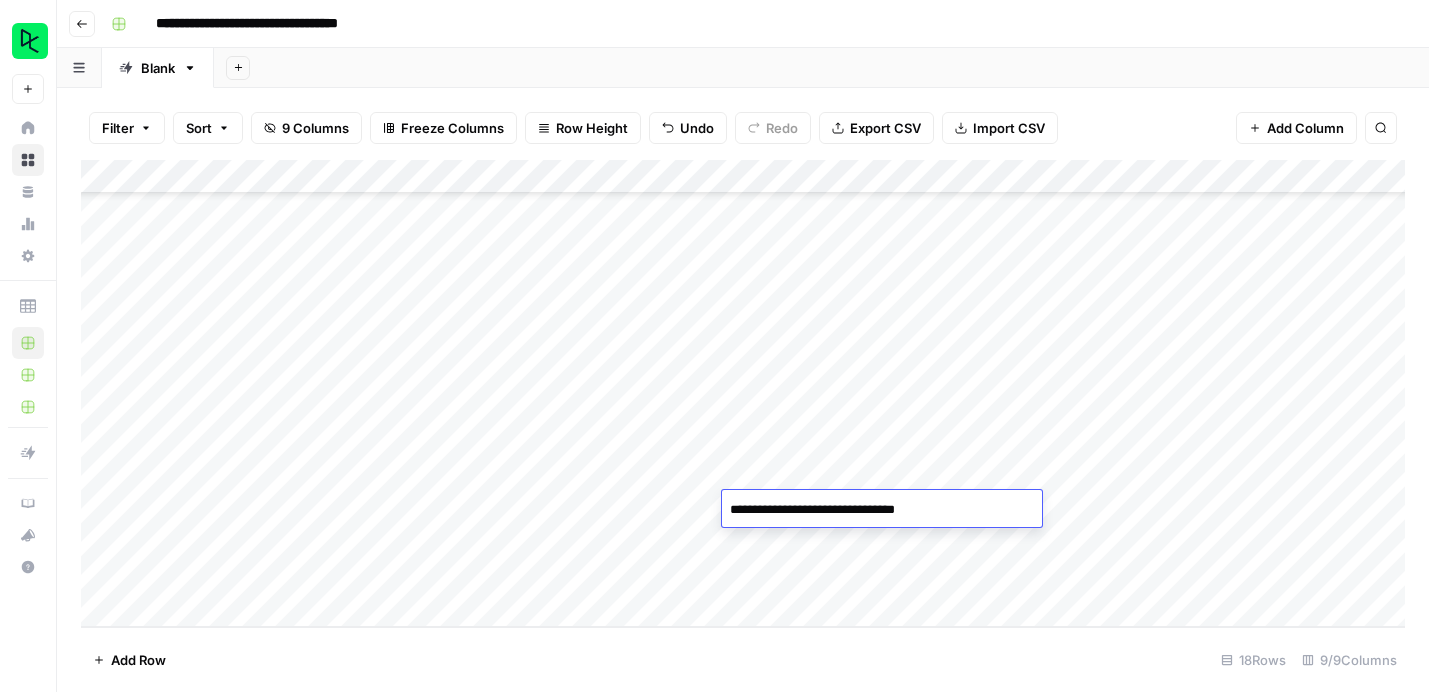 click on "**********" at bounding box center [882, 510] 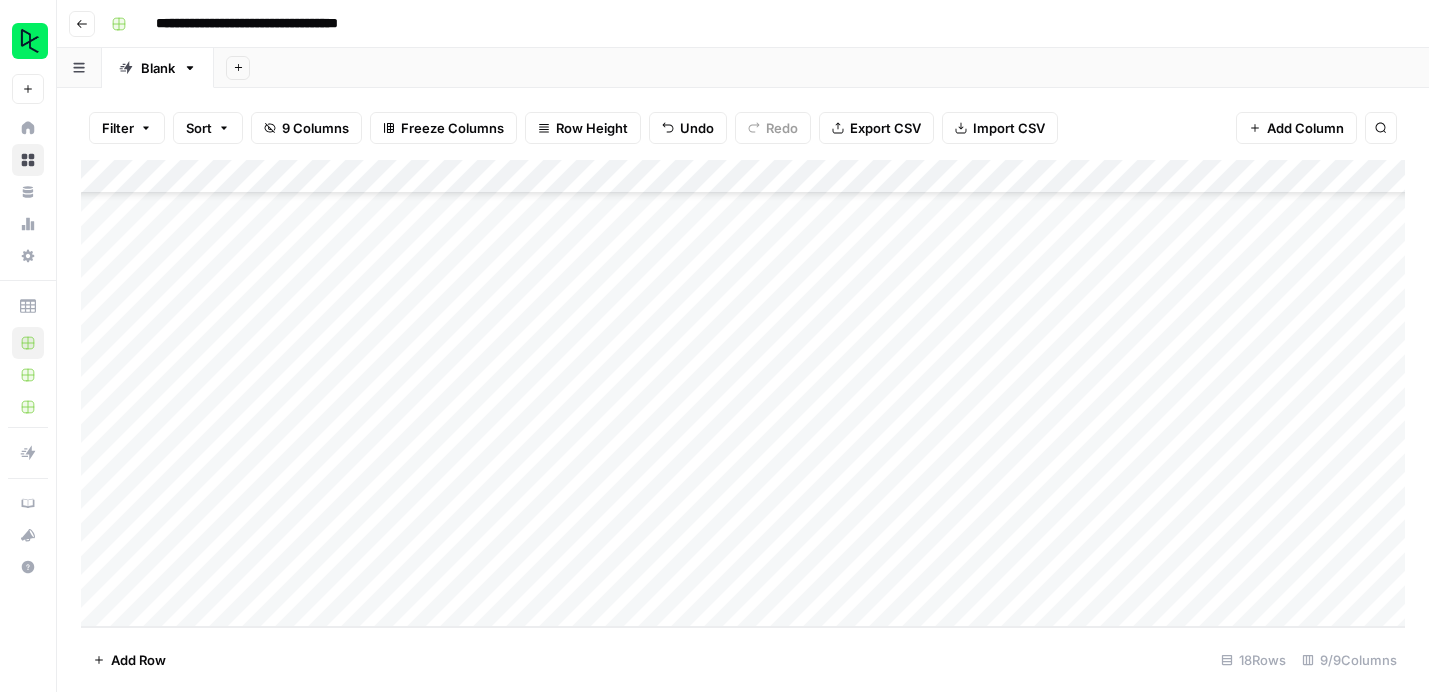 click on "Add Column" at bounding box center [743, 393] 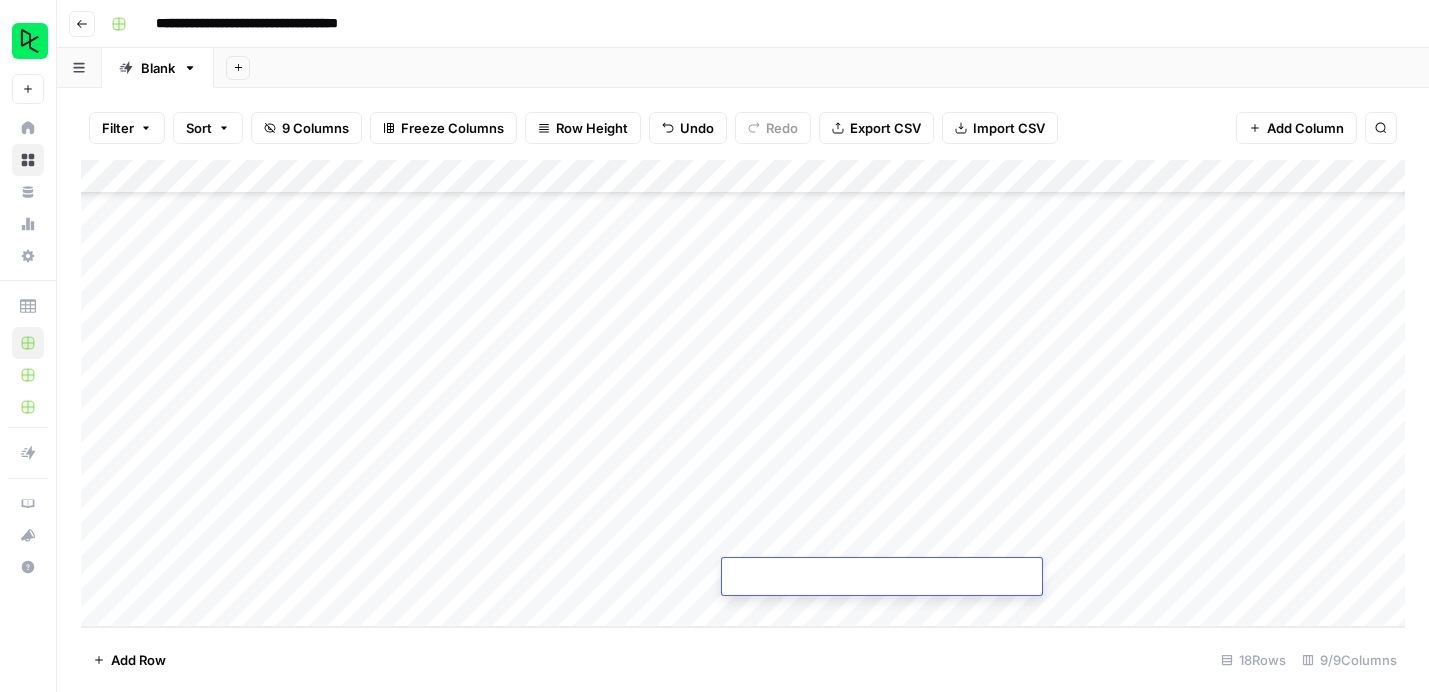type on "**********" 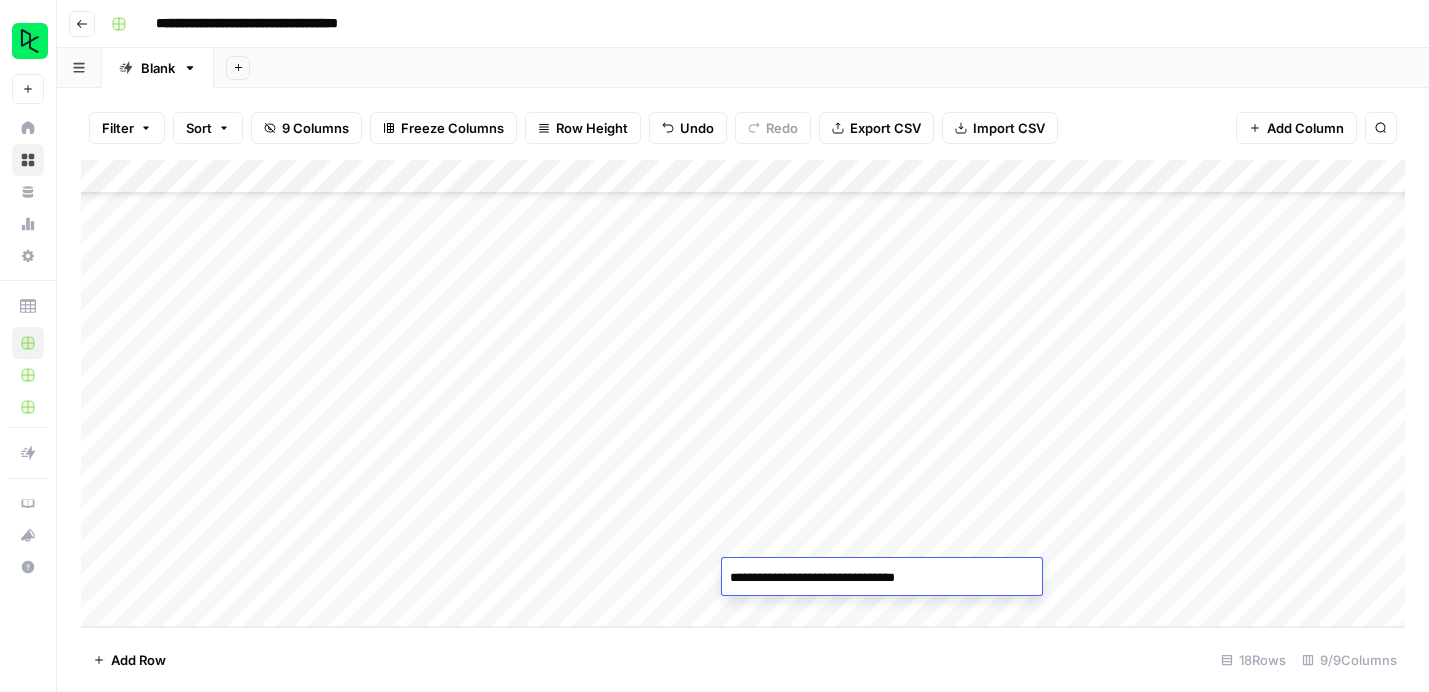click on "Add Row 18  Rows 9/9  Columns" at bounding box center [743, 659] 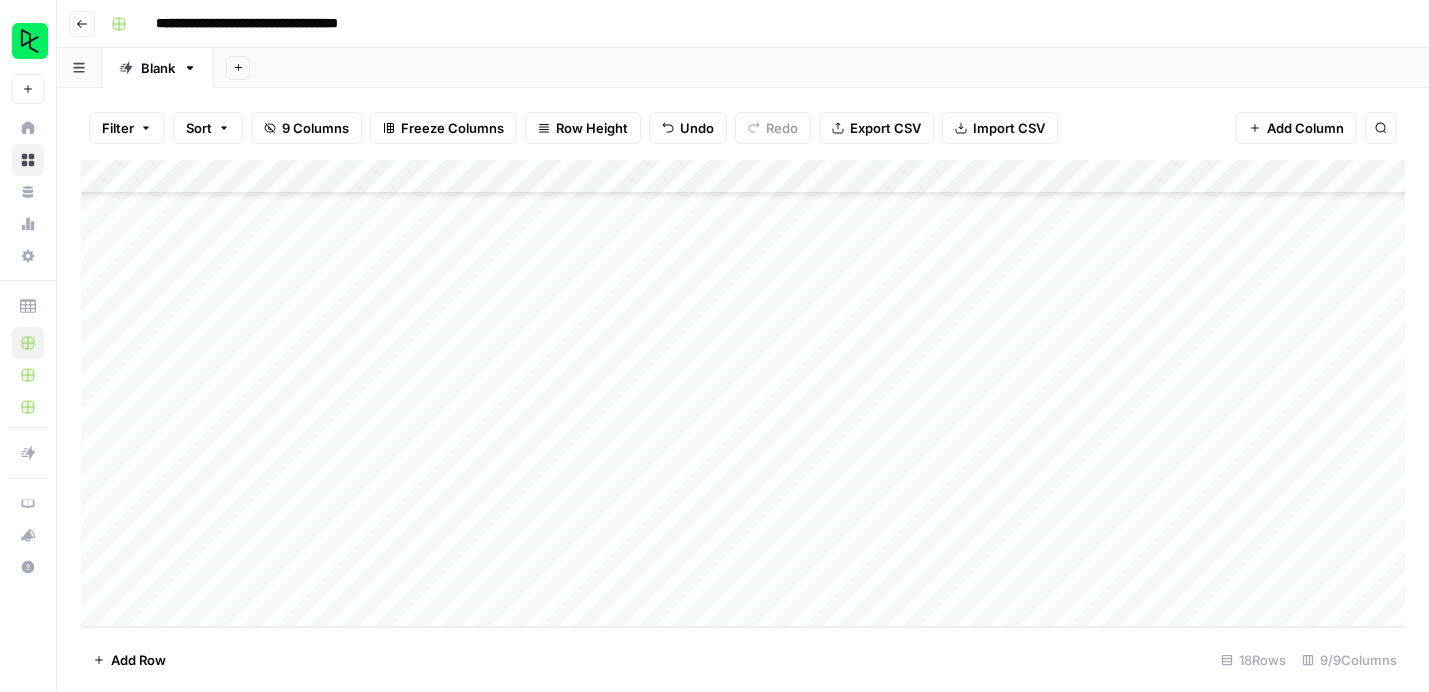 click on "Add Column" at bounding box center (743, 393) 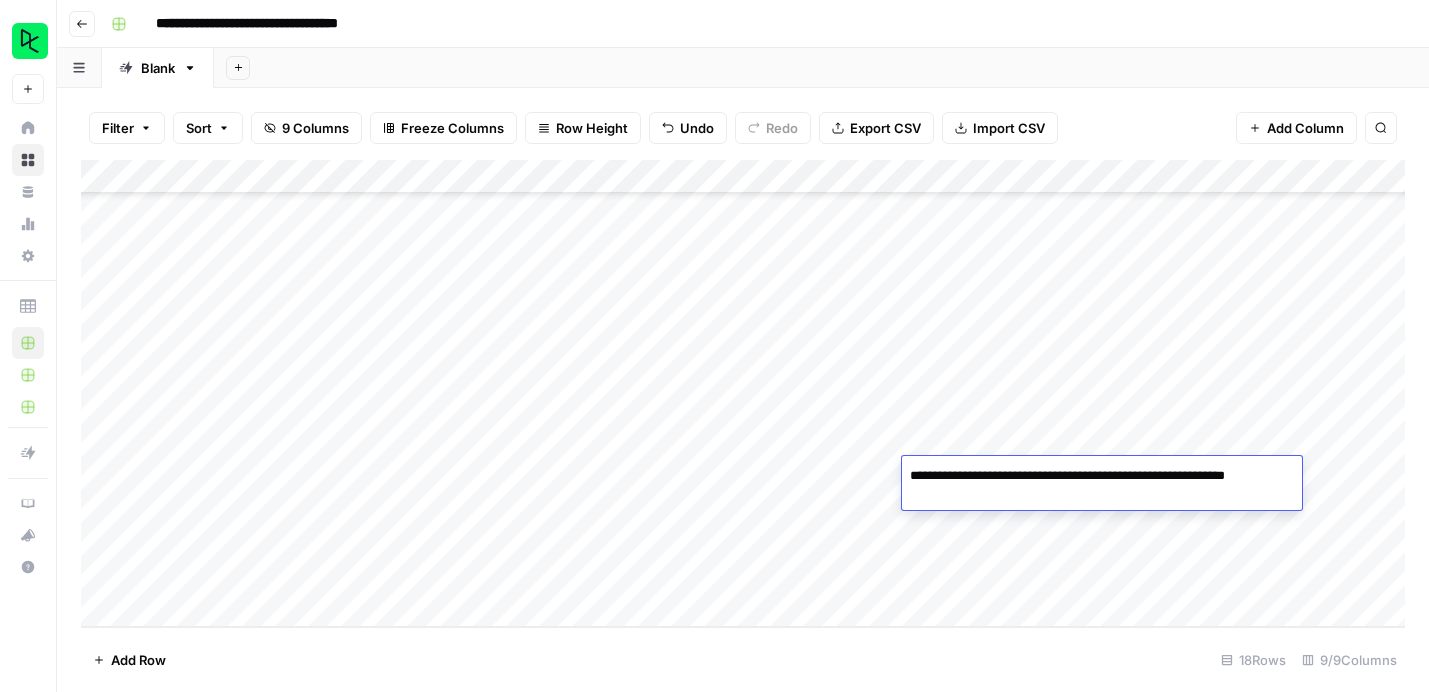 click on "**********" at bounding box center [1102, 486] 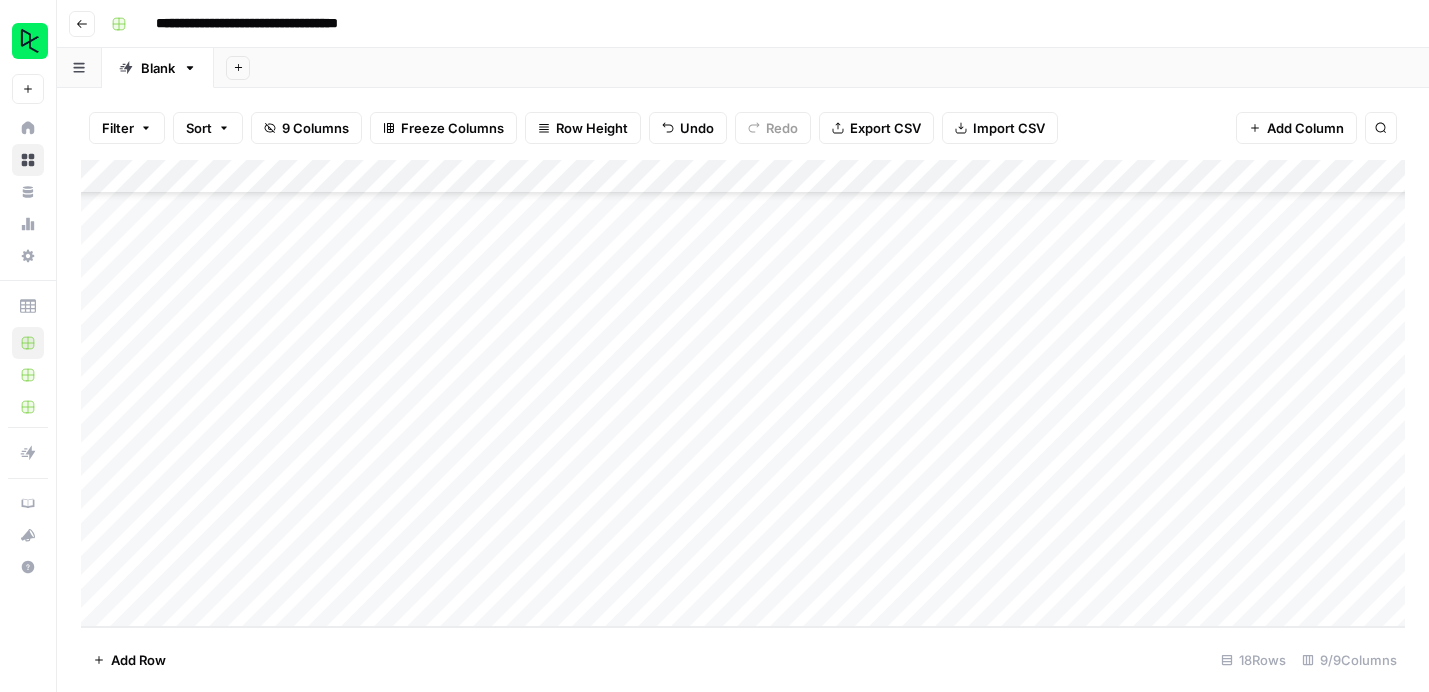 click on "Add Column" at bounding box center (743, 393) 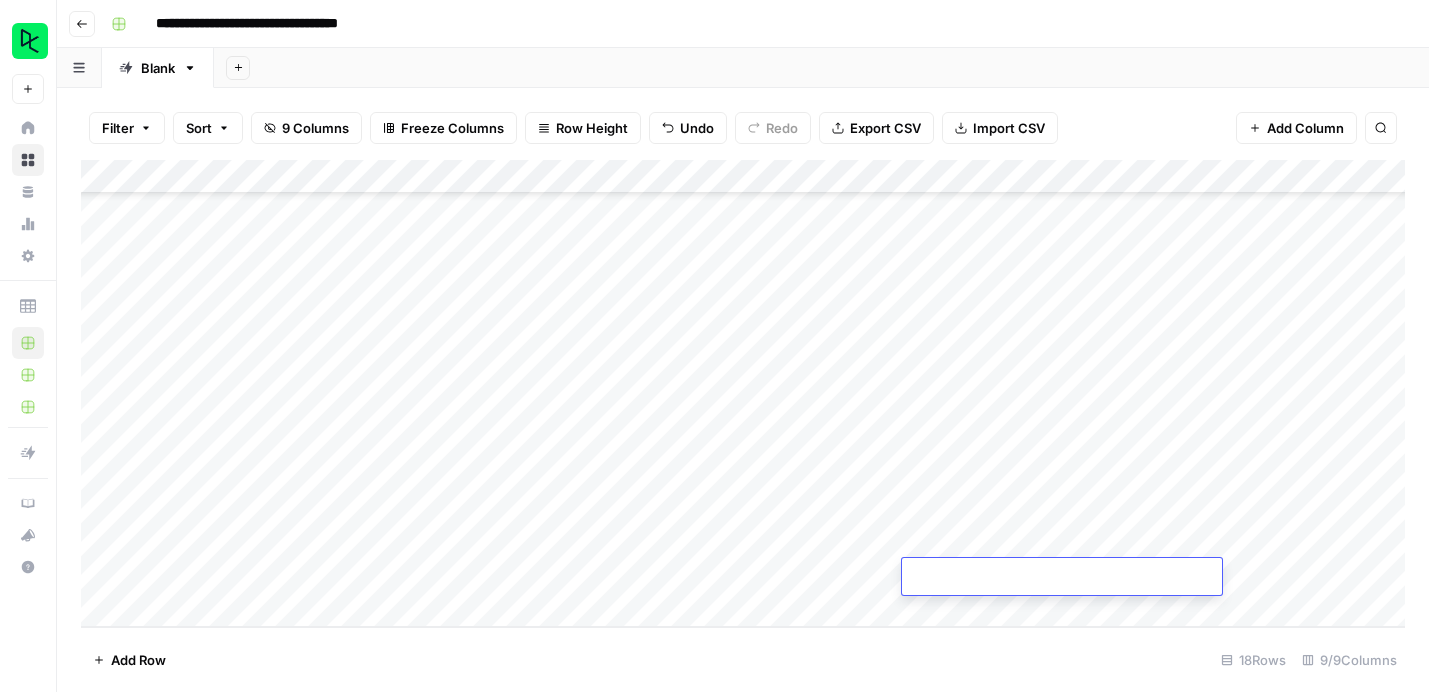 type on "**********" 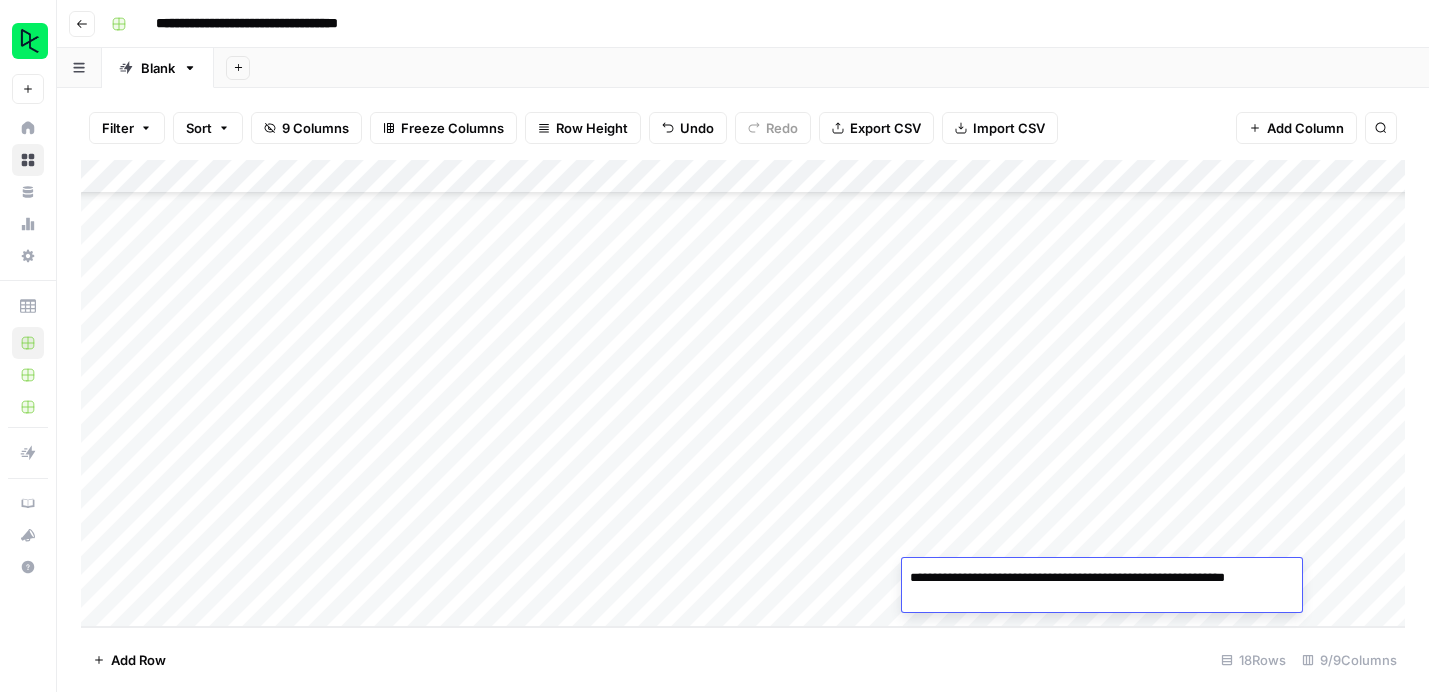 click on "Add Column" at bounding box center (743, 393) 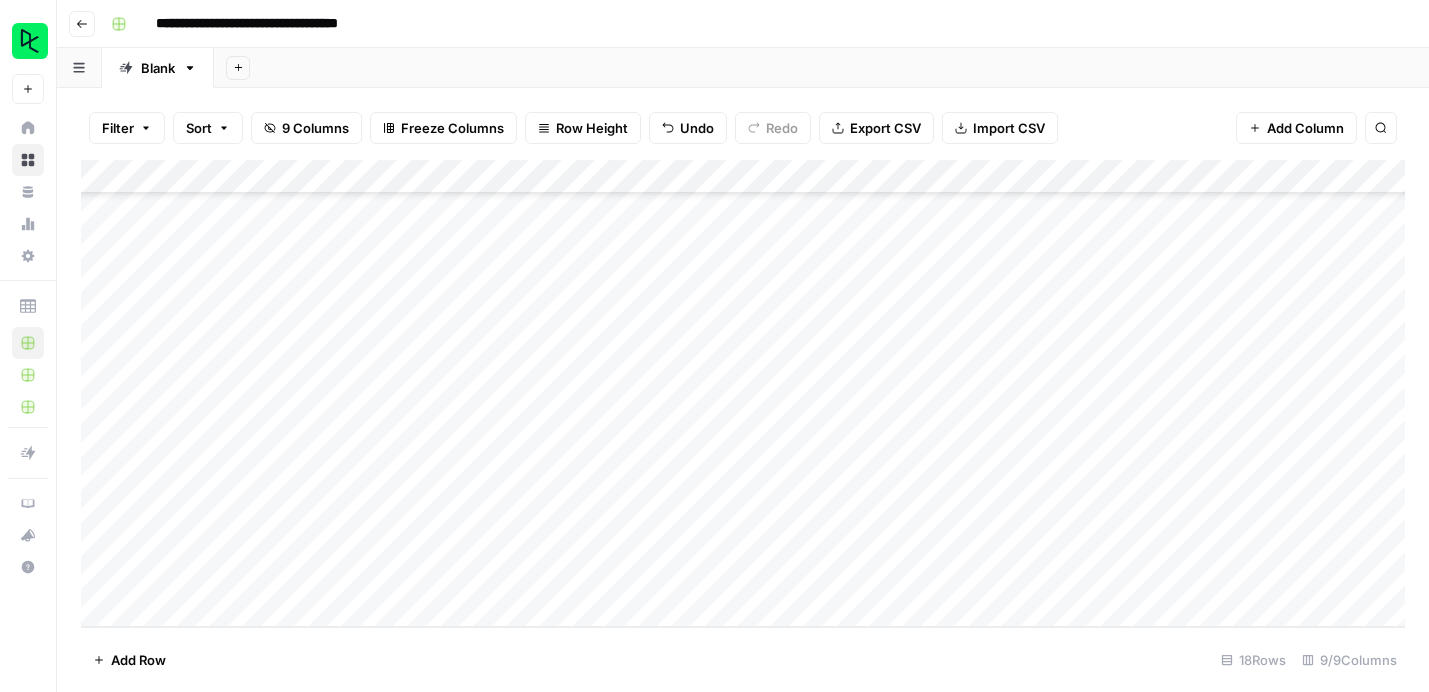 click on "Add Column" at bounding box center [743, 393] 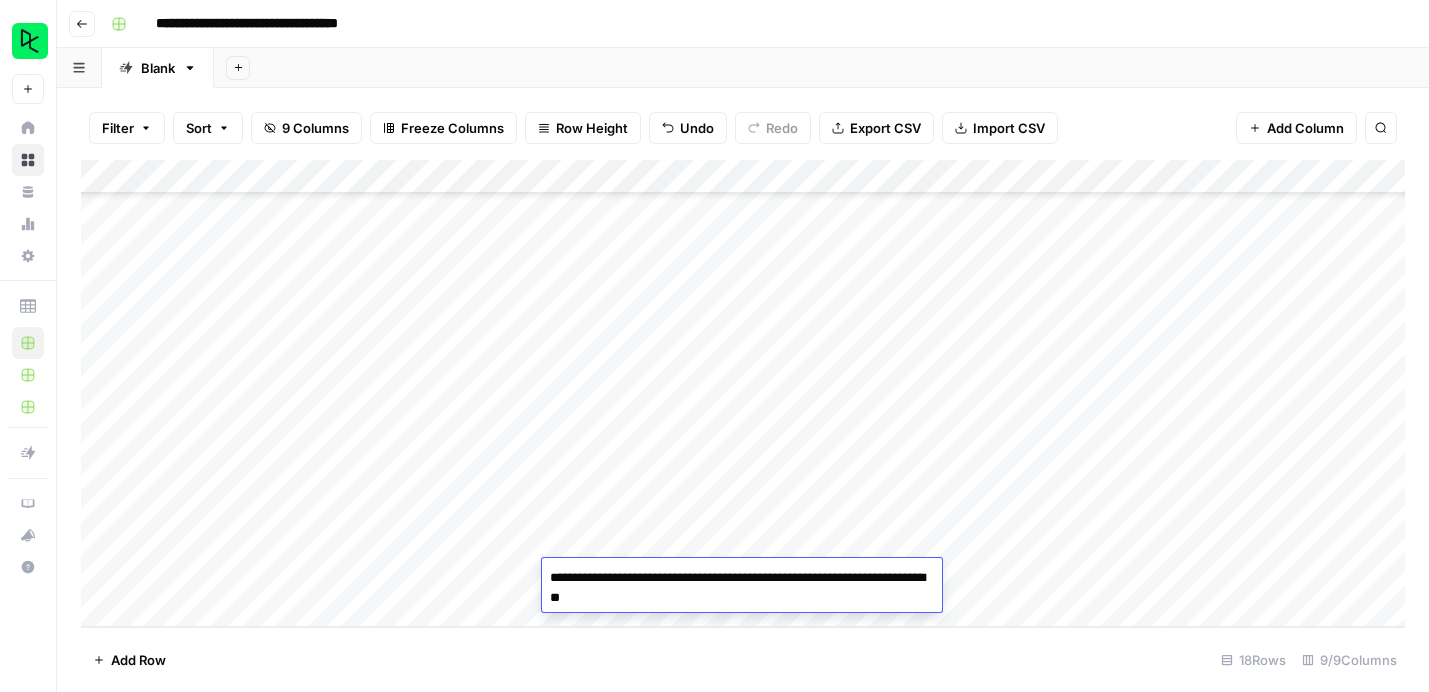 click on "**********" at bounding box center (742, 588) 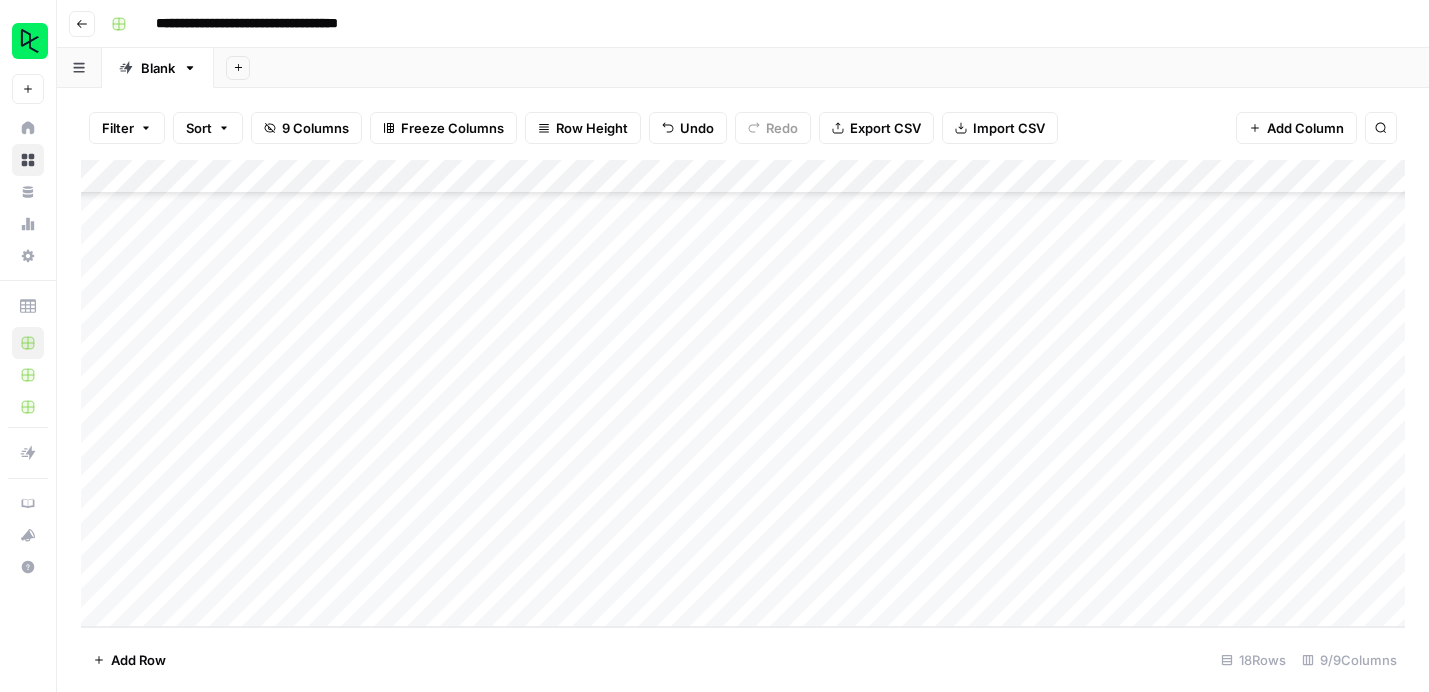 click on "Add Column" at bounding box center (743, 393) 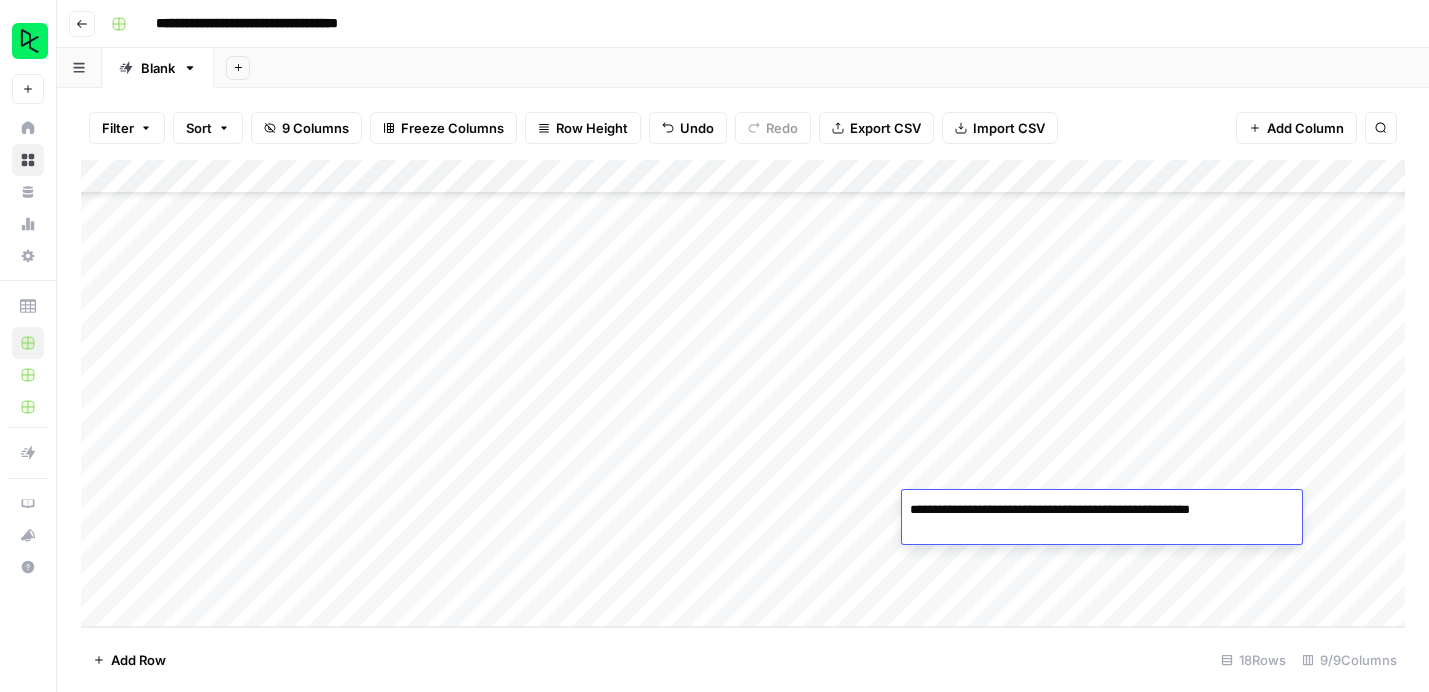 click on "**********" at bounding box center (1101, 510) 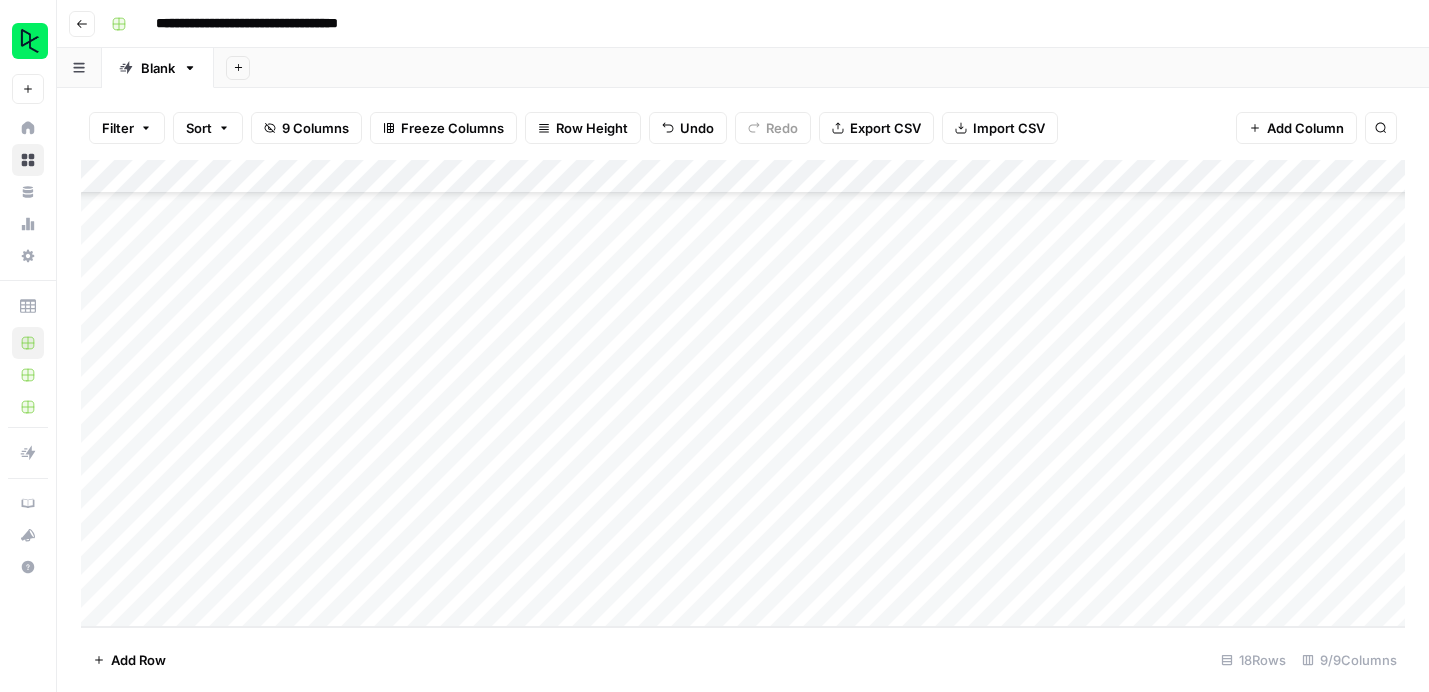 click on "Add Column" at bounding box center [743, 393] 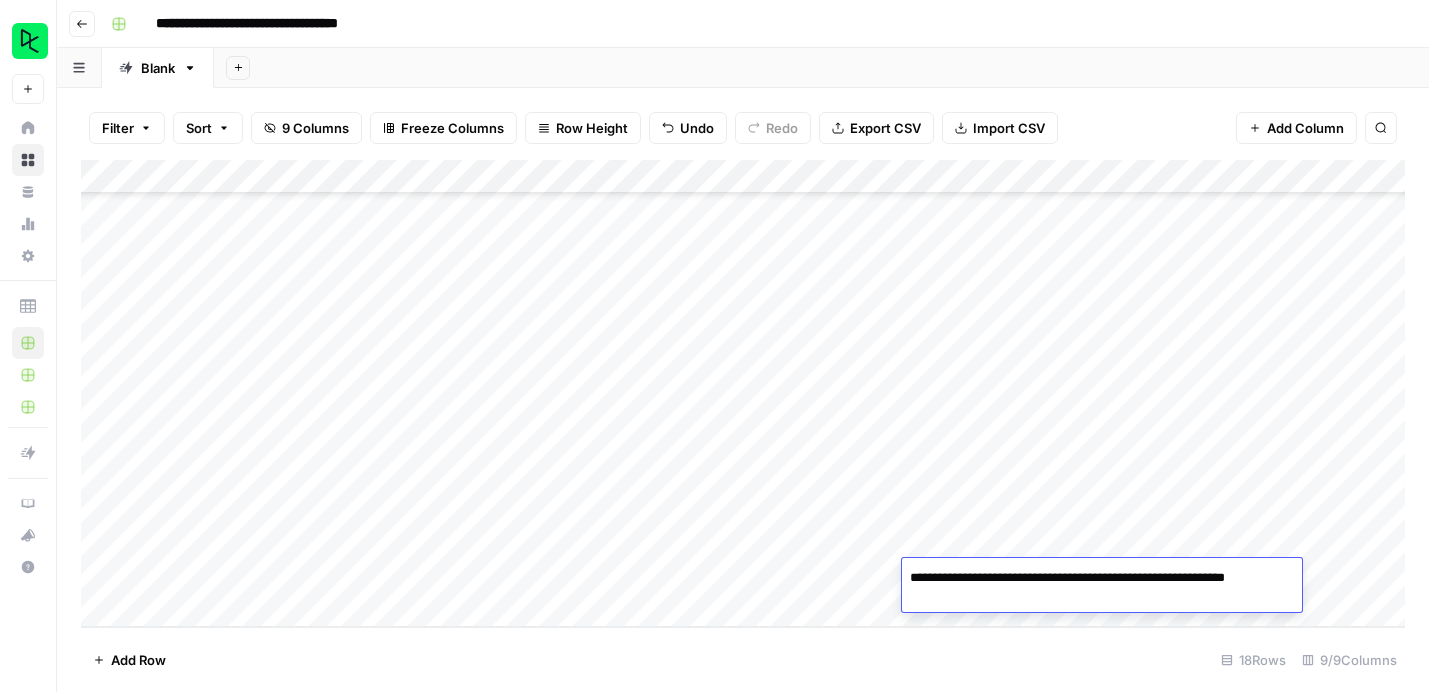 type on "**********" 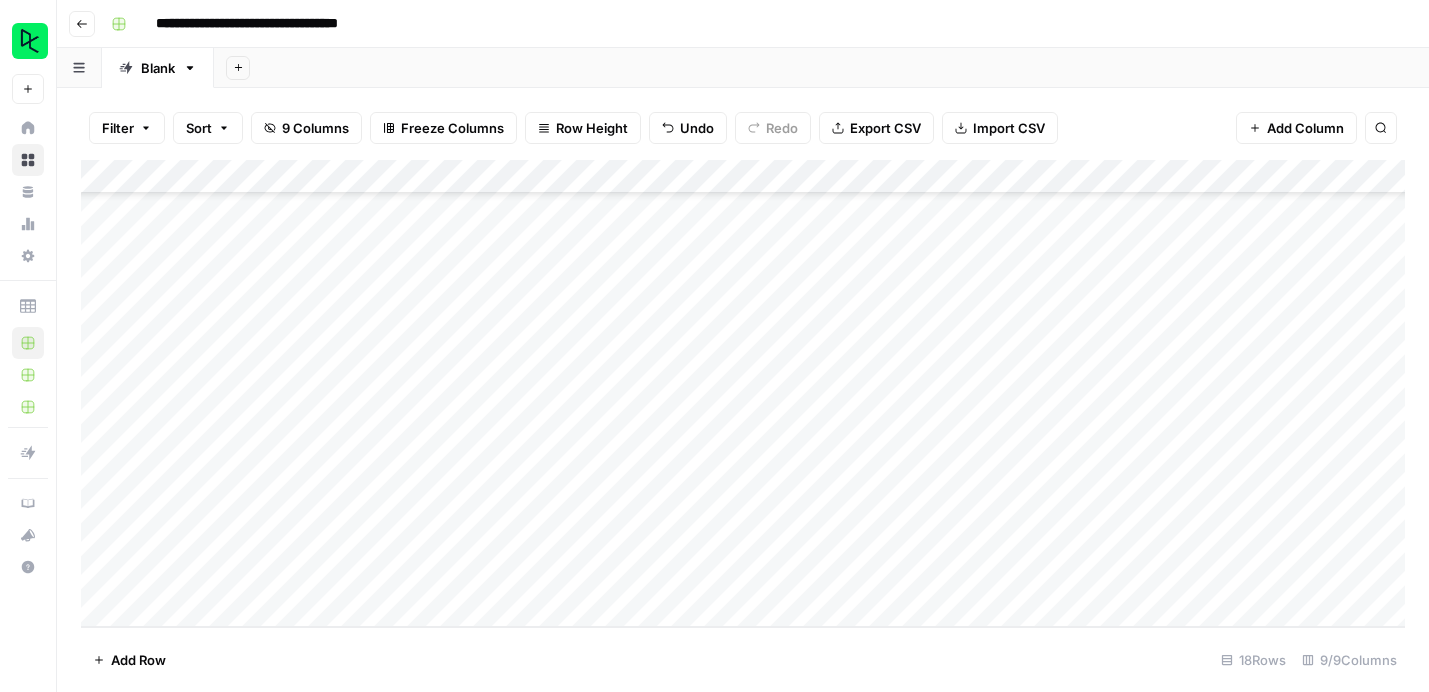 click on "Add Column" at bounding box center [743, 393] 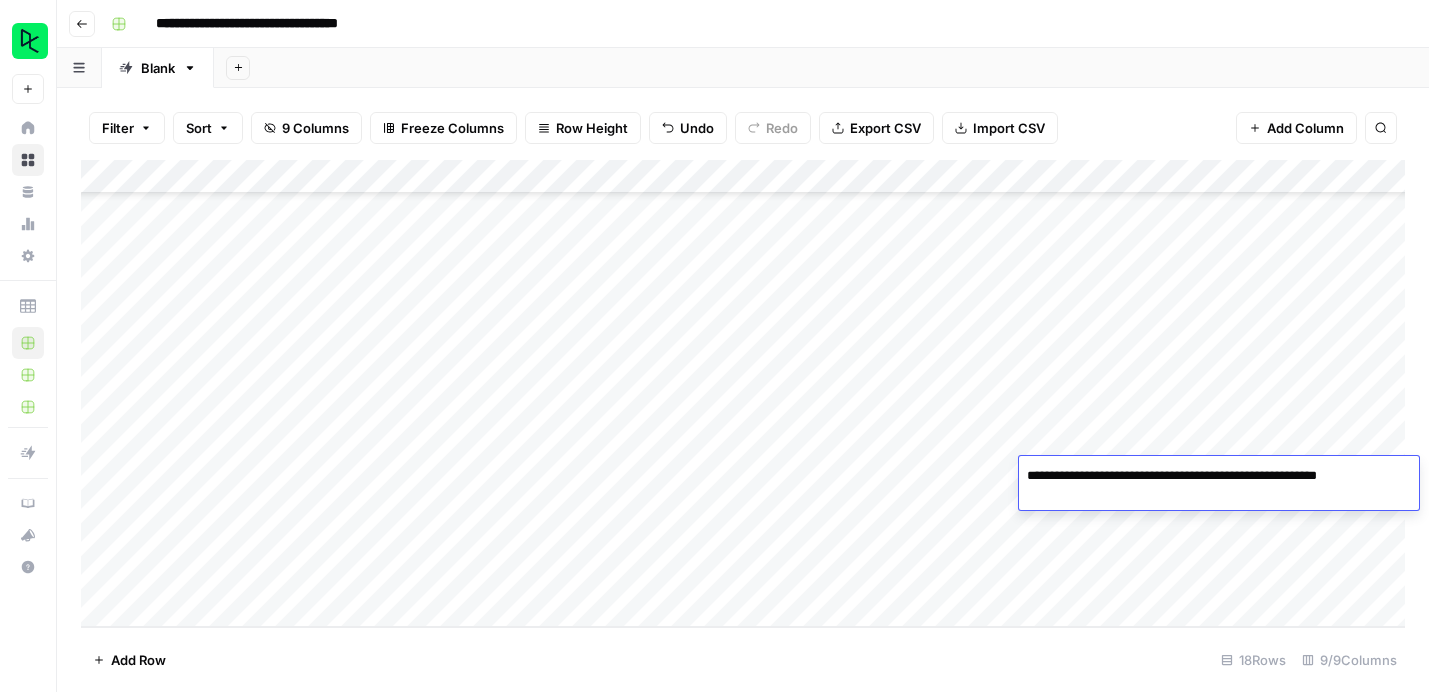 click on "**********" at bounding box center (1219, 486) 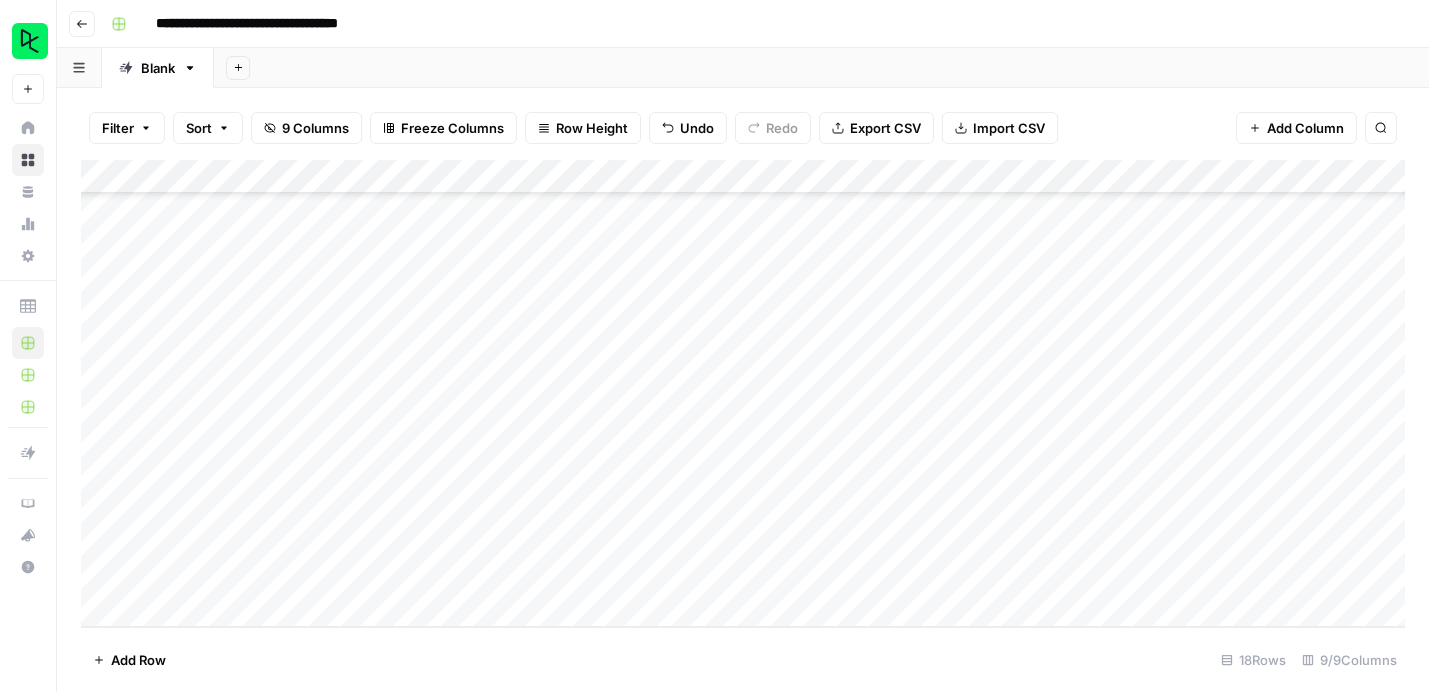click on "Add Column" at bounding box center (743, 393) 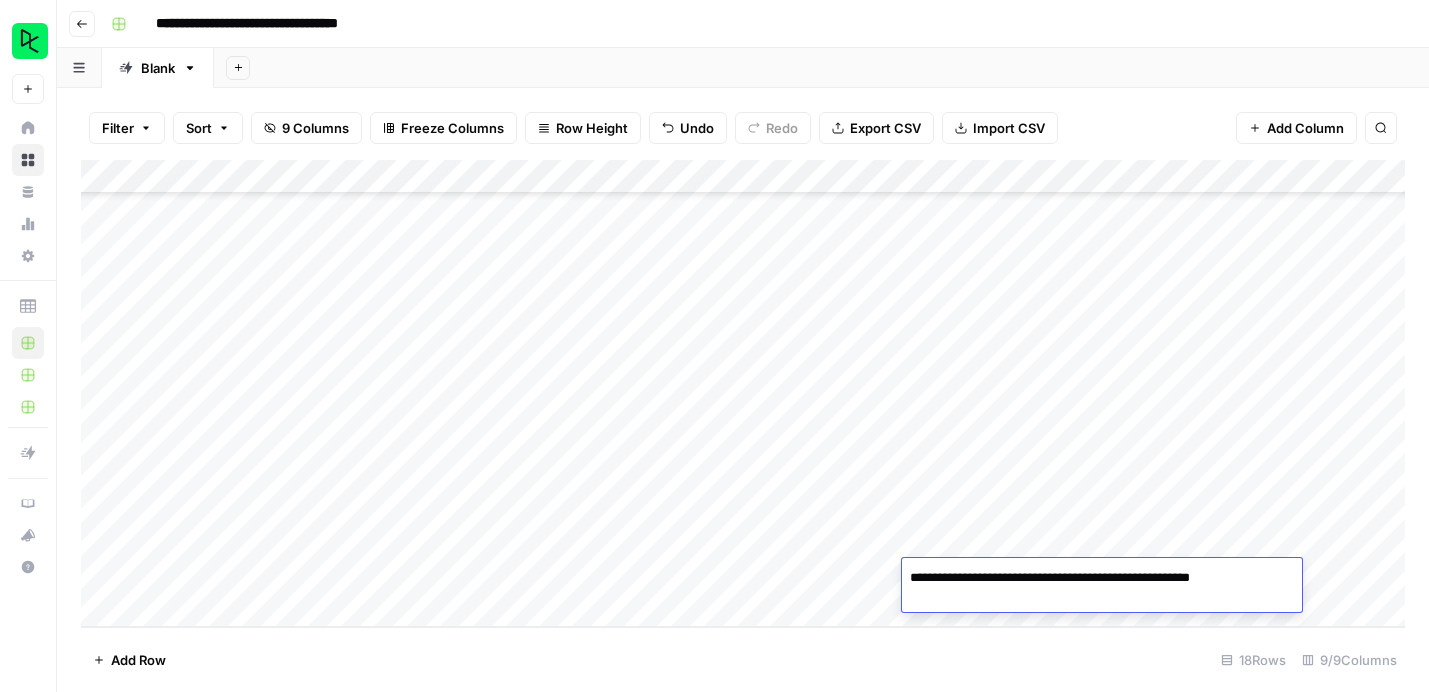 click on "Add Column" at bounding box center [743, 393] 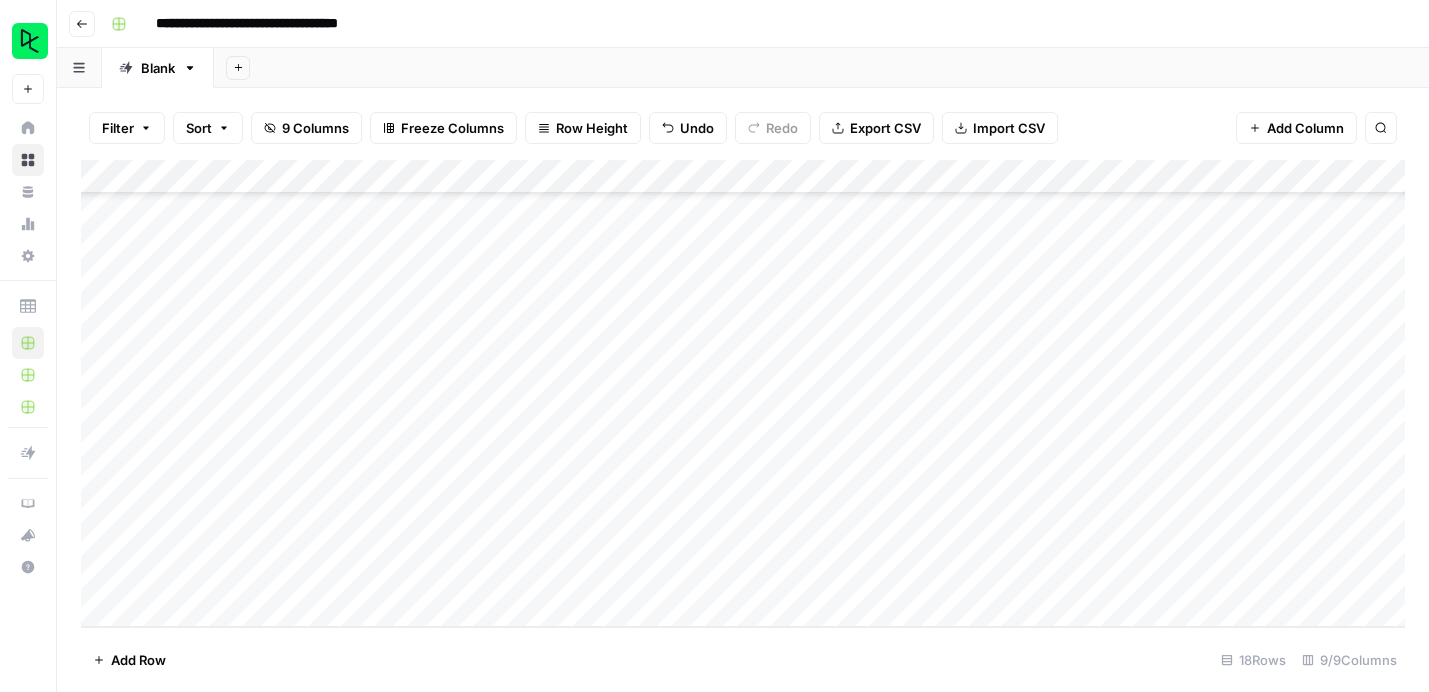 click on "Add Column" at bounding box center [743, 393] 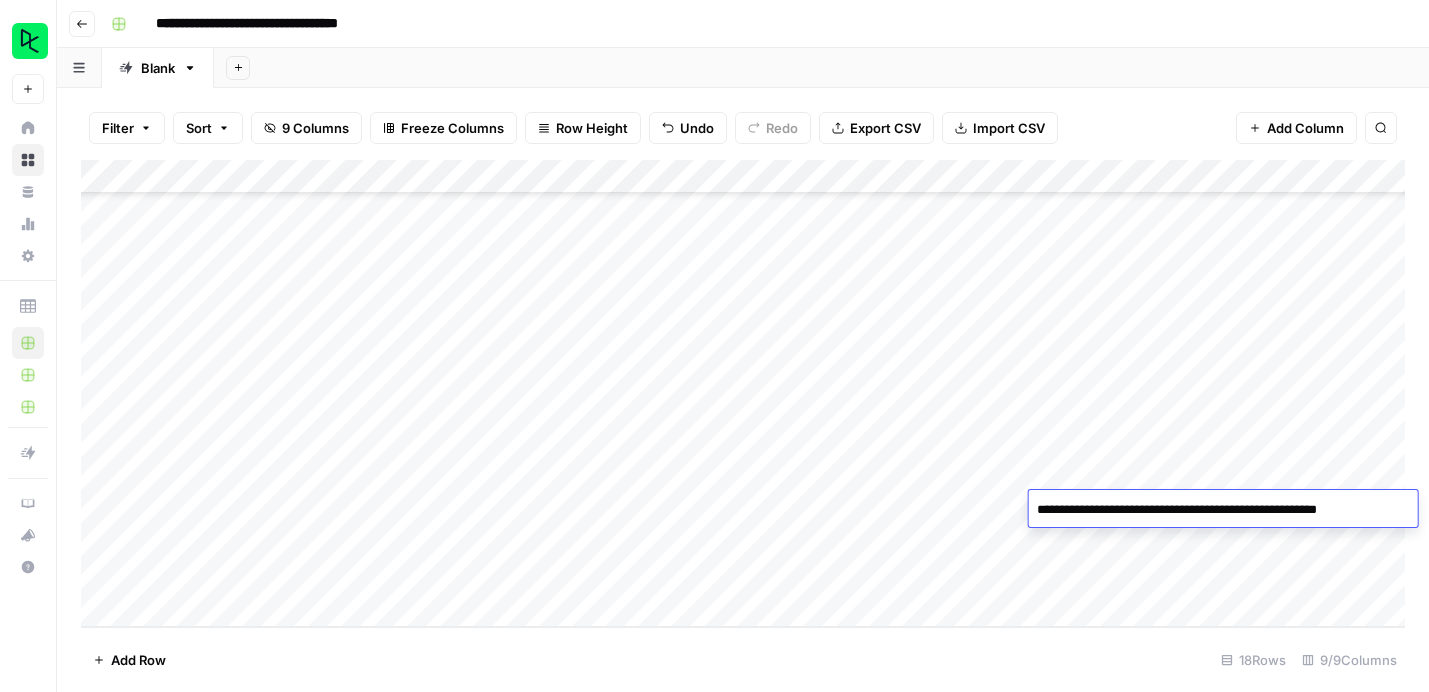 click on "**********" at bounding box center [1224, 510] 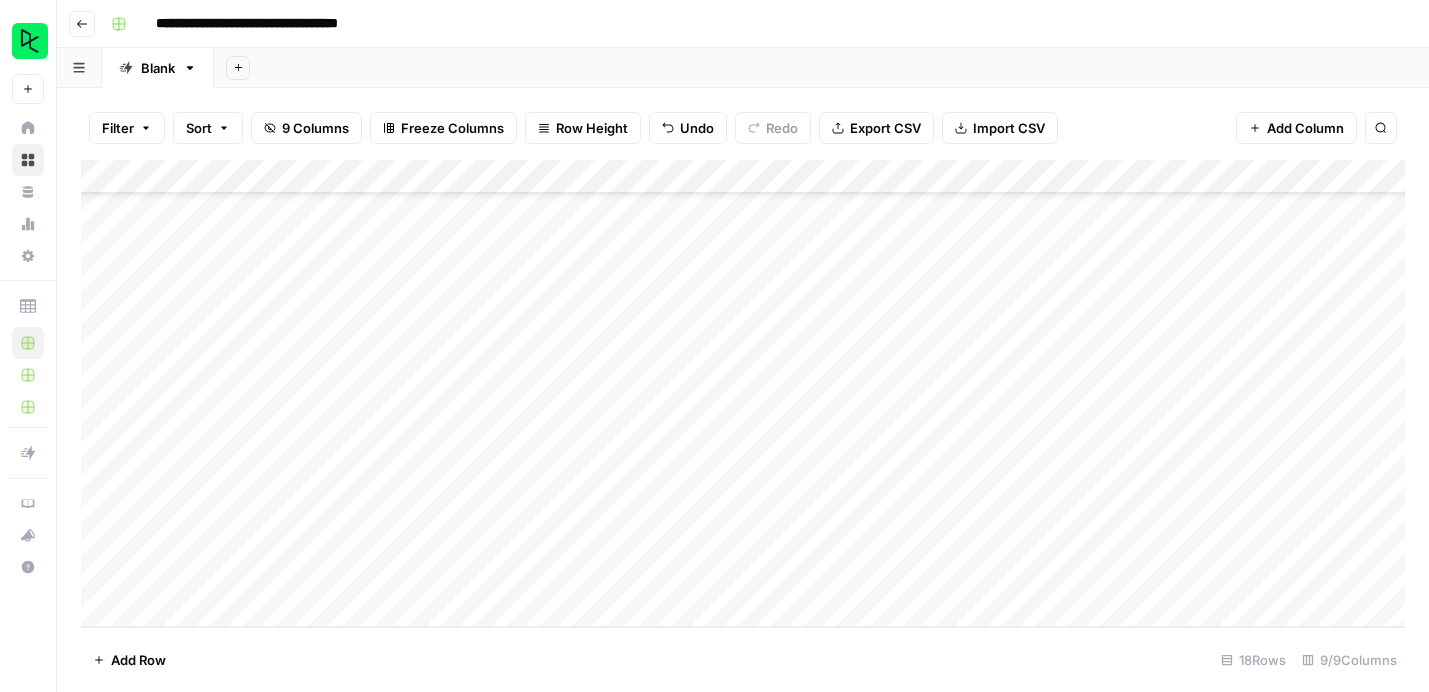 click on "Add Column" at bounding box center (743, 393) 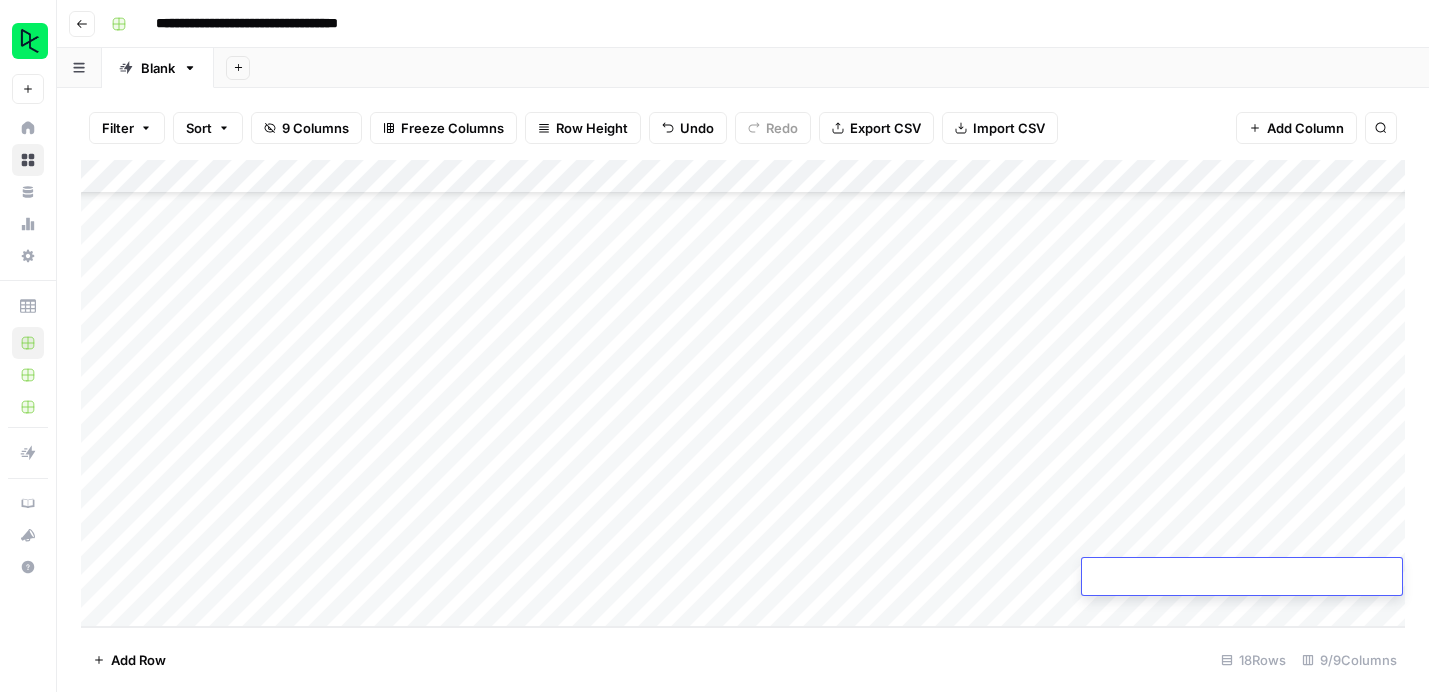 click at bounding box center (1242, 578) 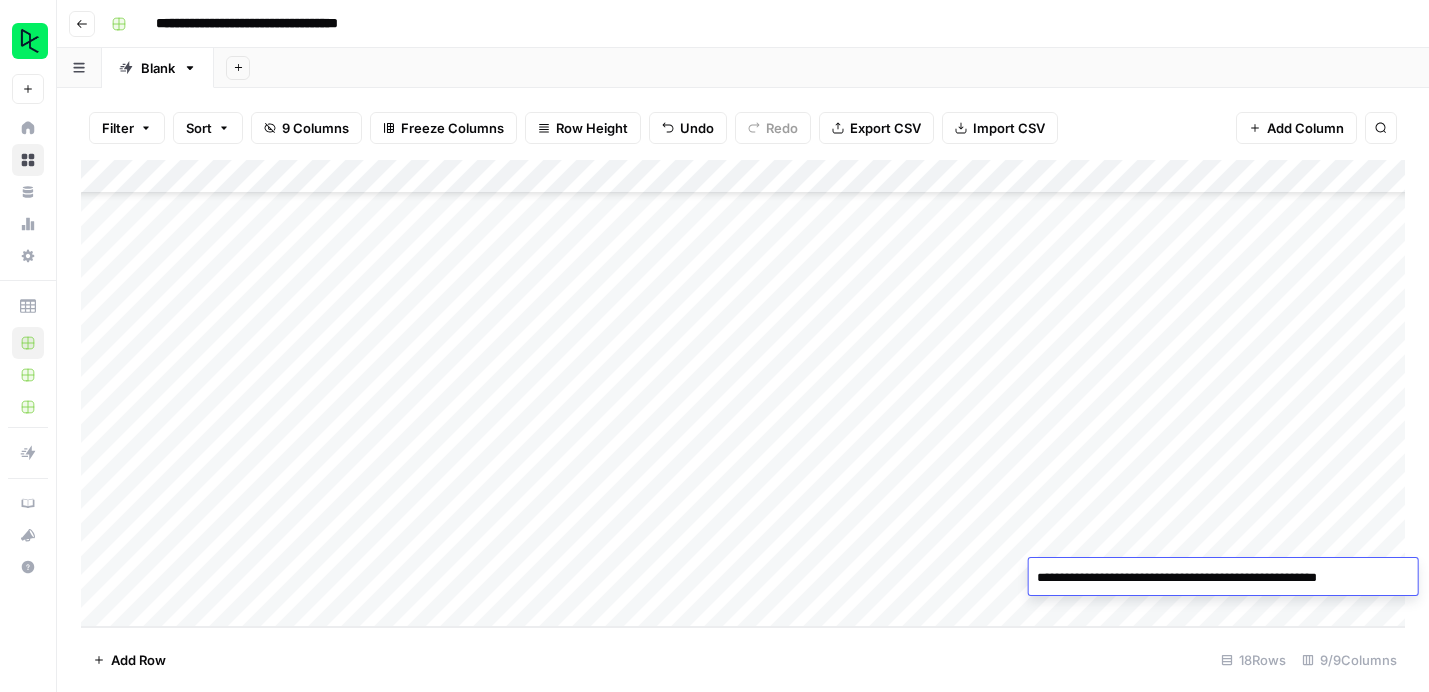 click on "Add Row 18  Rows 9/9  Columns" at bounding box center (743, 659) 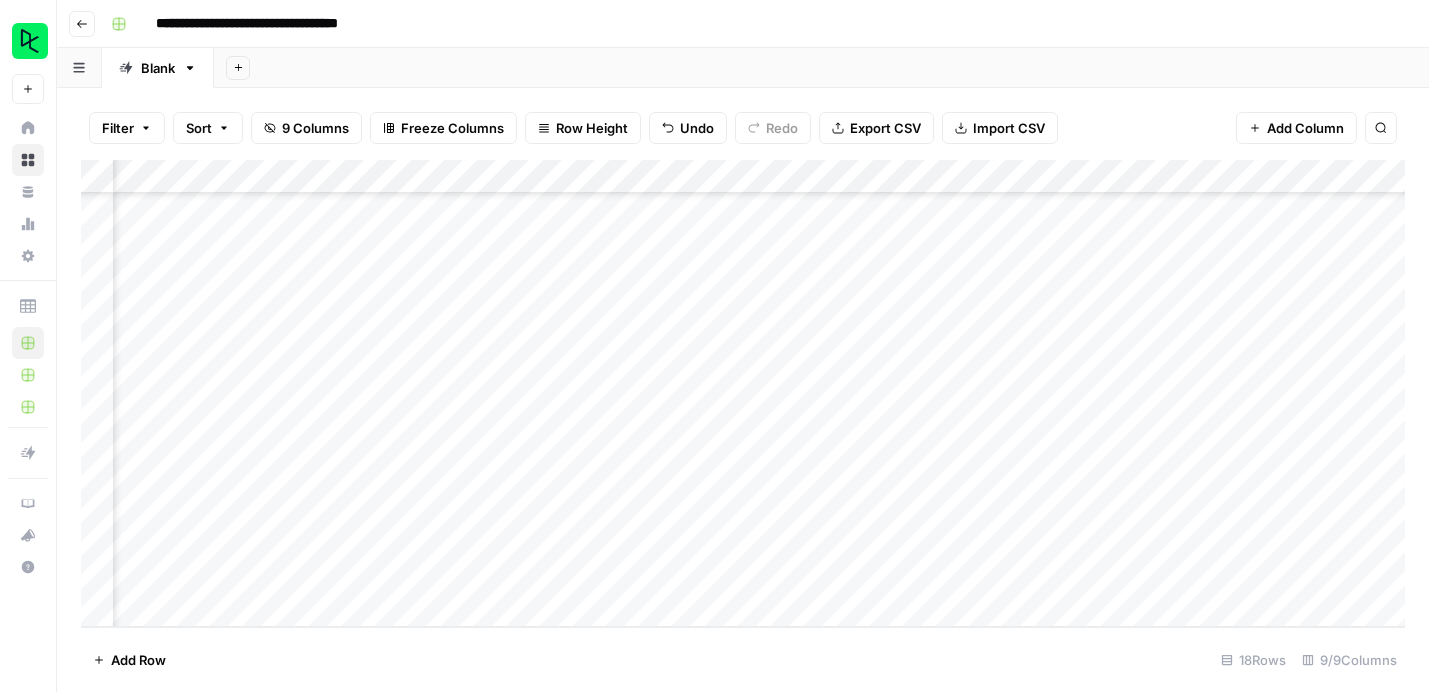 scroll, scrollTop: 211, scrollLeft: 179, axis: both 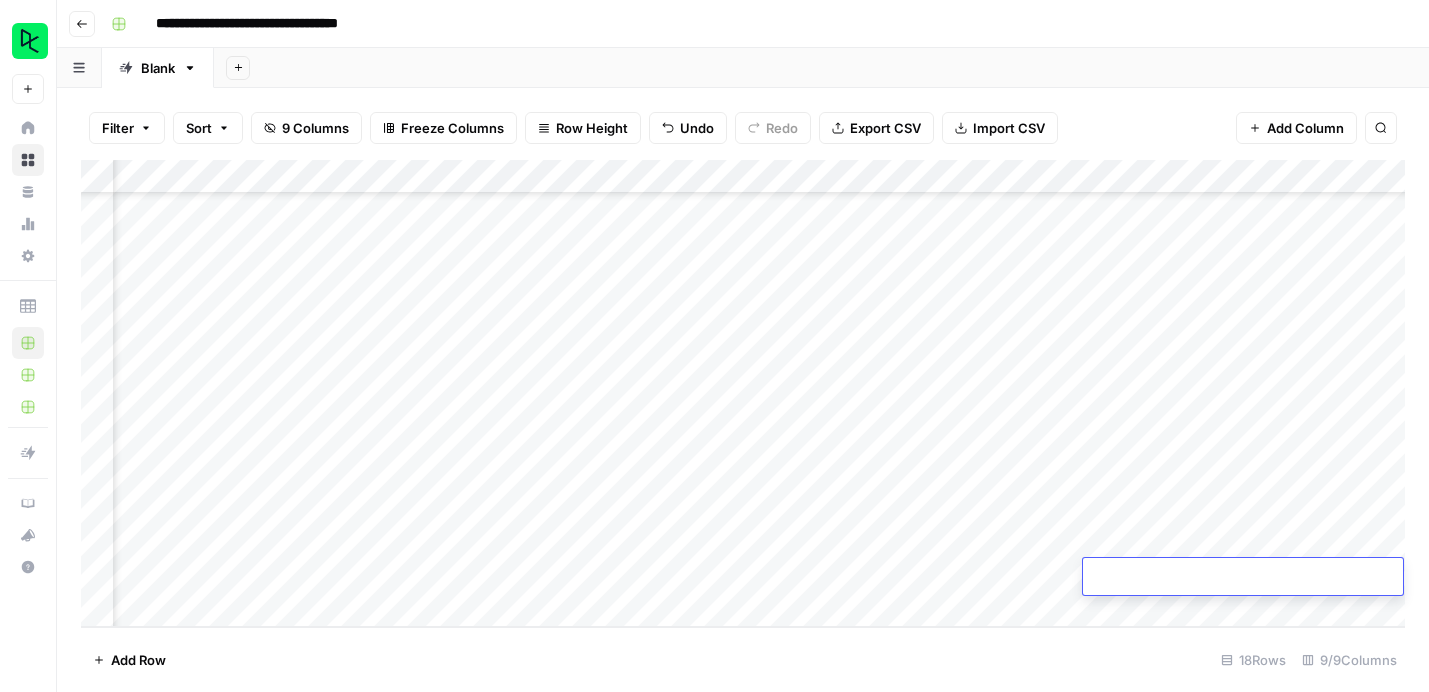 type on "**********" 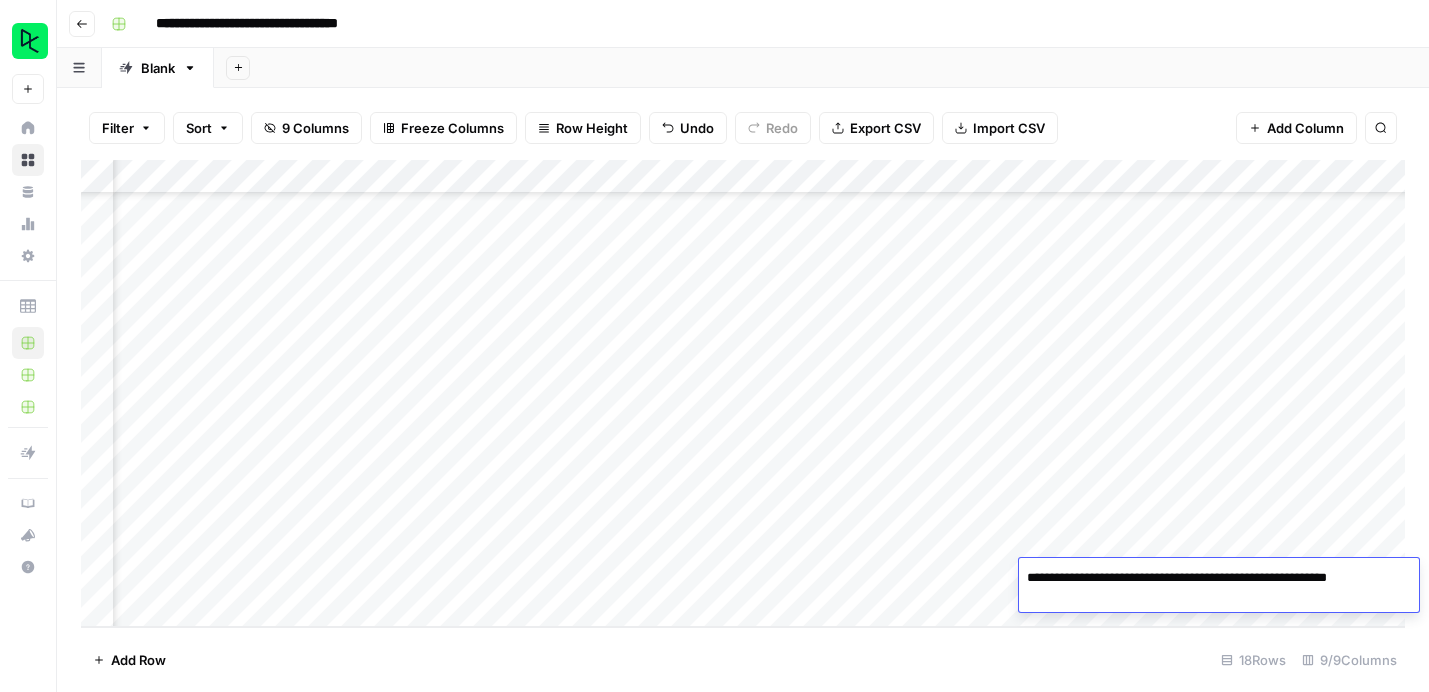click on "Add Row 18  Rows 9/9  Columns" at bounding box center (743, 659) 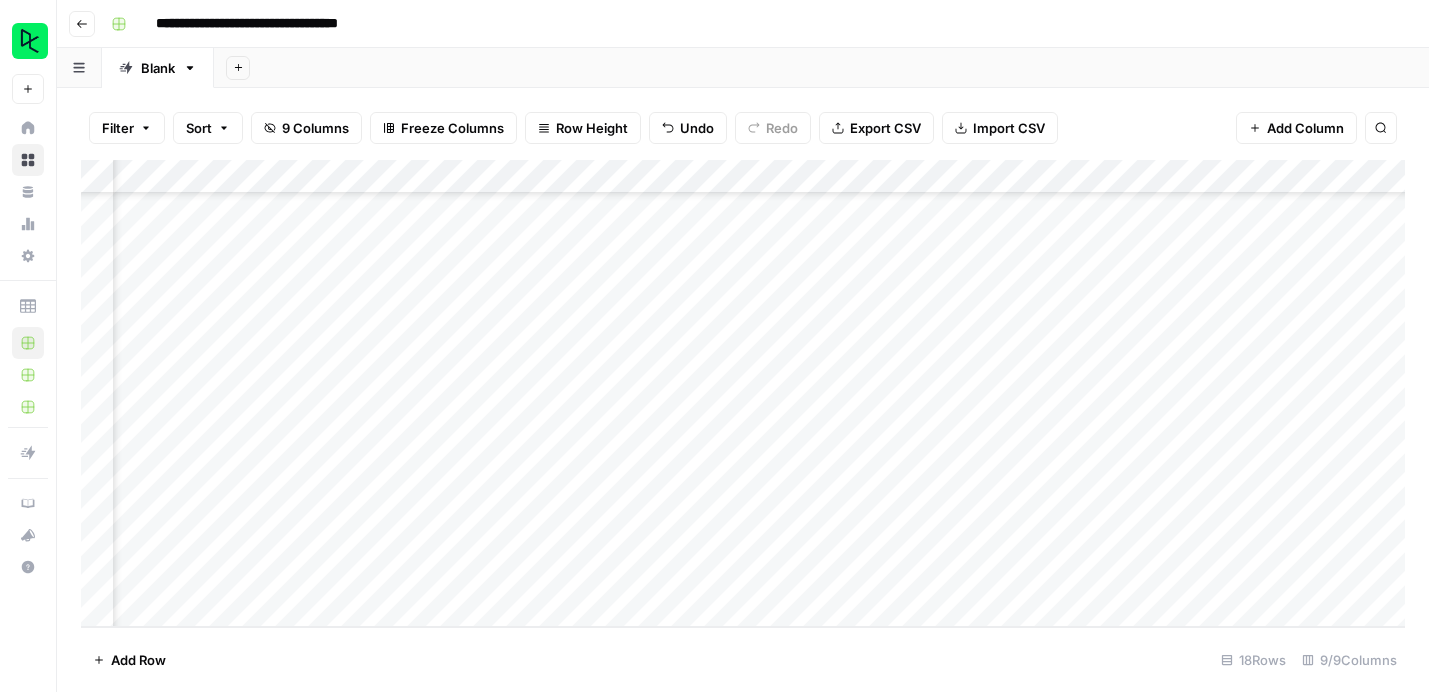 click on "Add Column" at bounding box center [743, 393] 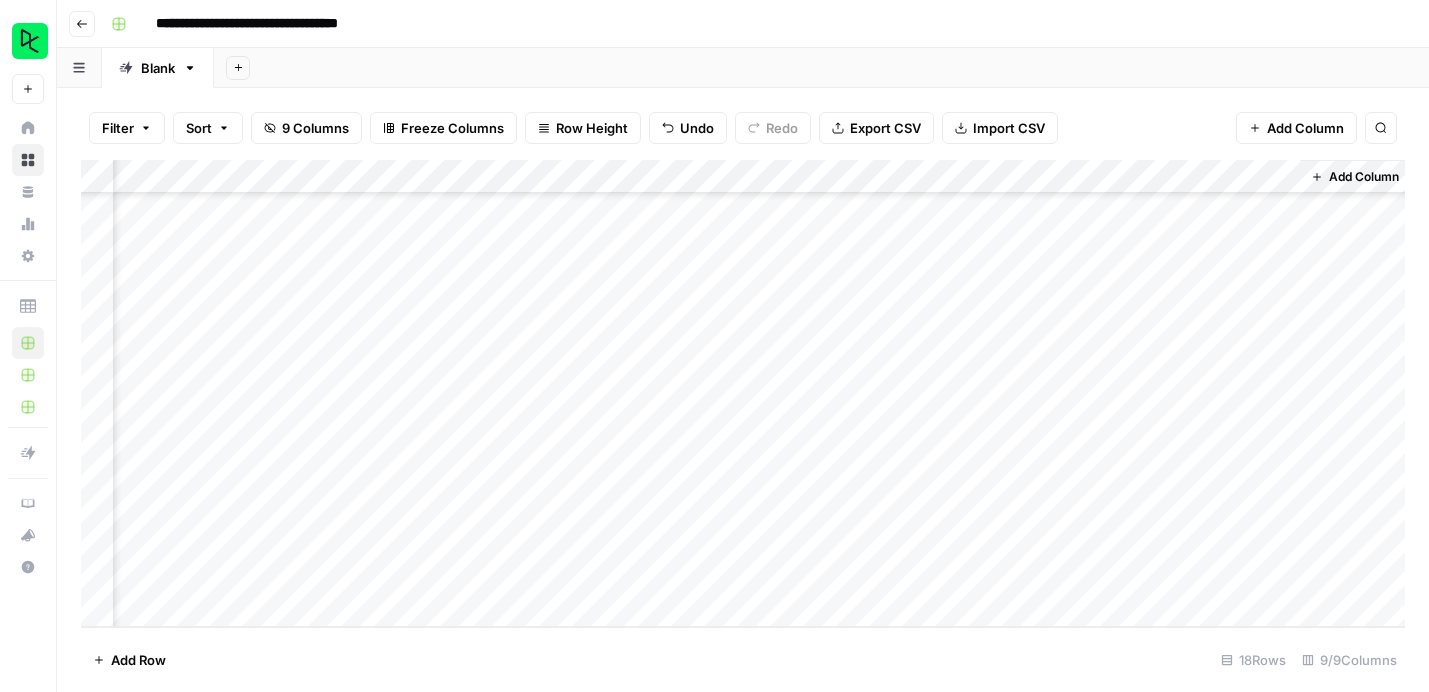 scroll, scrollTop: 211, scrollLeft: 510, axis: both 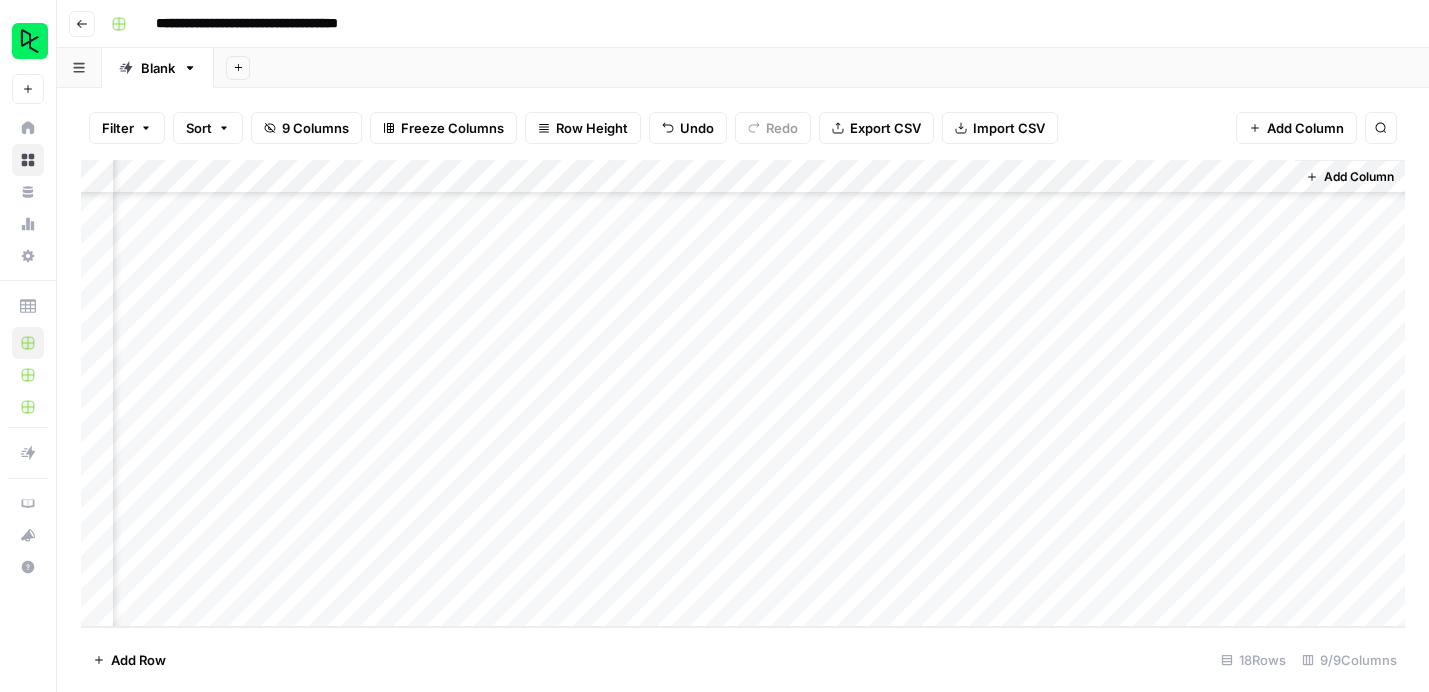 click on "Add Column" at bounding box center [743, 393] 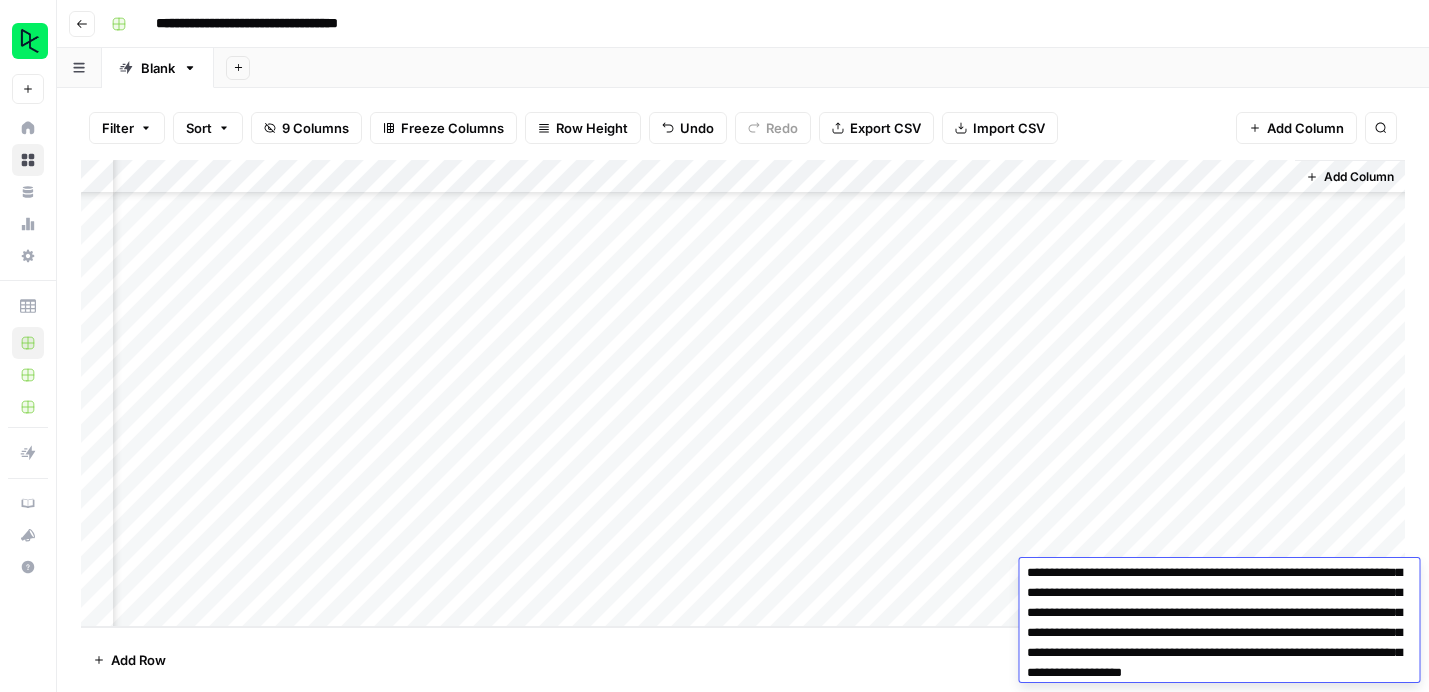 scroll, scrollTop: 0, scrollLeft: 0, axis: both 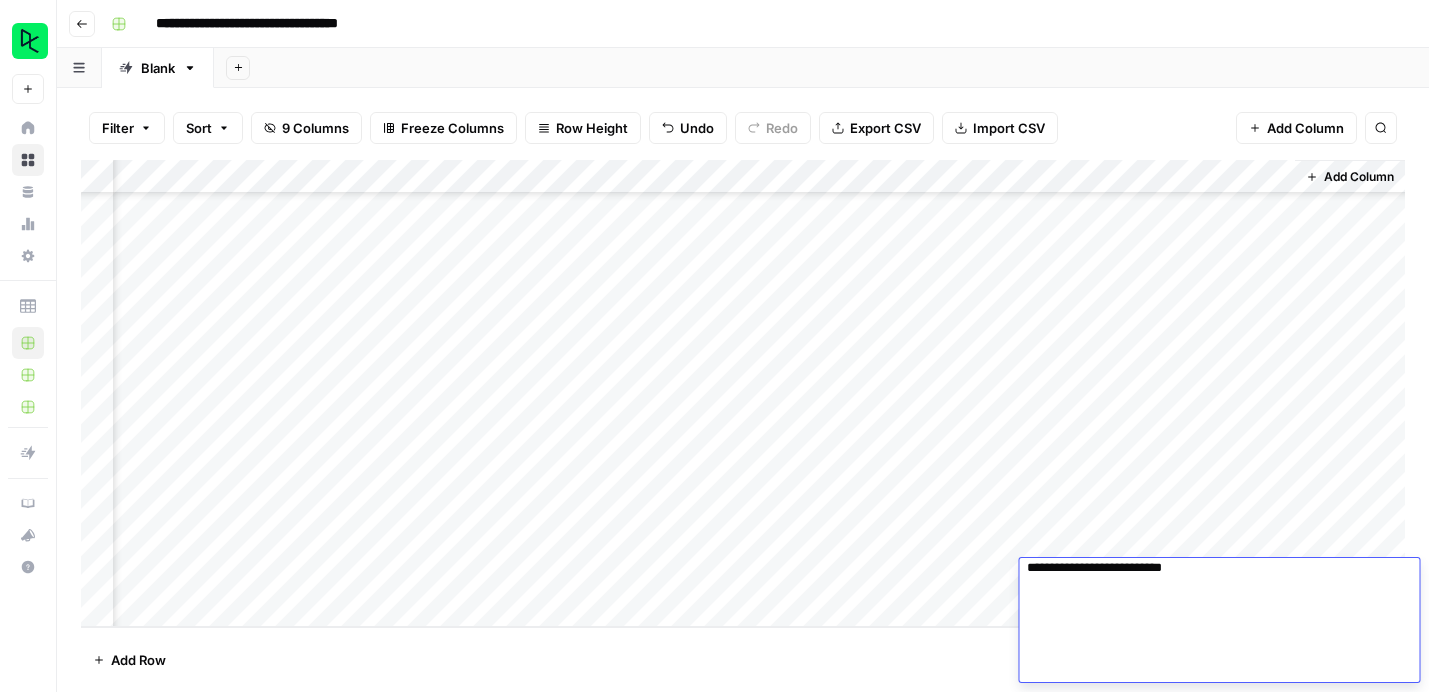 drag, startPoint x: 1026, startPoint y: 577, endPoint x: 1265, endPoint y: 759, distance: 300.40805 